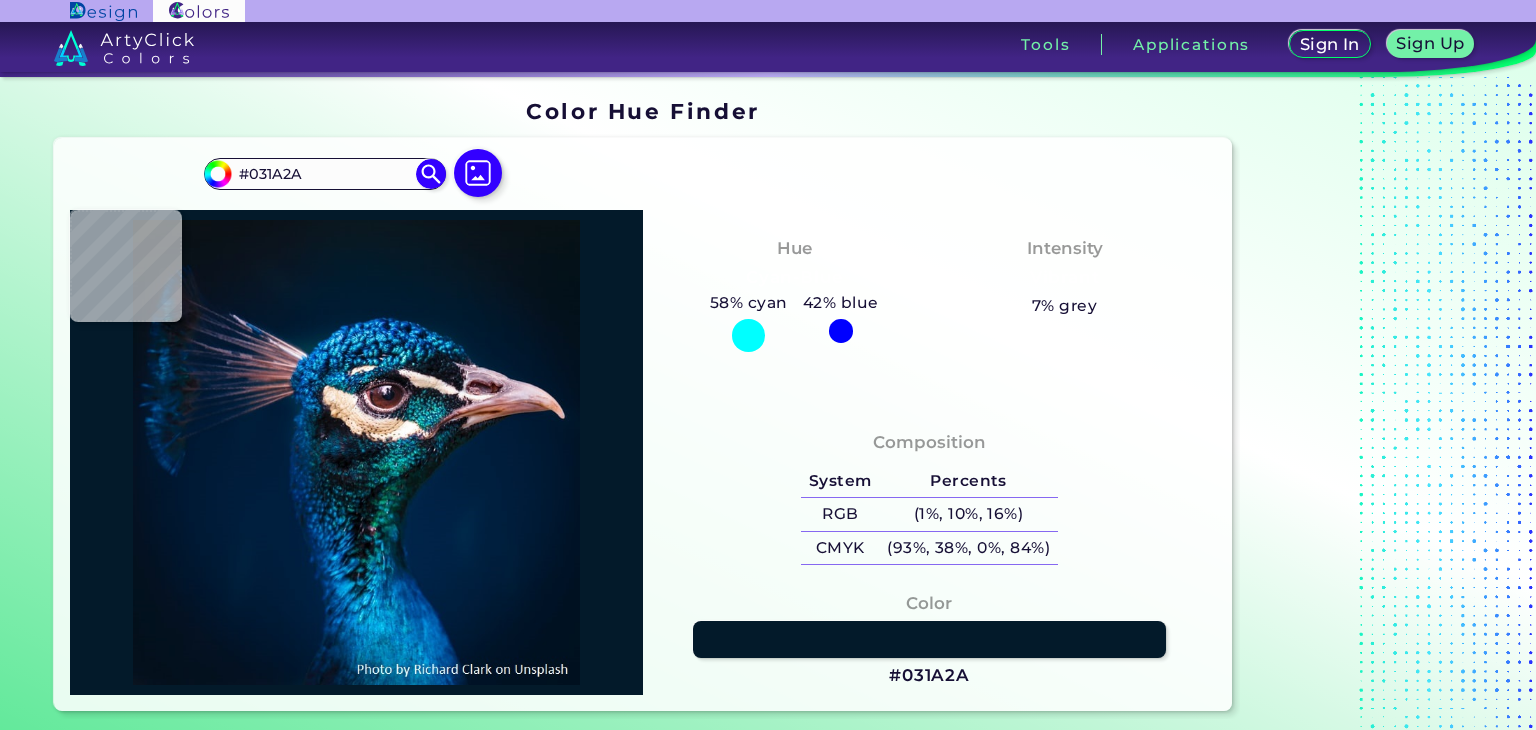 scroll, scrollTop: 0, scrollLeft: 0, axis: both 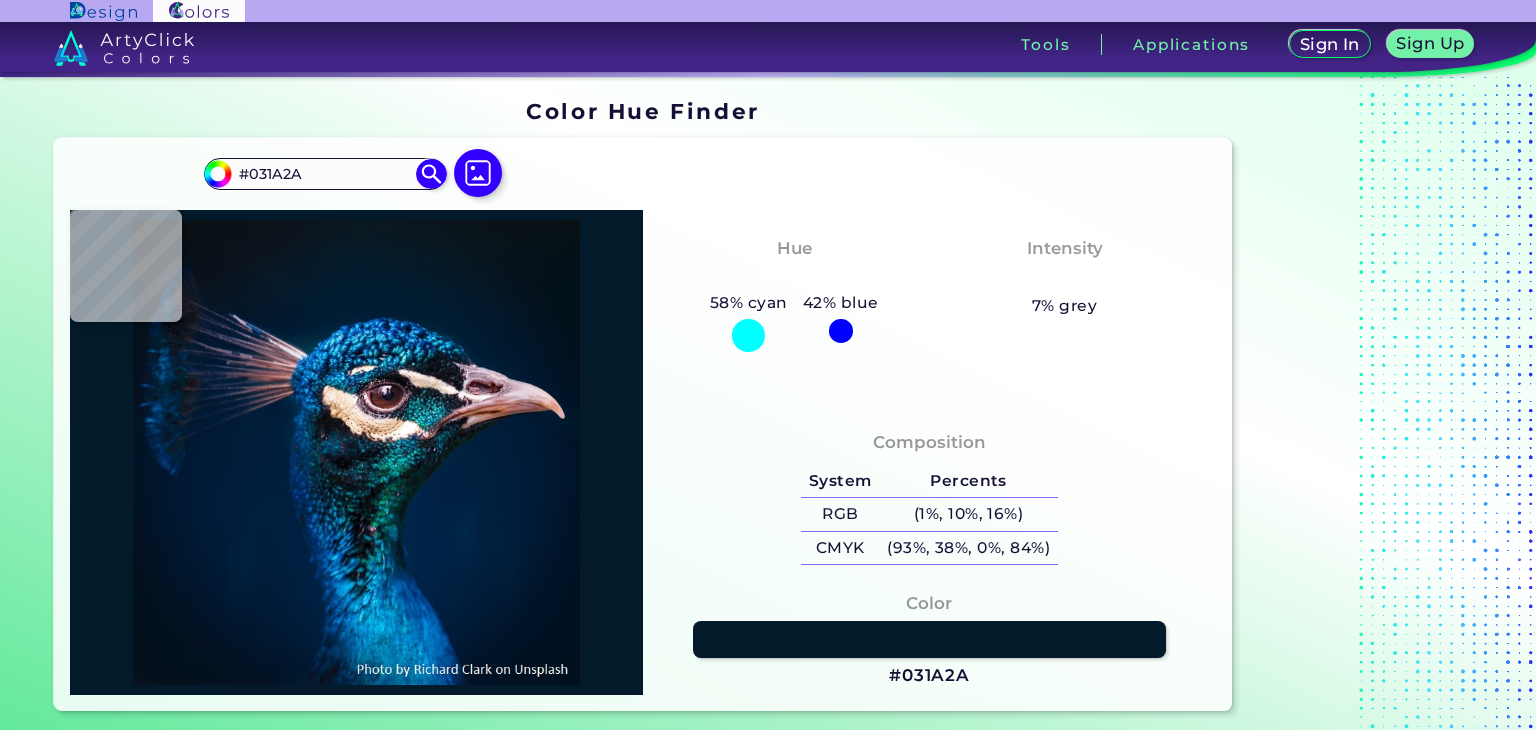 type on "#031928" 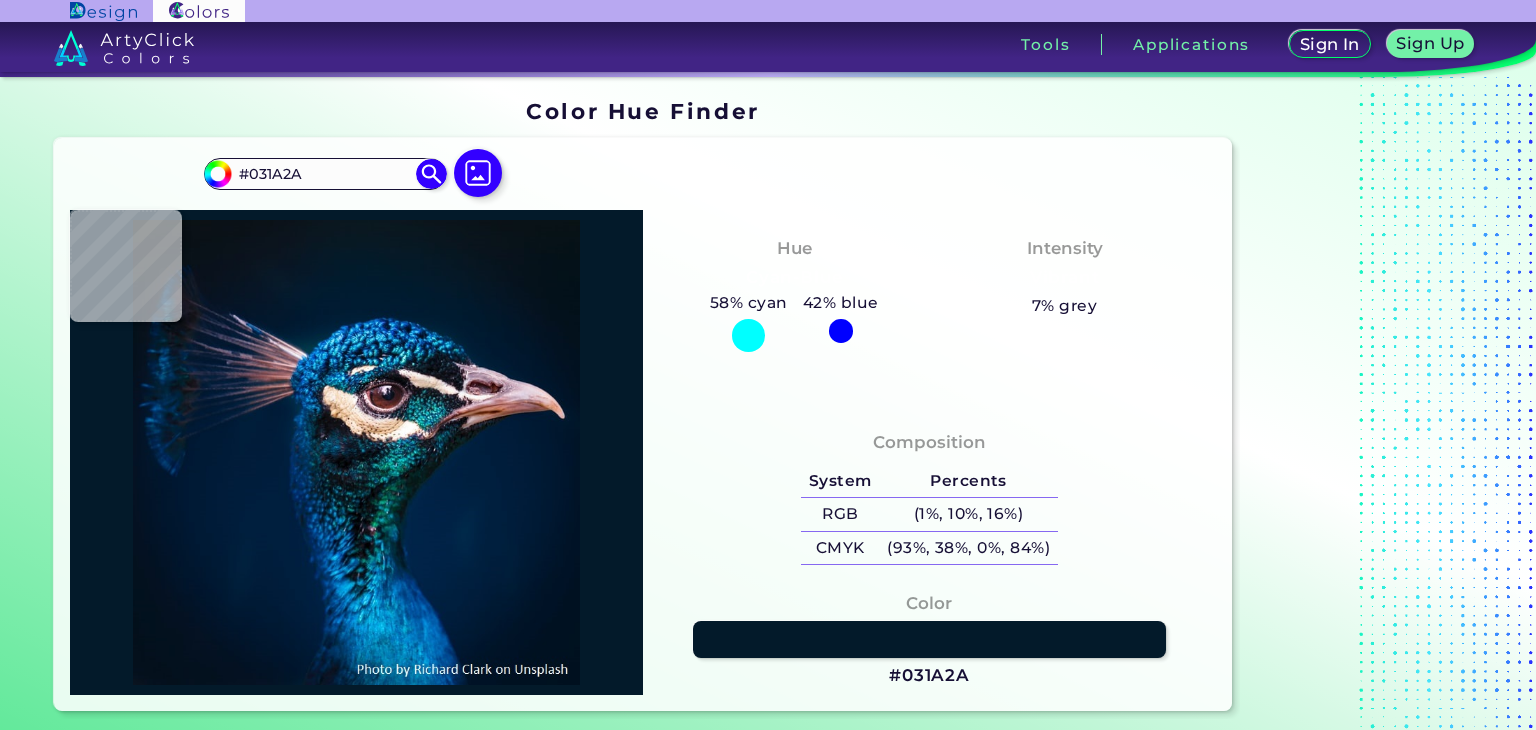 type on "#031928" 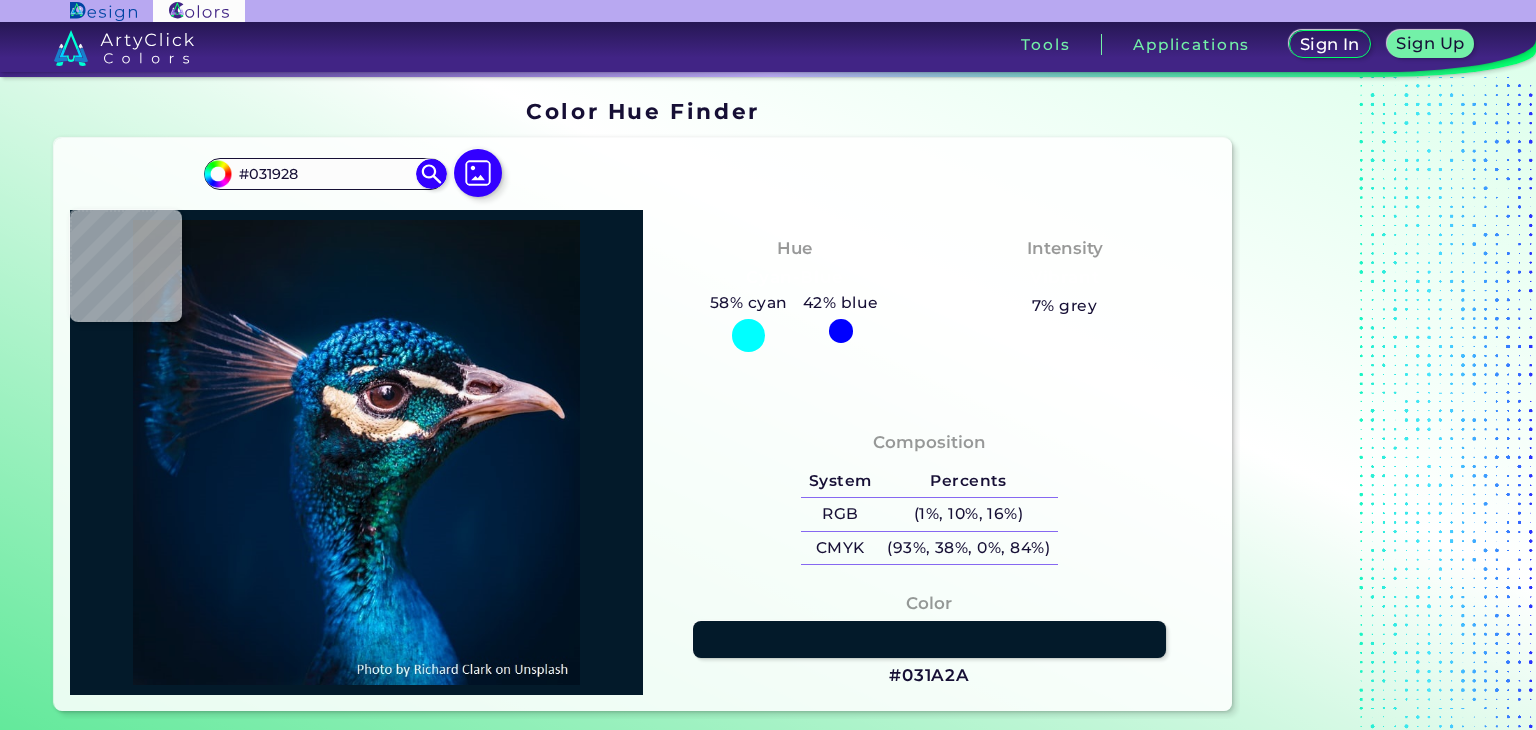 type on "#051828" 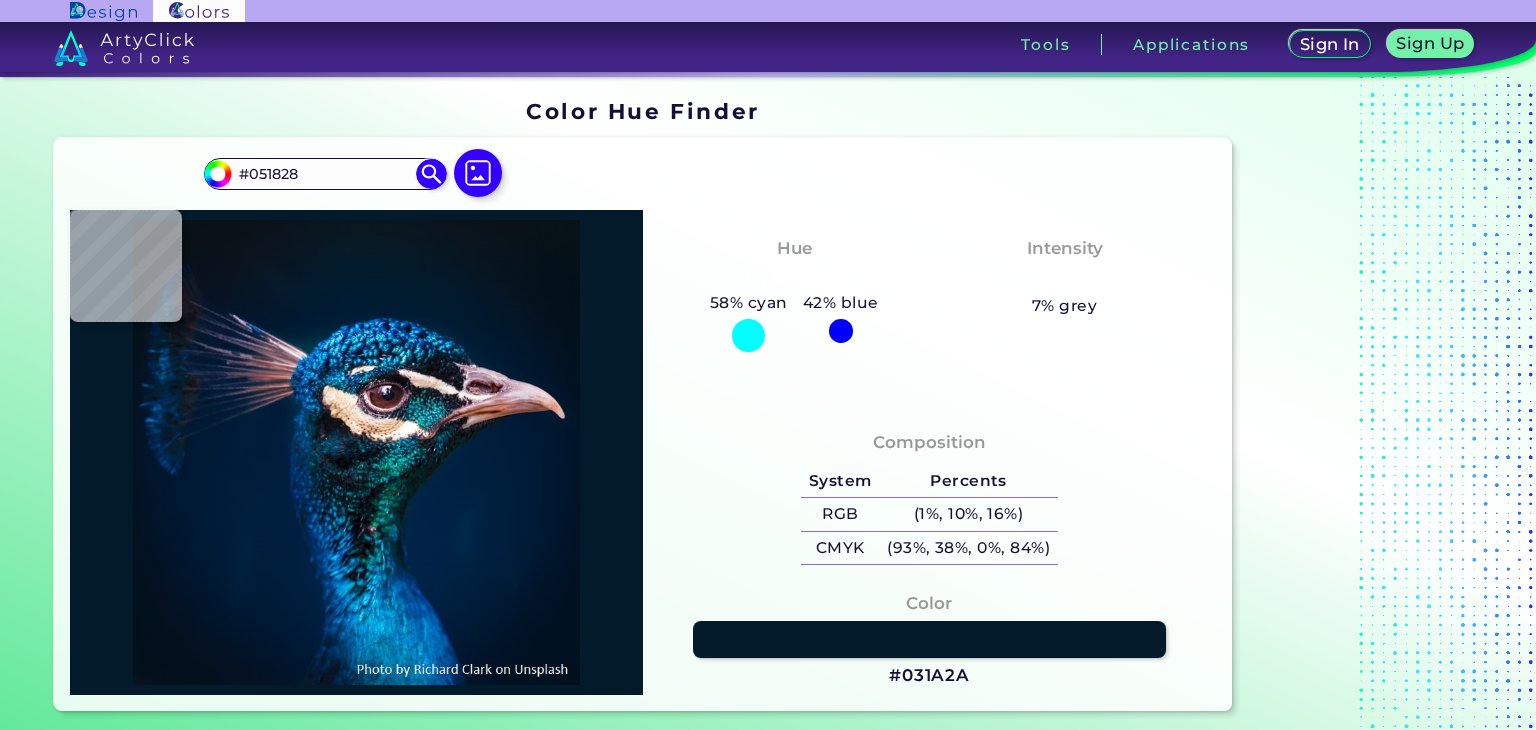 type on "#051827" 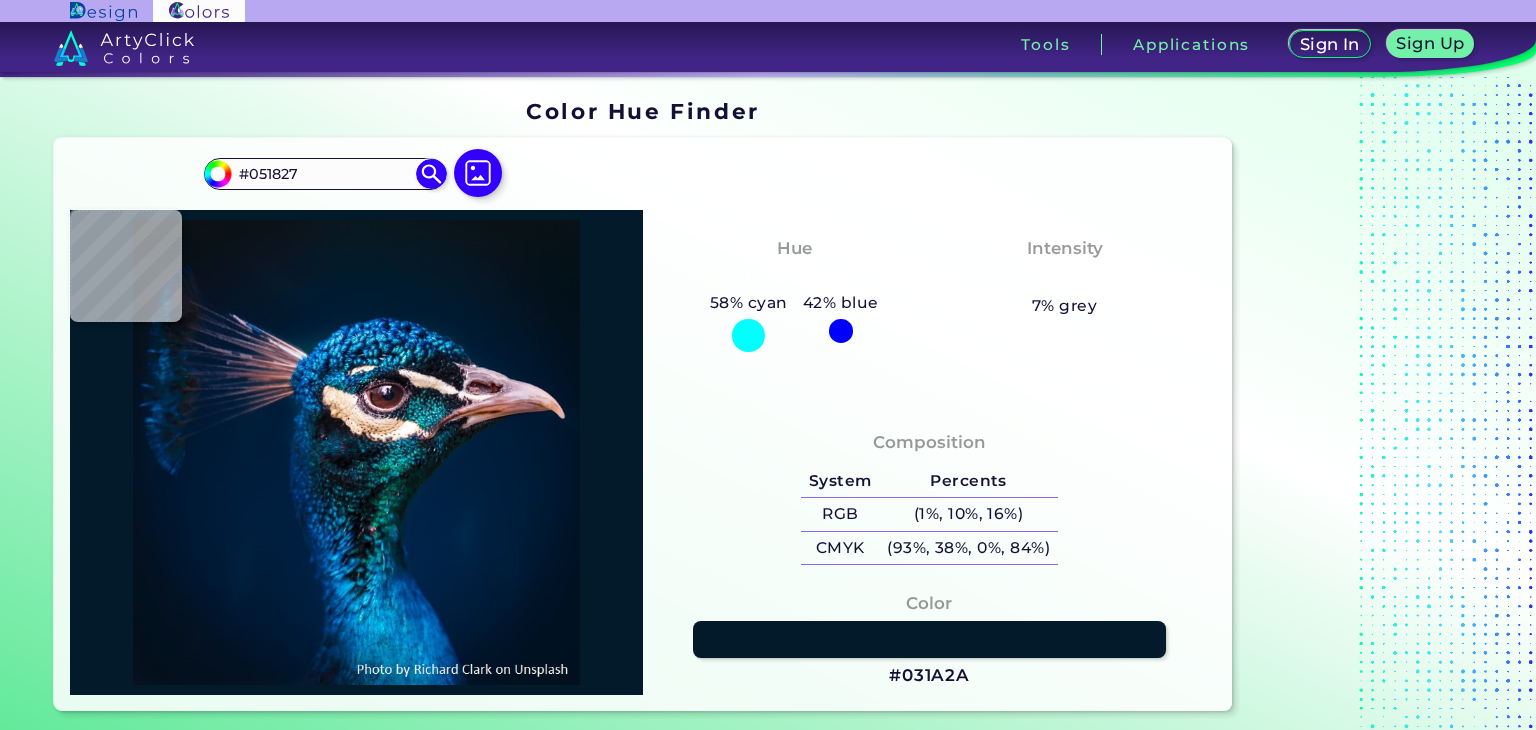 type on "#061826" 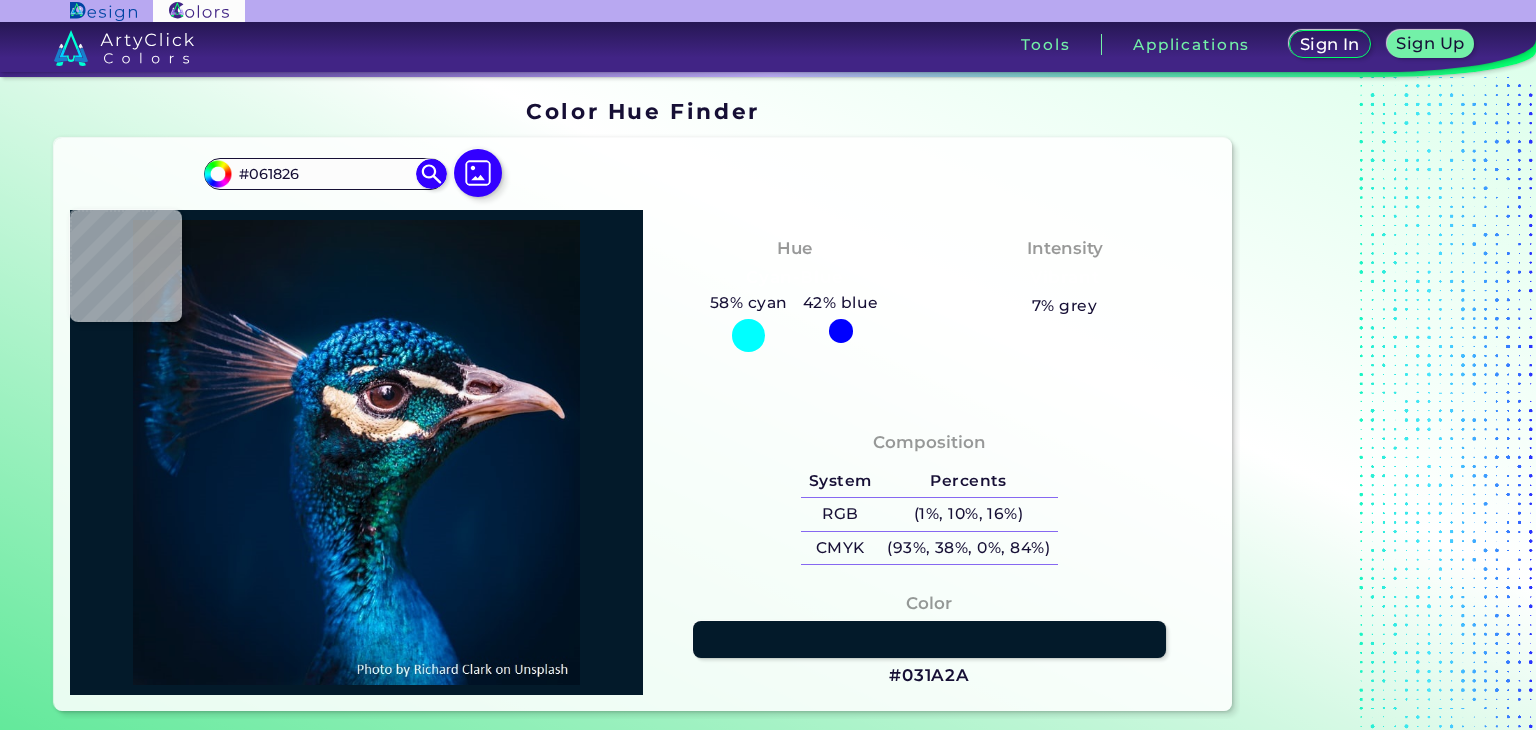 type on "#061824" 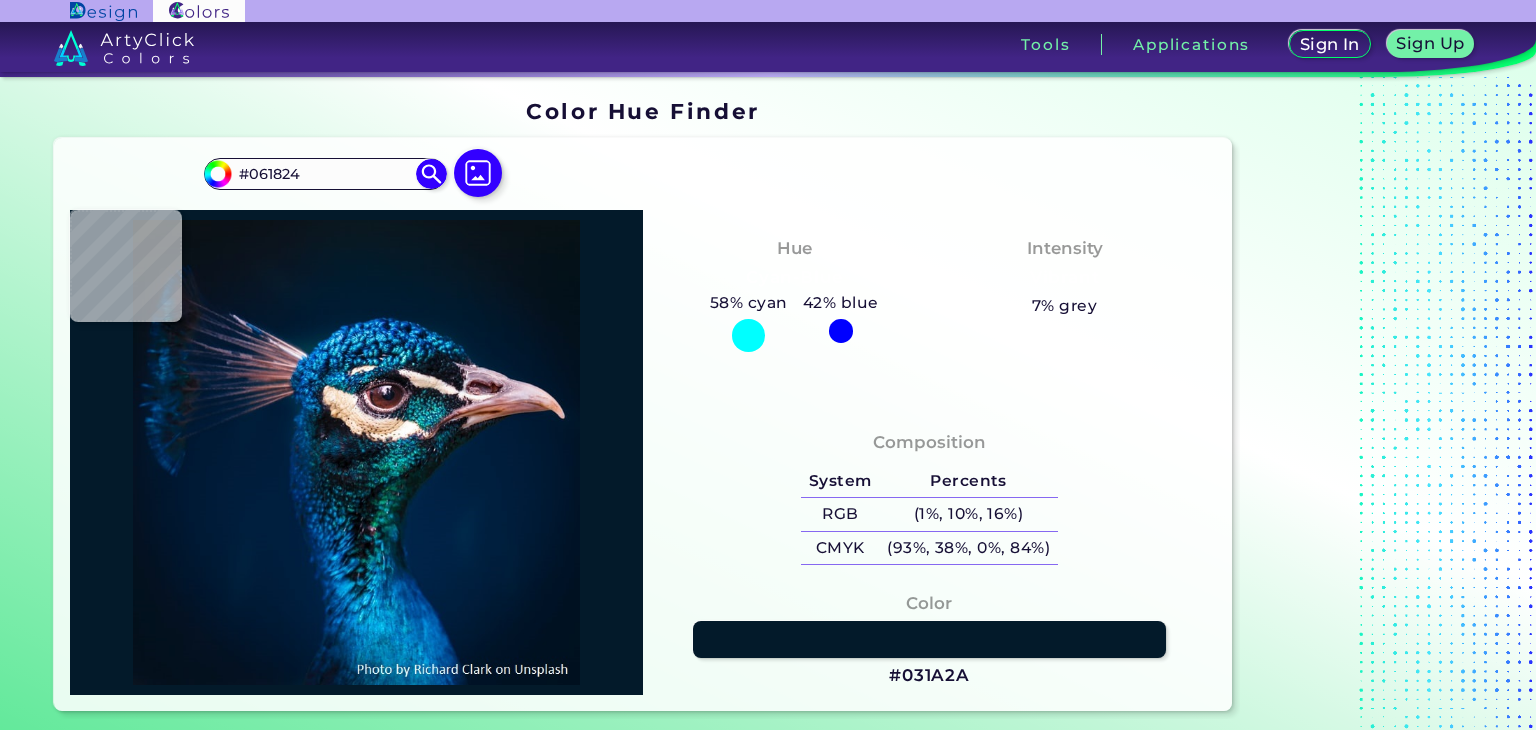 type on "#061721" 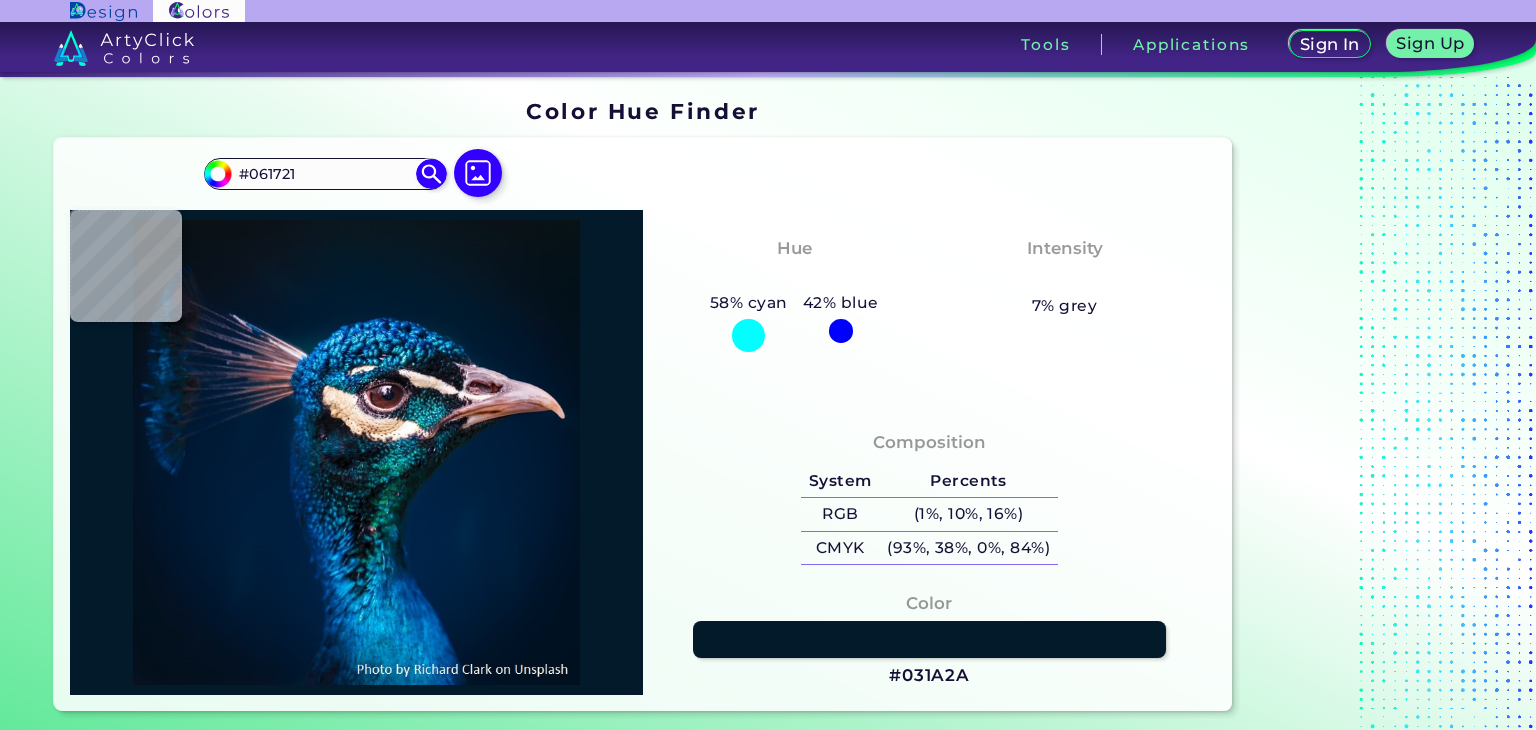type on "#081620" 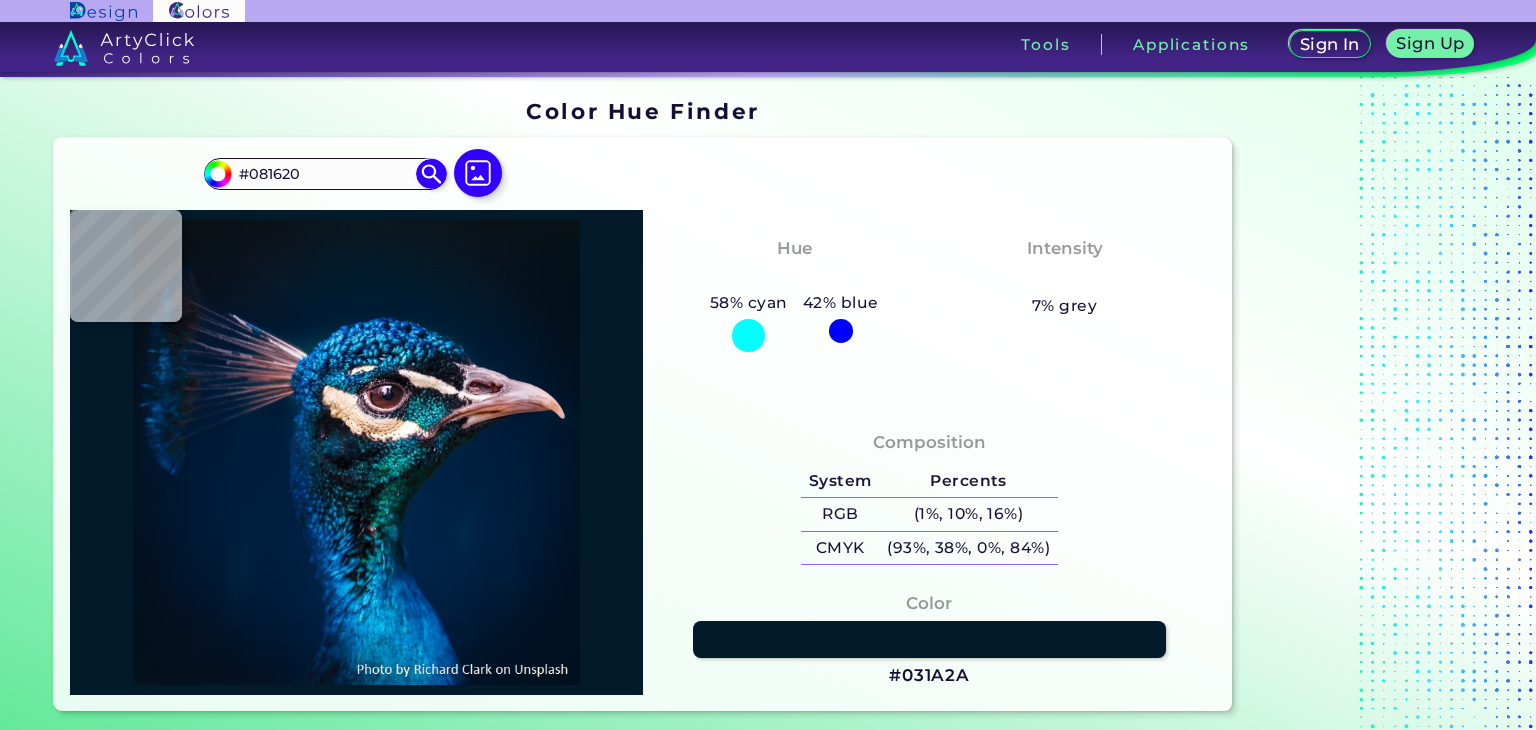 type on "#0a141e" 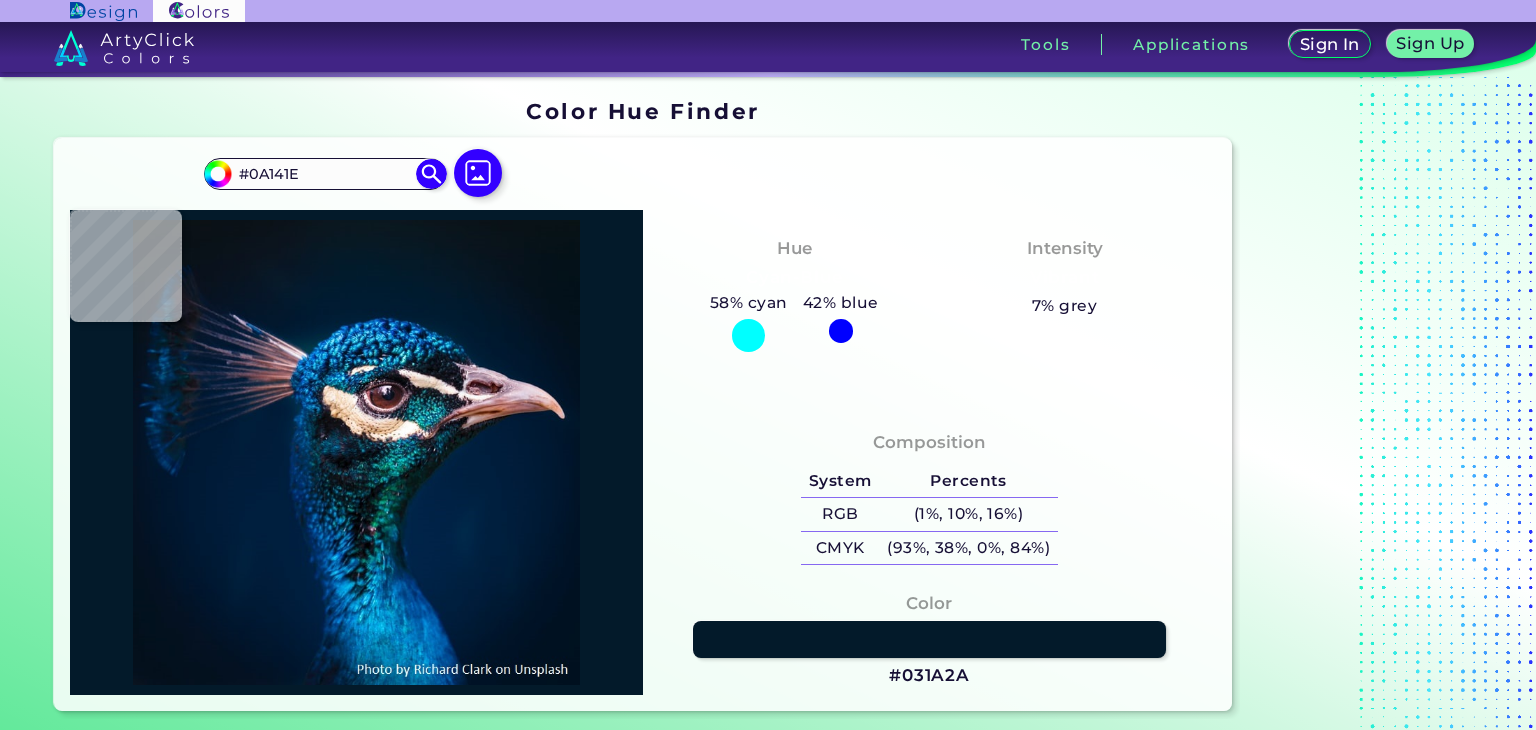 type on "#08151e" 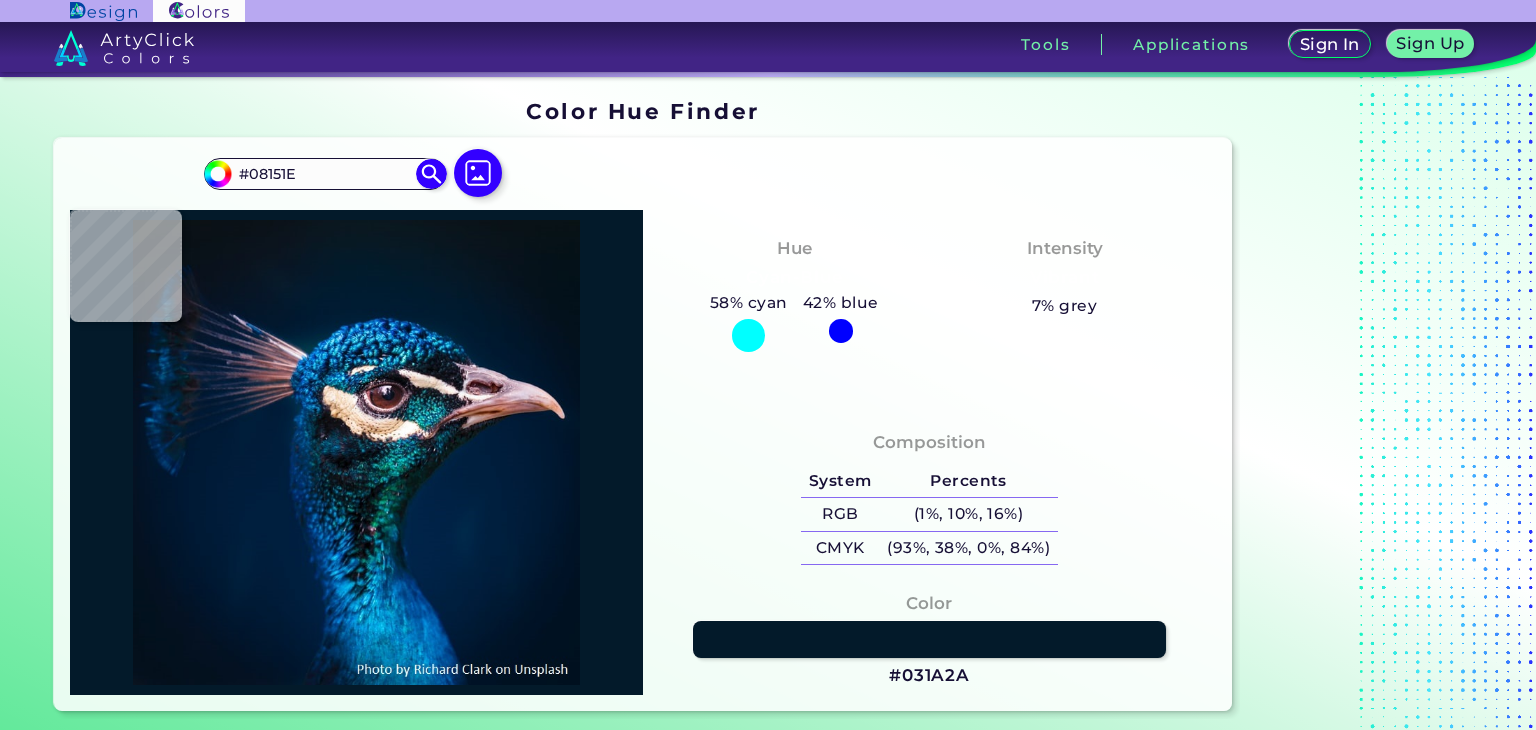 type on "#07151e" 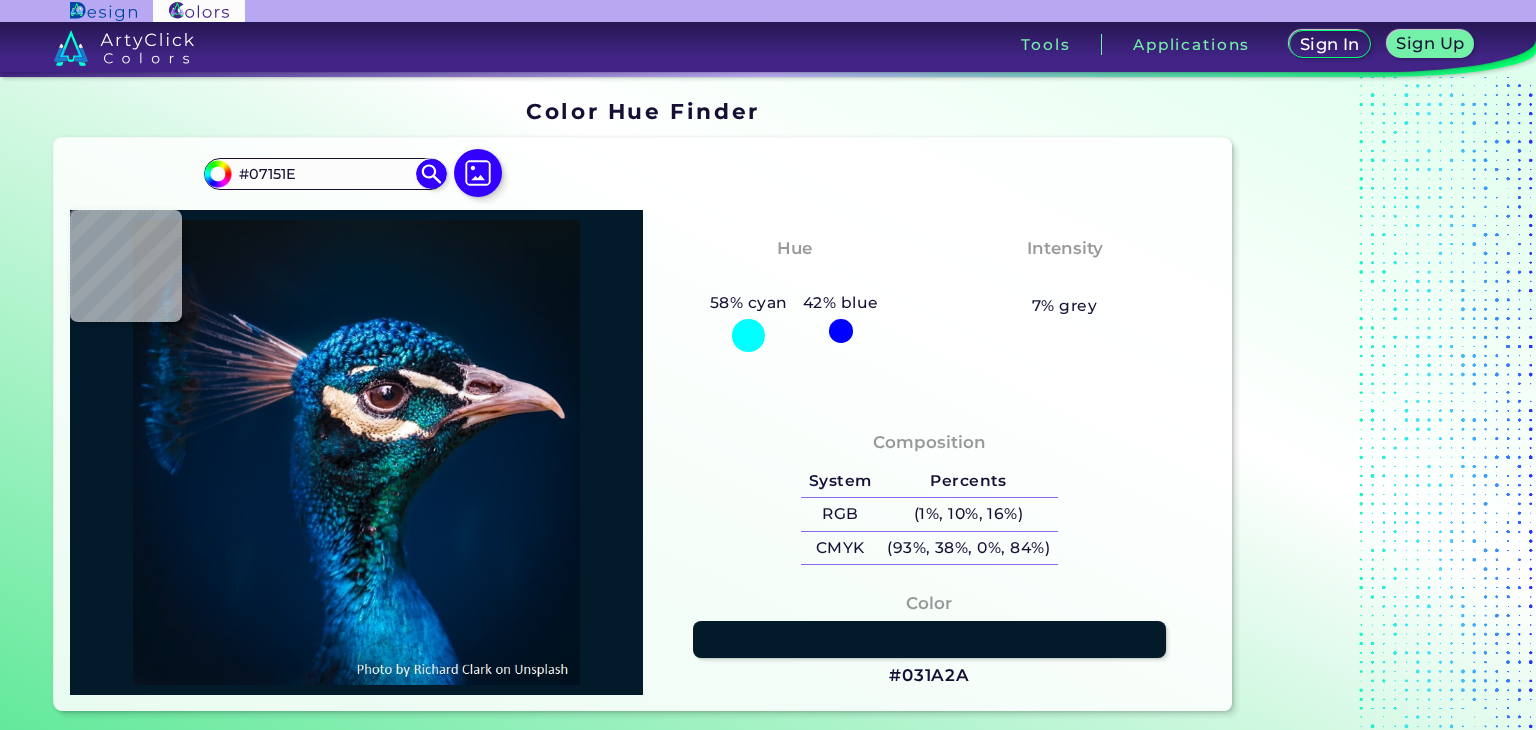 type on "#08151d" 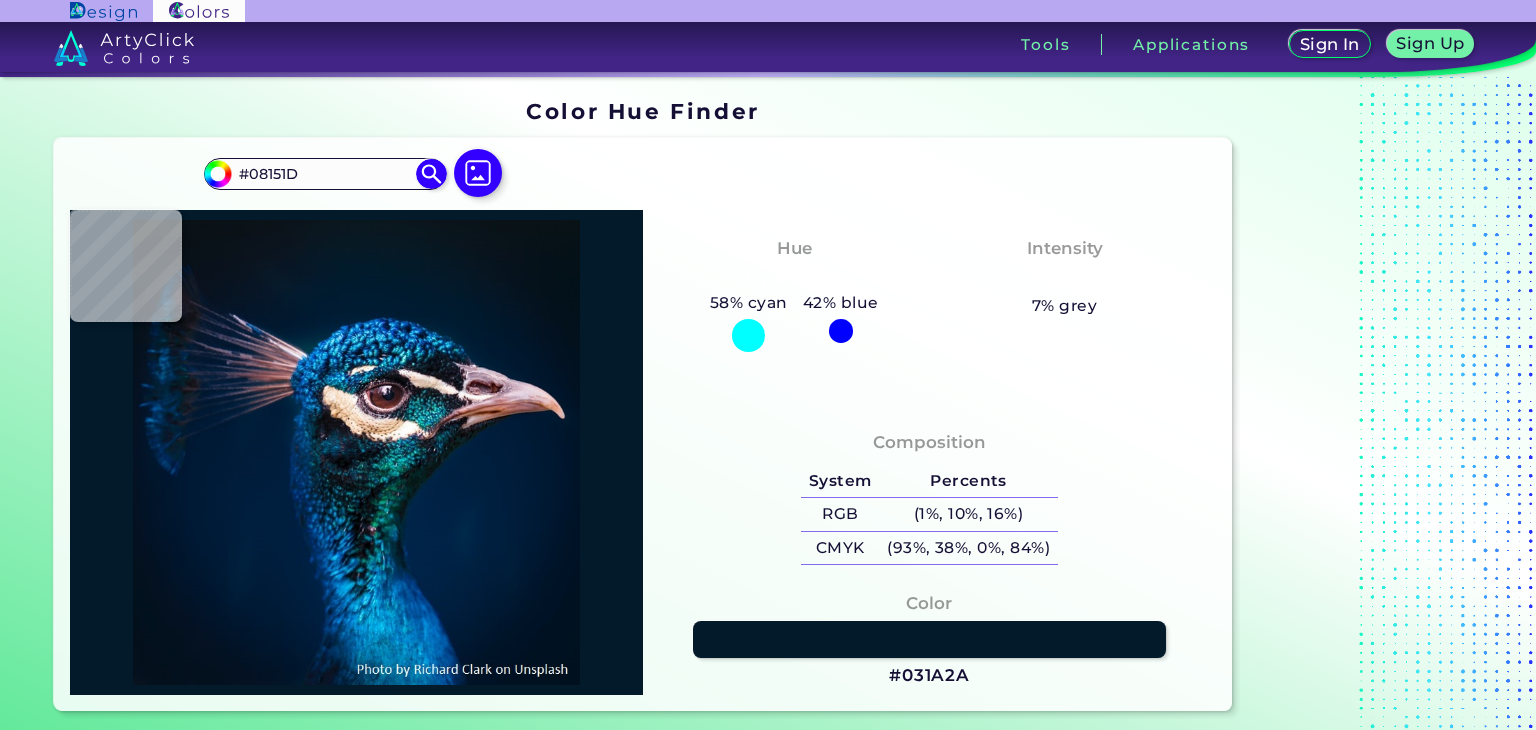 type on "#08141d" 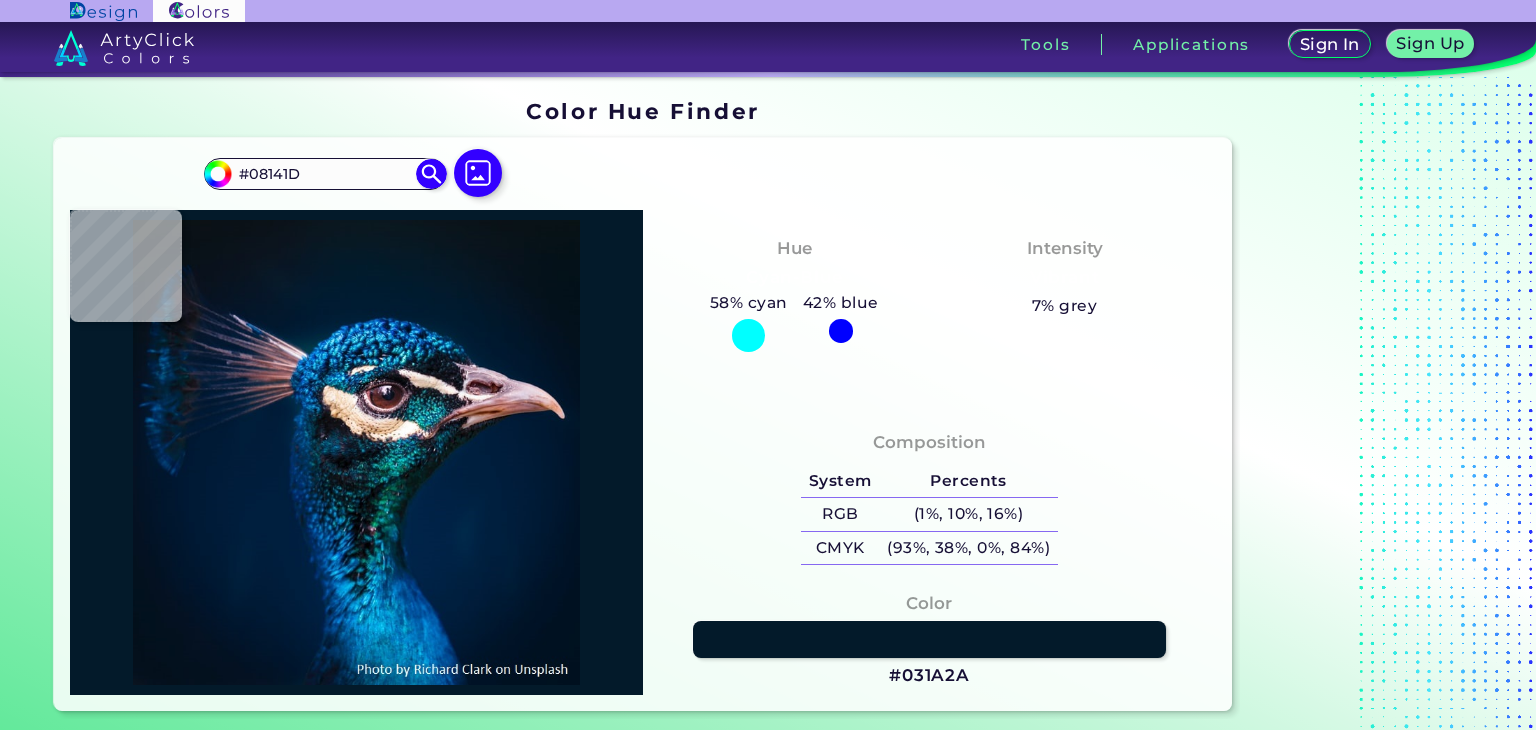 type on "#0a151b" 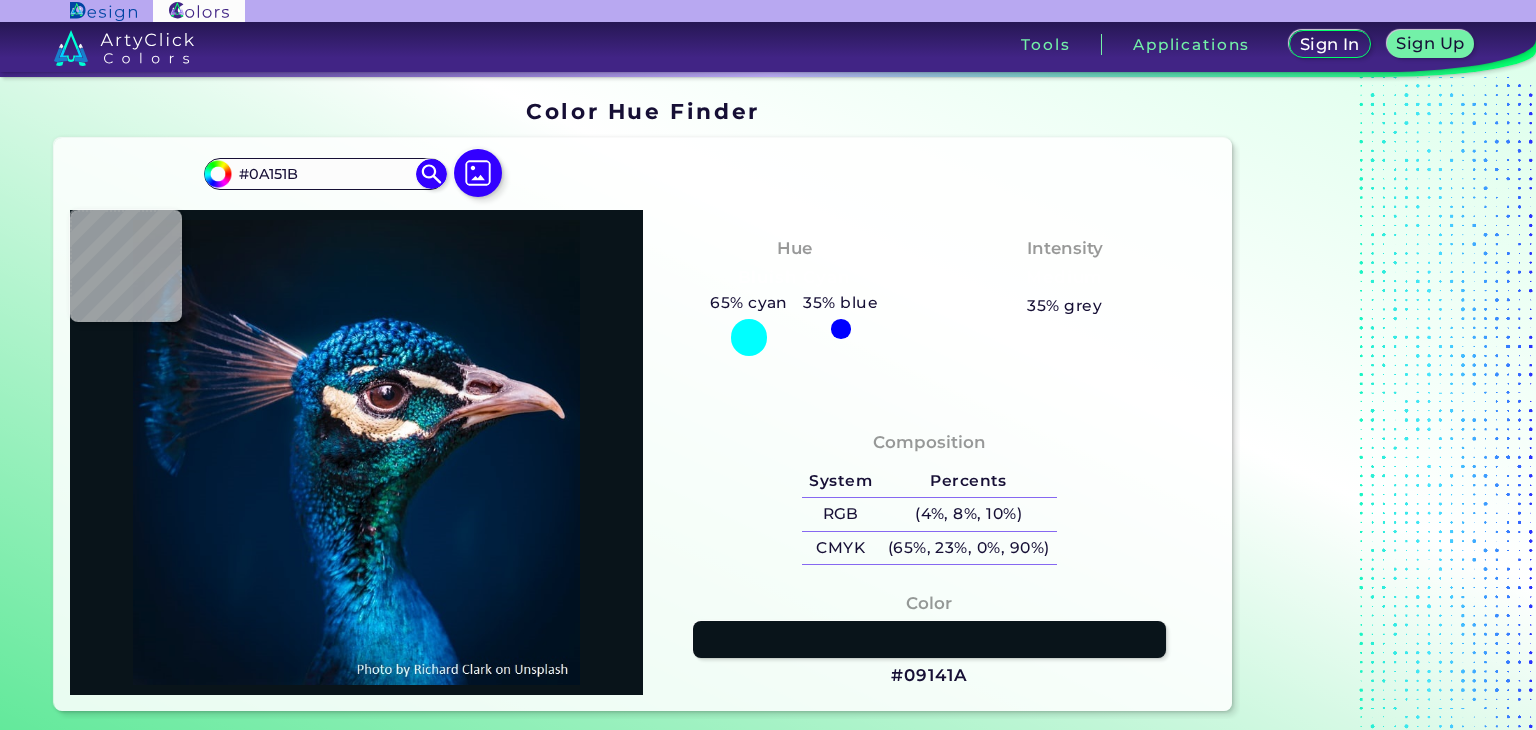 type on "#09141a" 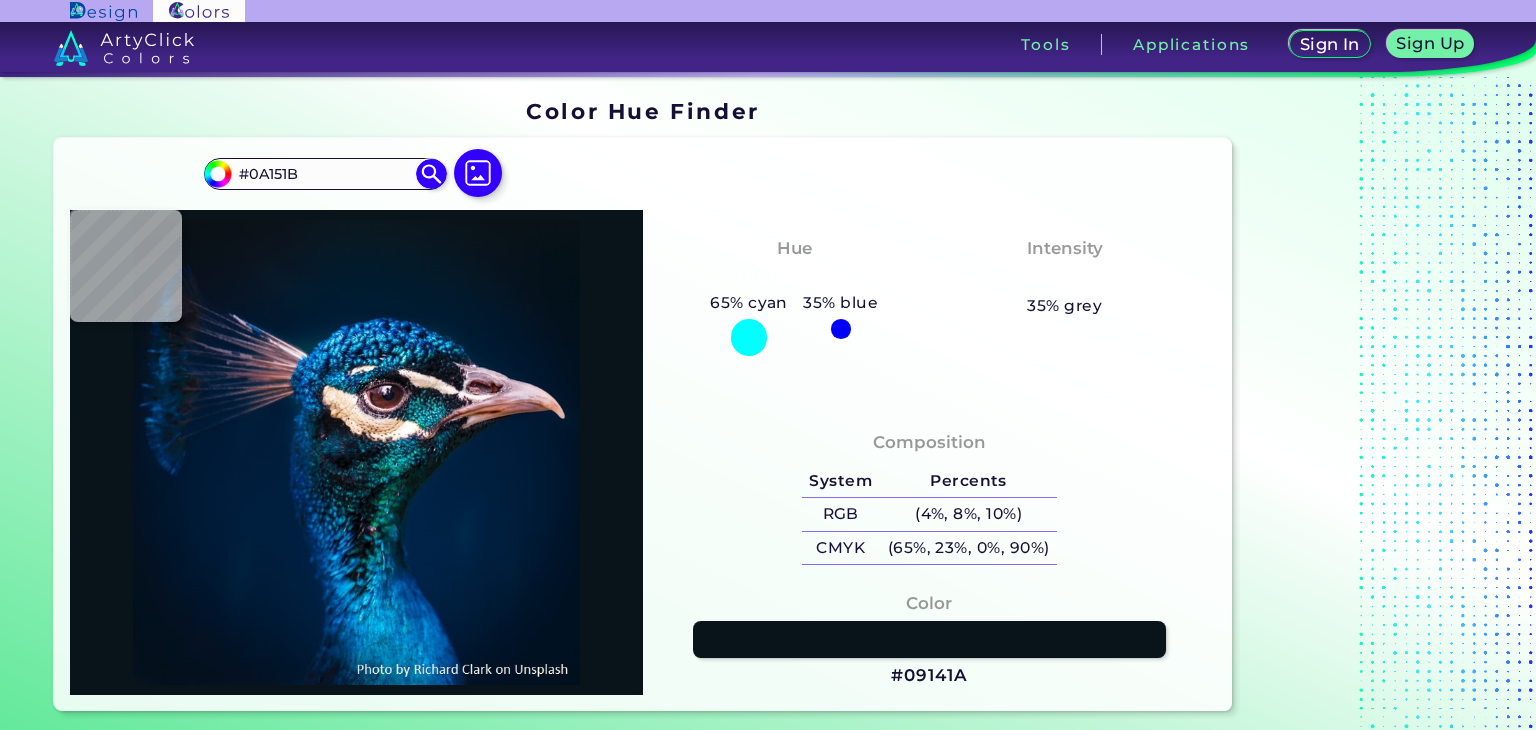 type on "#09141A" 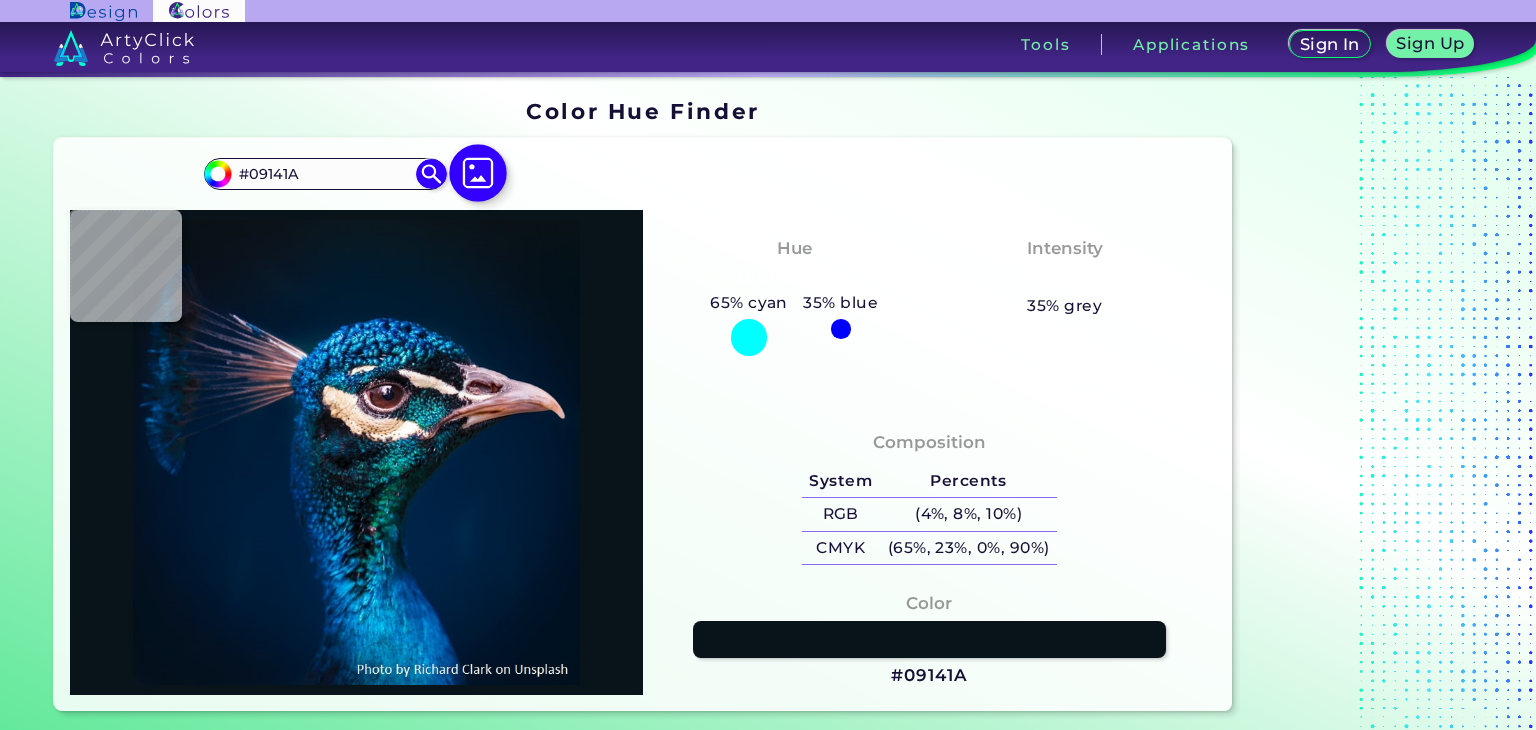 type on "#0a131a" 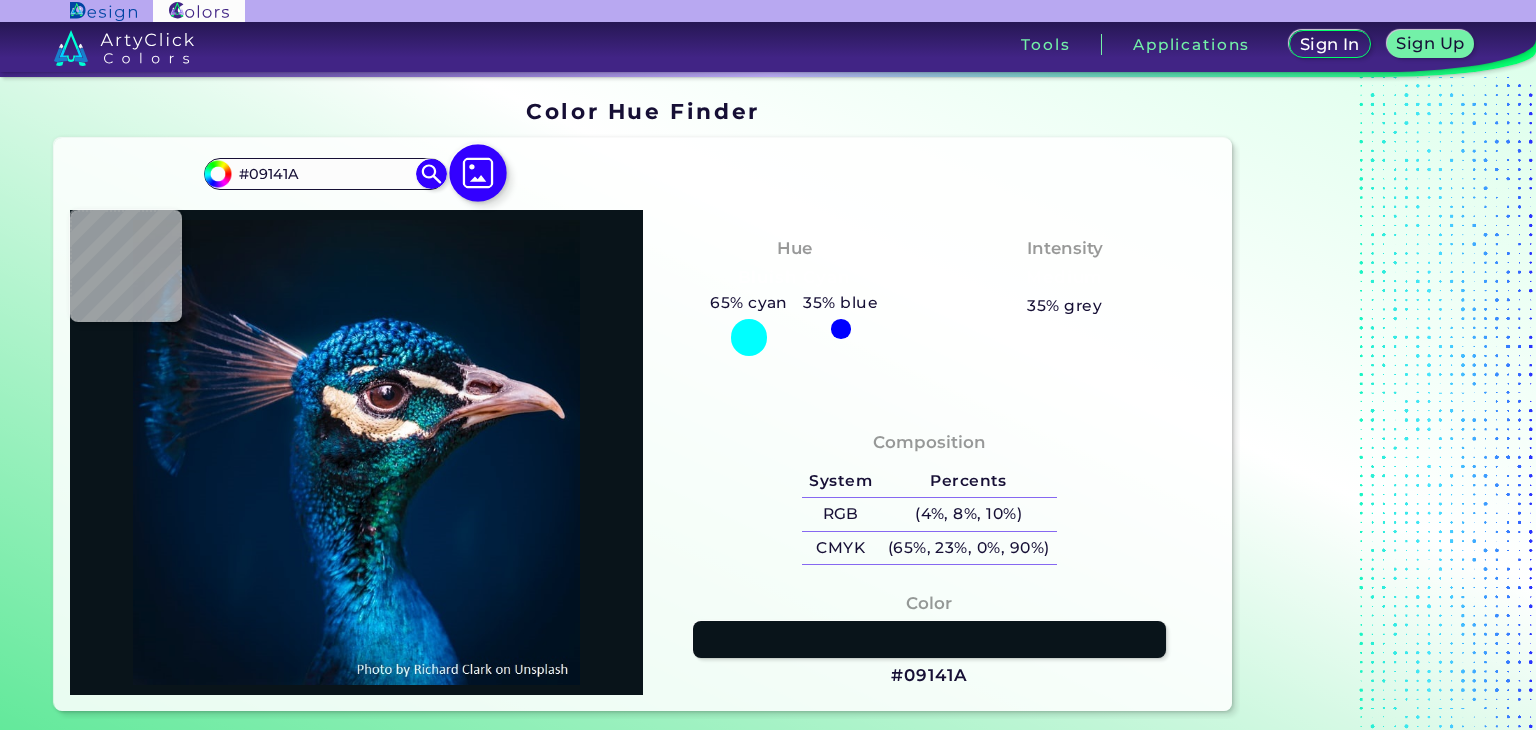 type on "#0A131A" 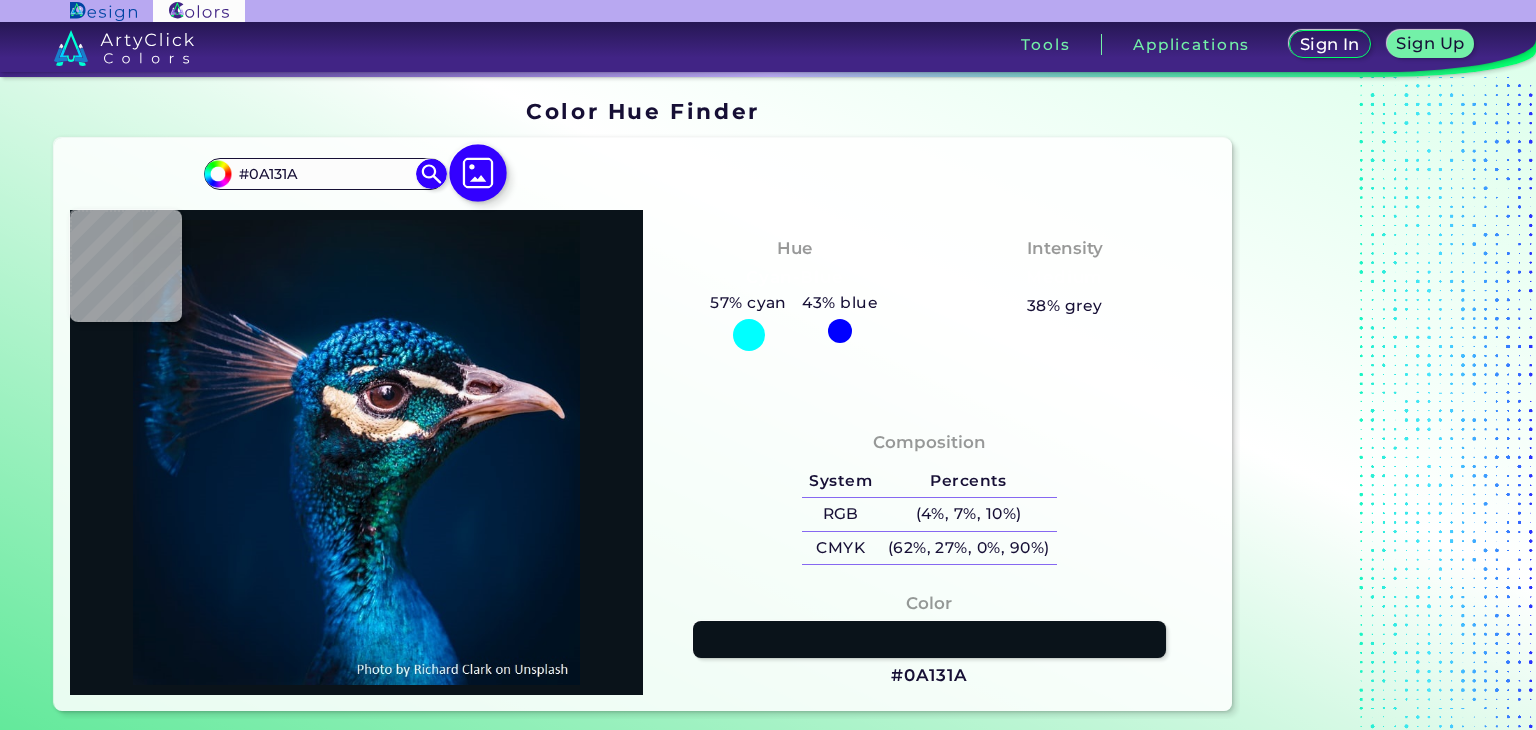 click at bounding box center (478, 173) 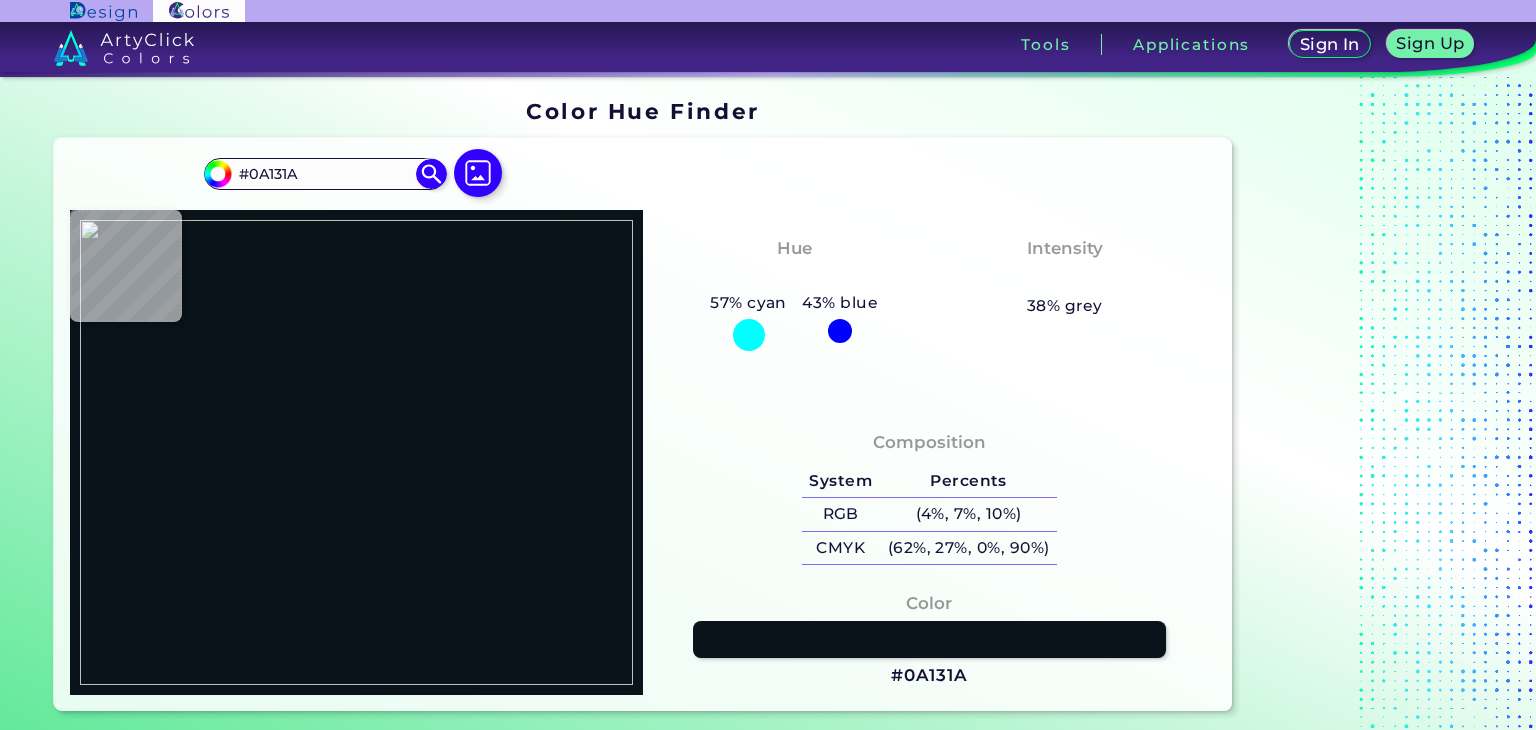 type on "#938b89" 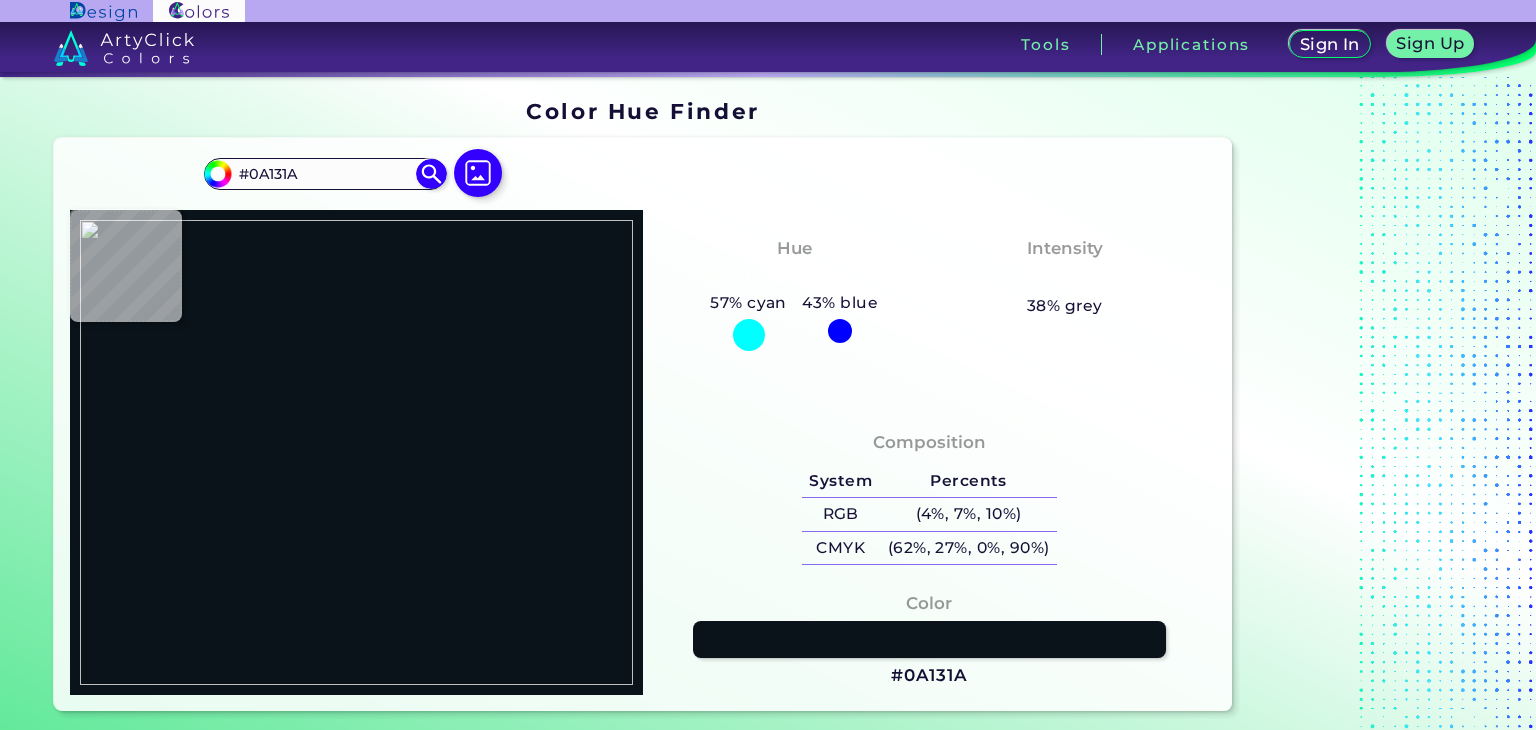 type on "#938B89" 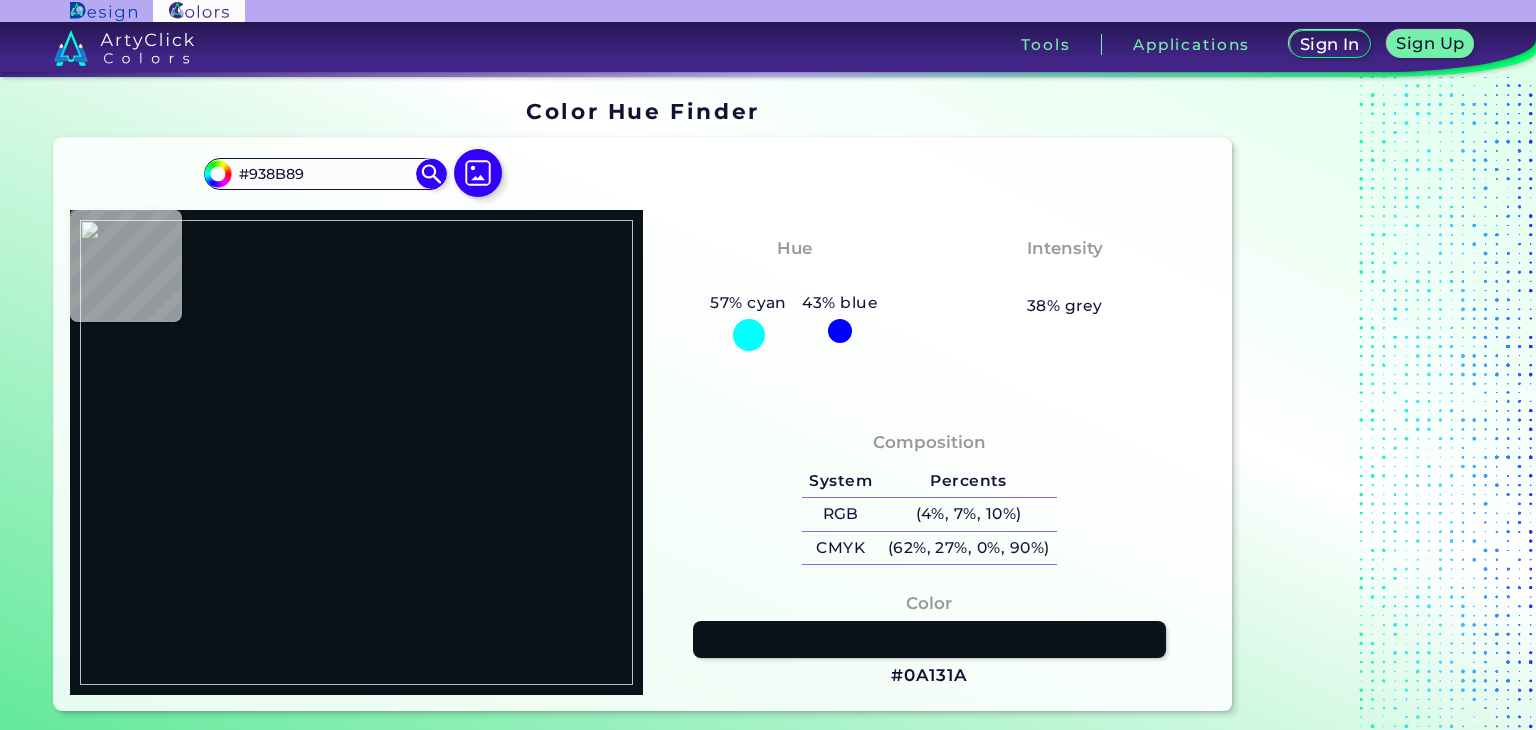 type on "#9e9791" 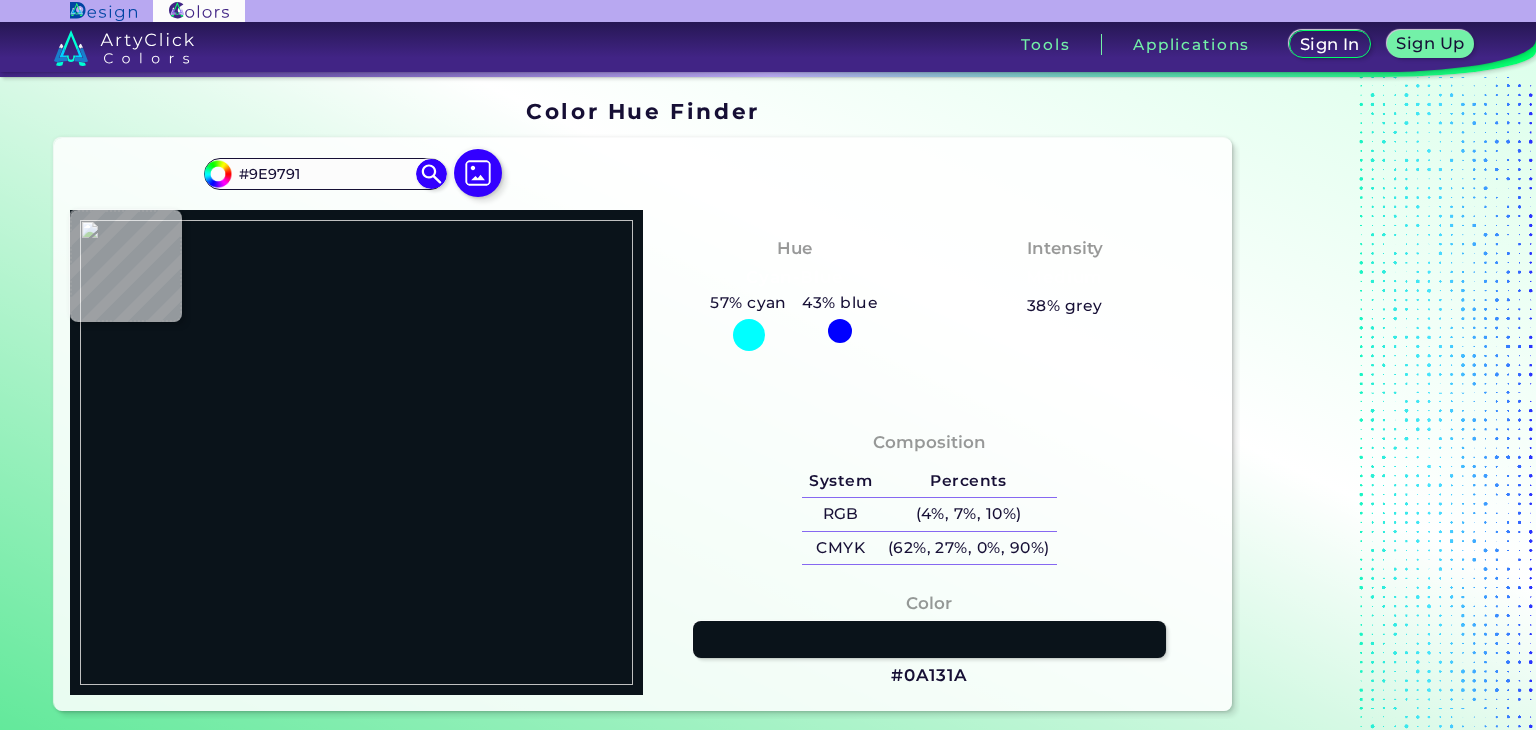 type on "#a39c96" 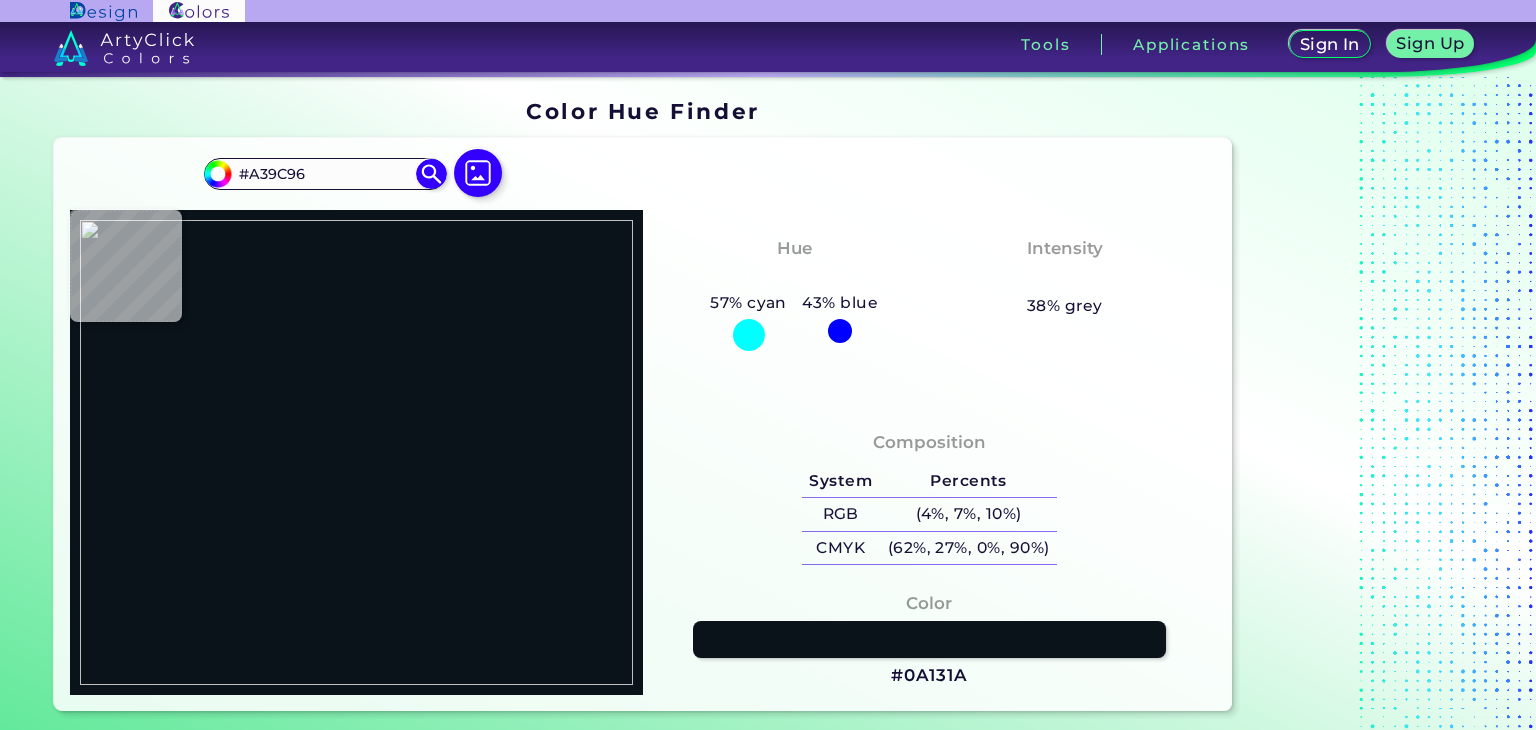 type on "#a49d97" 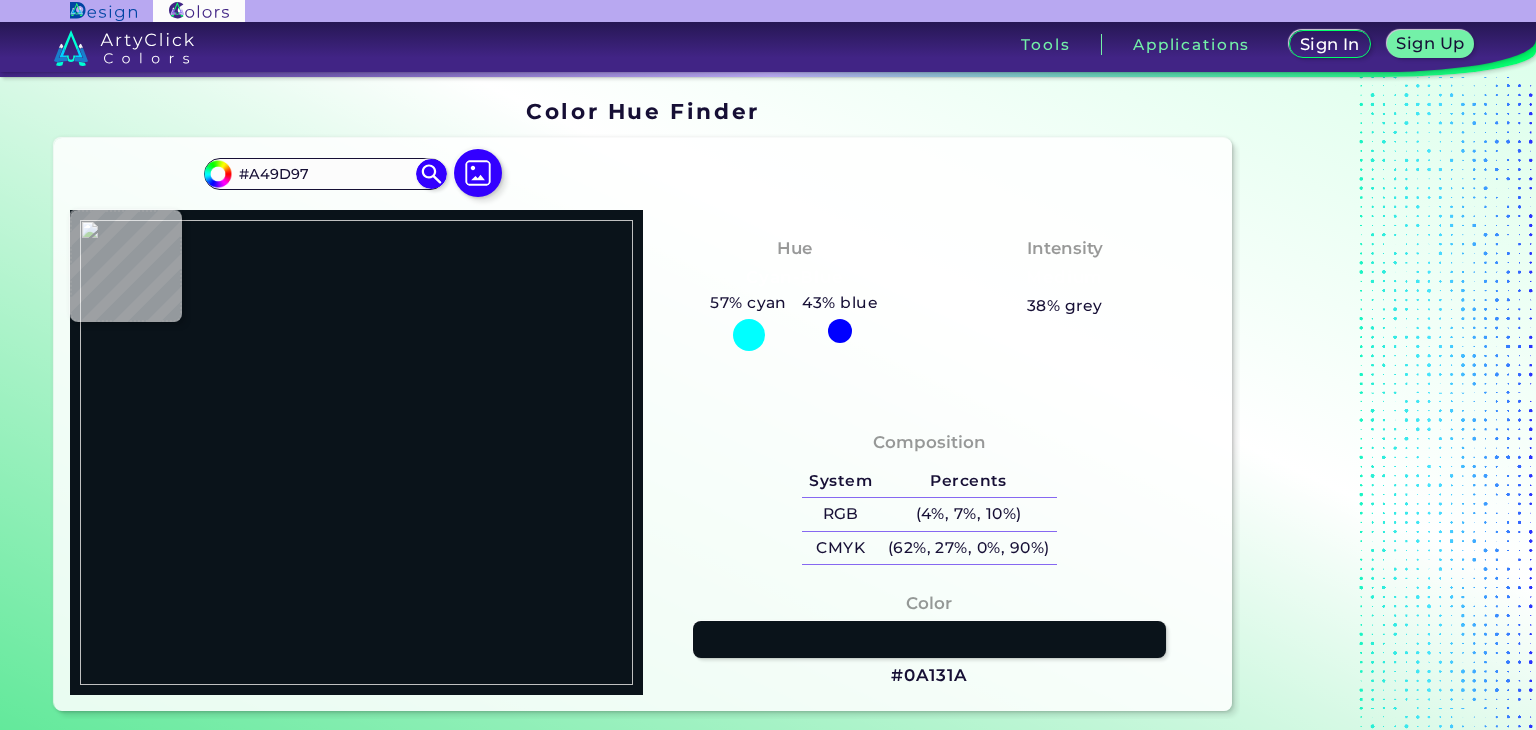 type on "#a69d96" 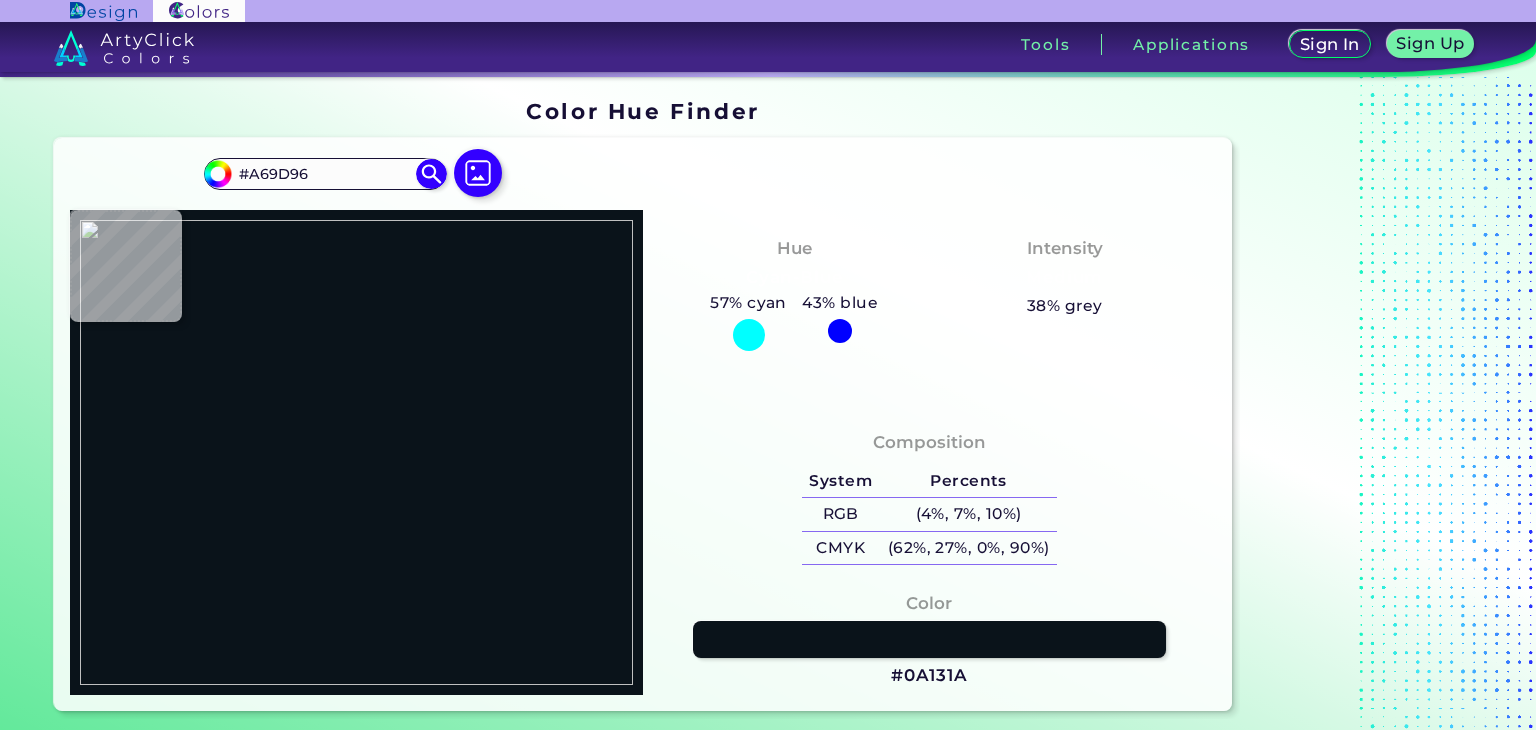 type on "#a59c95" 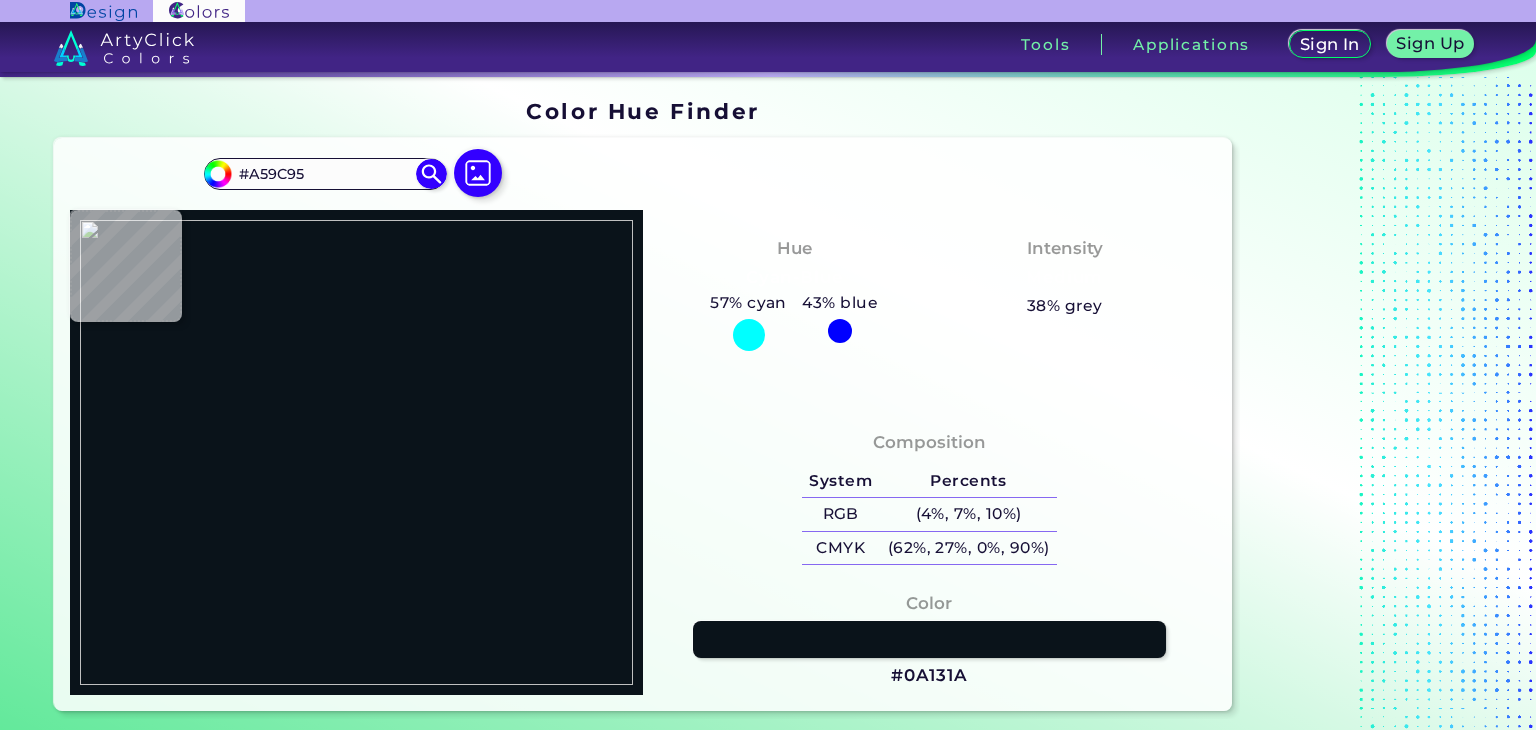 type on "#a39a93" 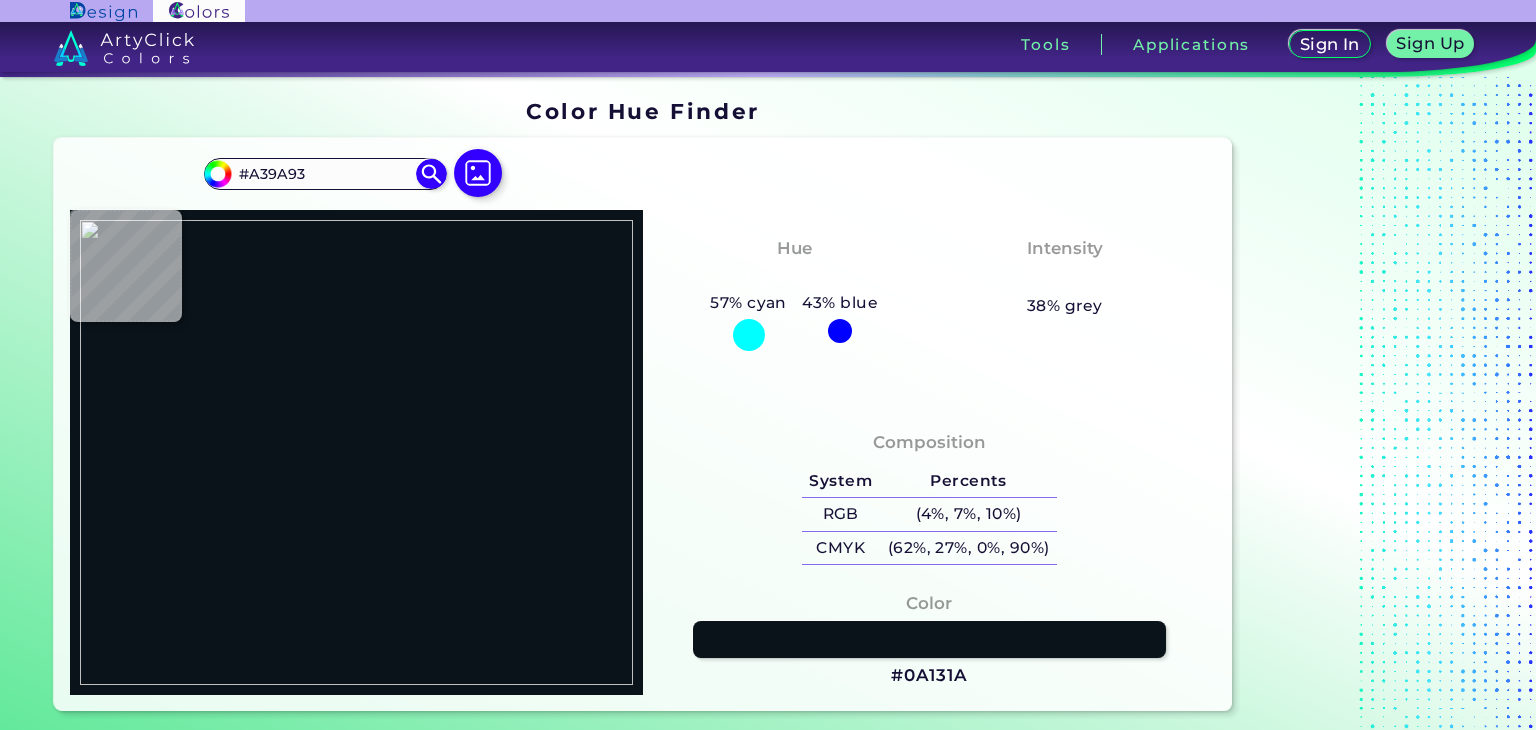 type on "#a19891" 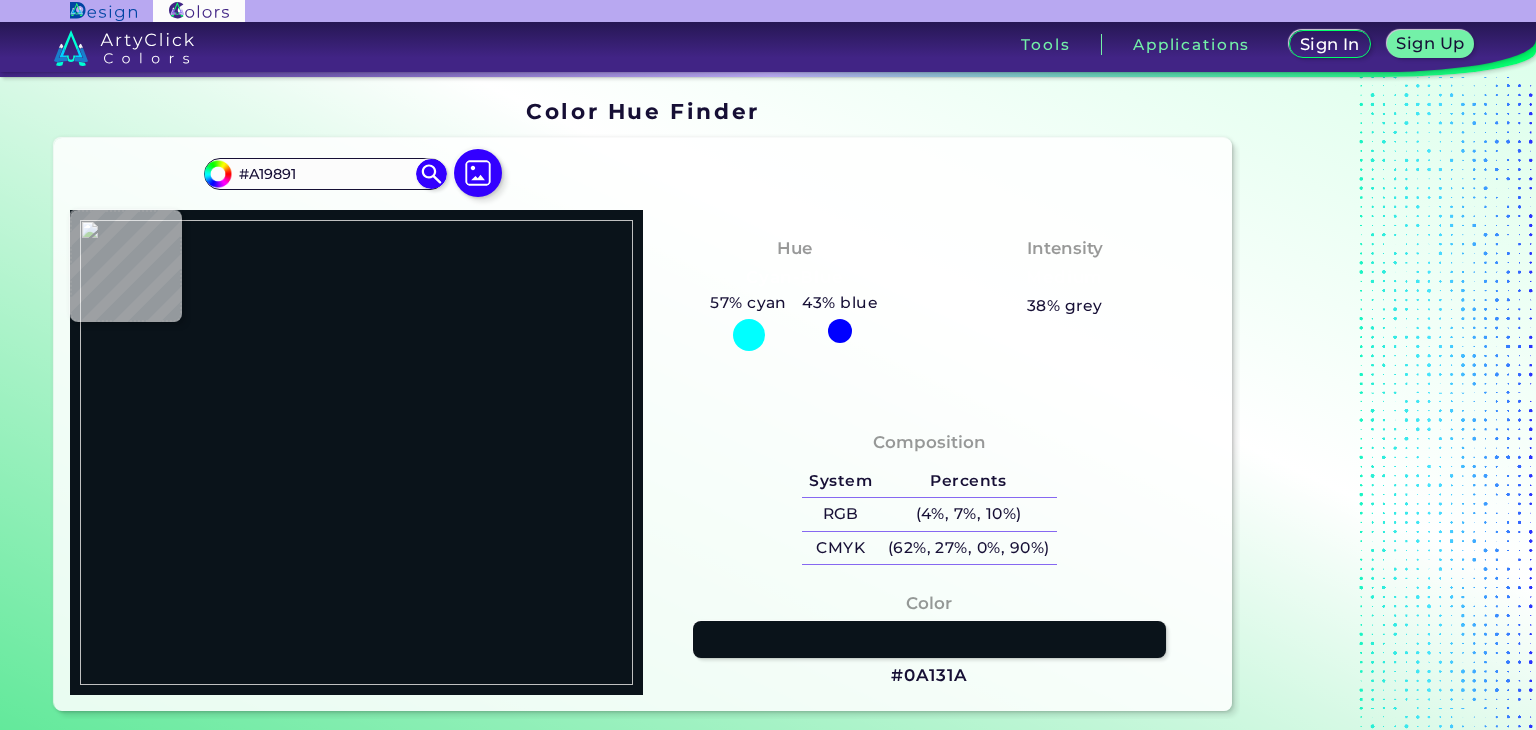type on "#a29992" 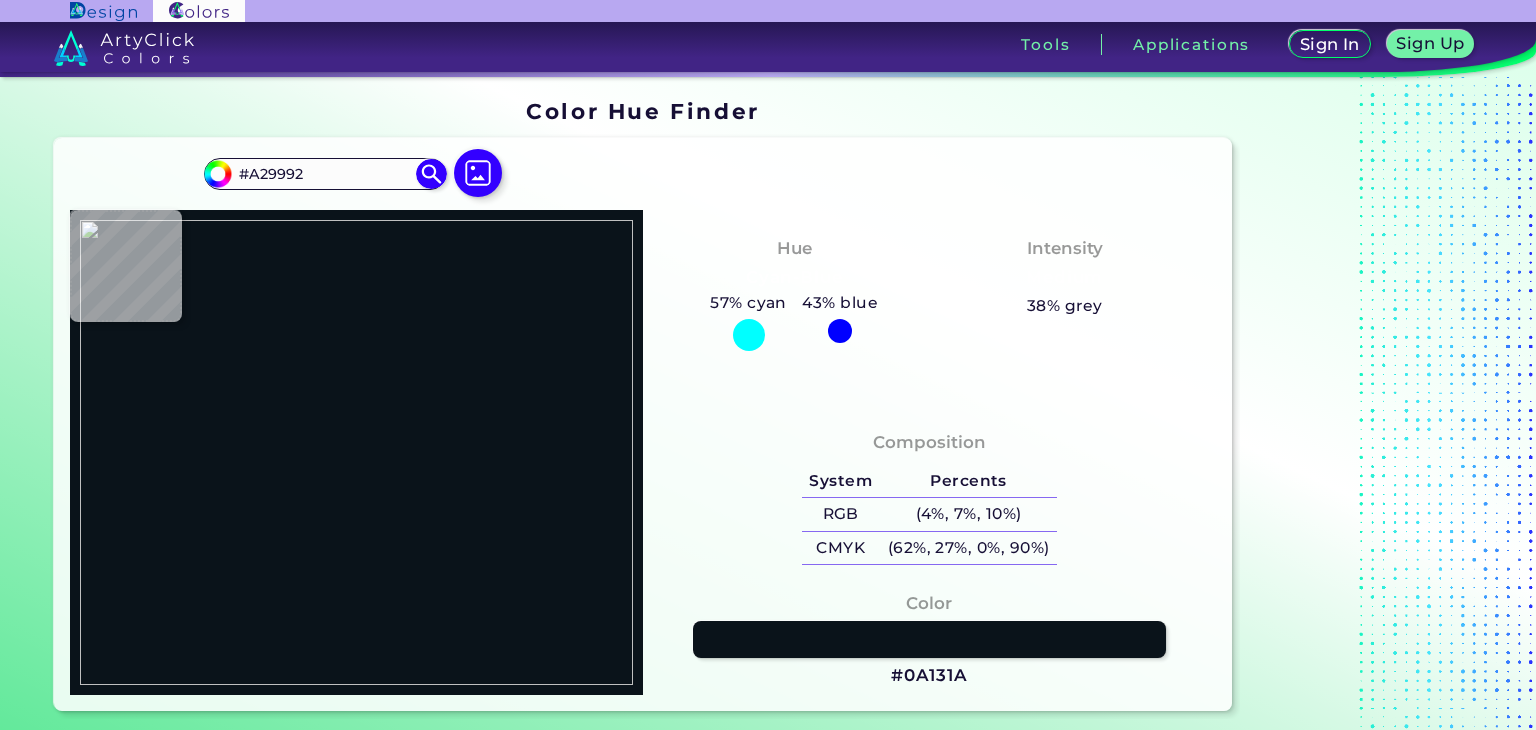 type on "#a09790" 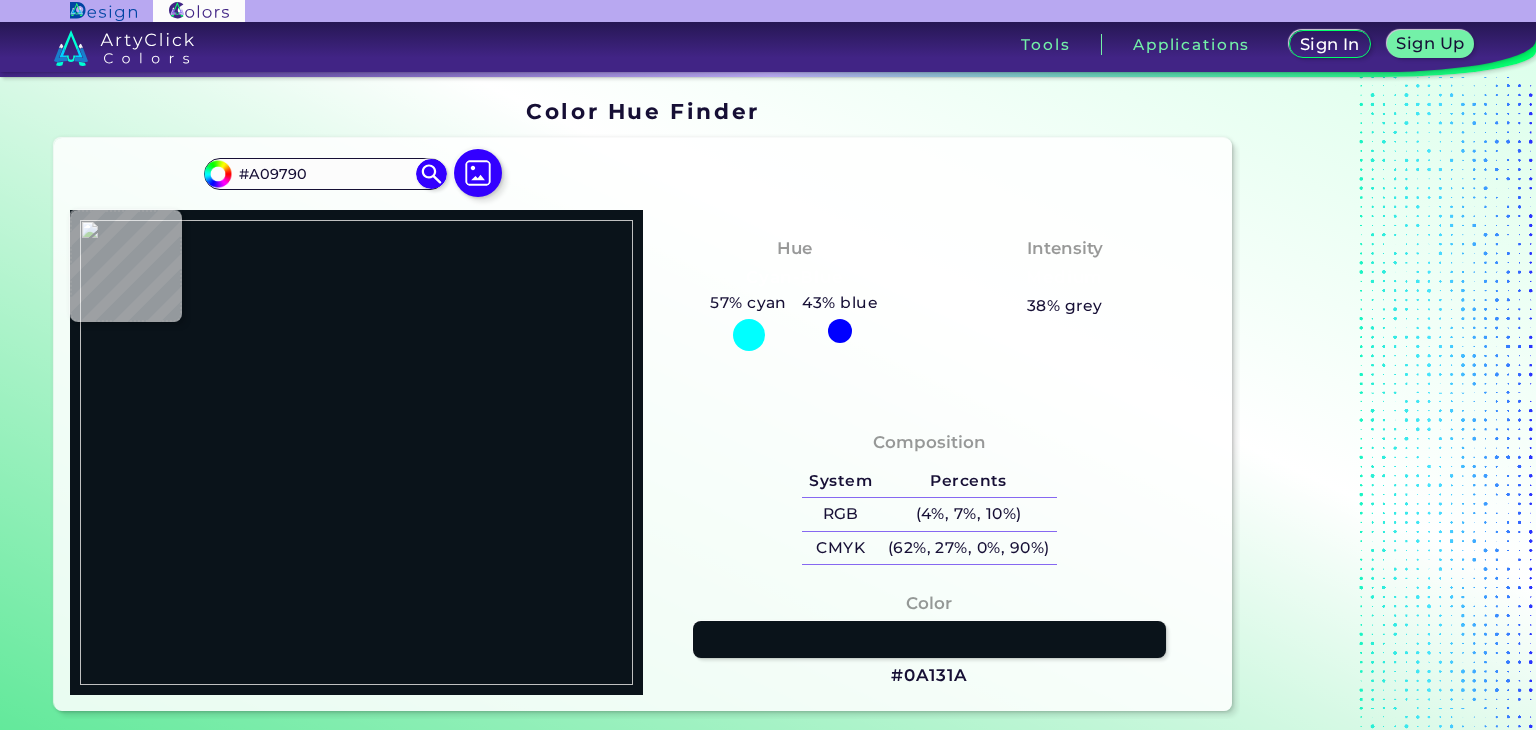 type on "#9f958c" 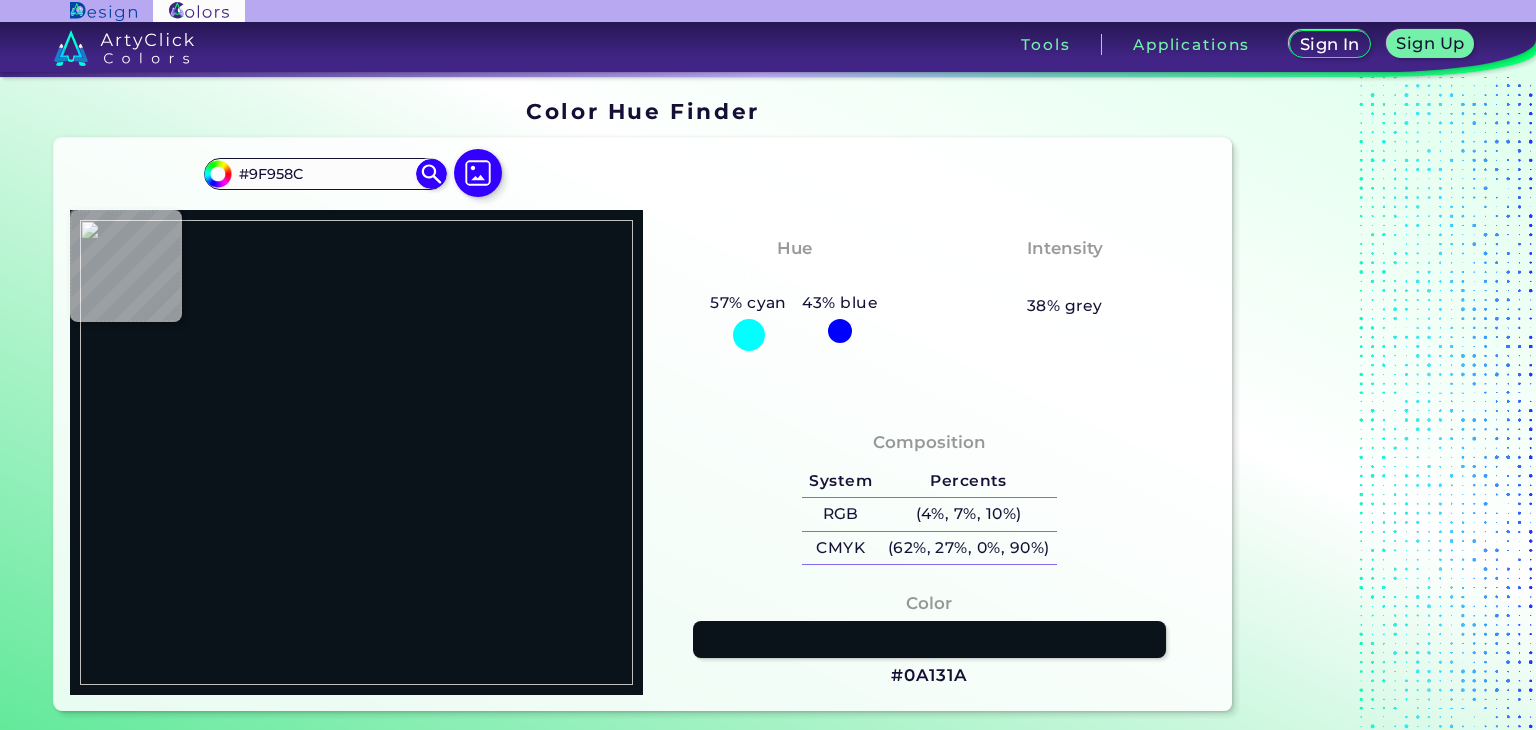 type on "#928b85" 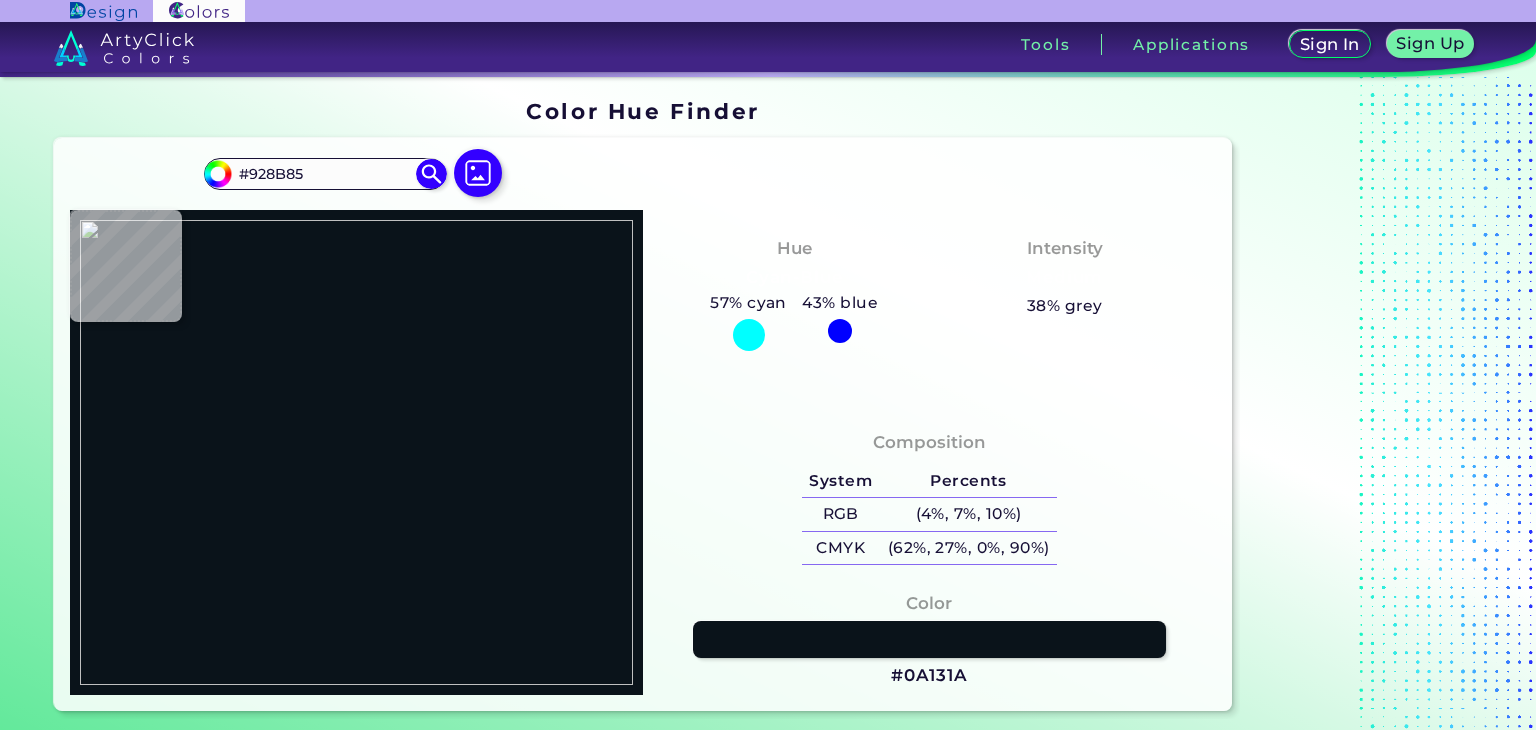type on "#9f9a96" 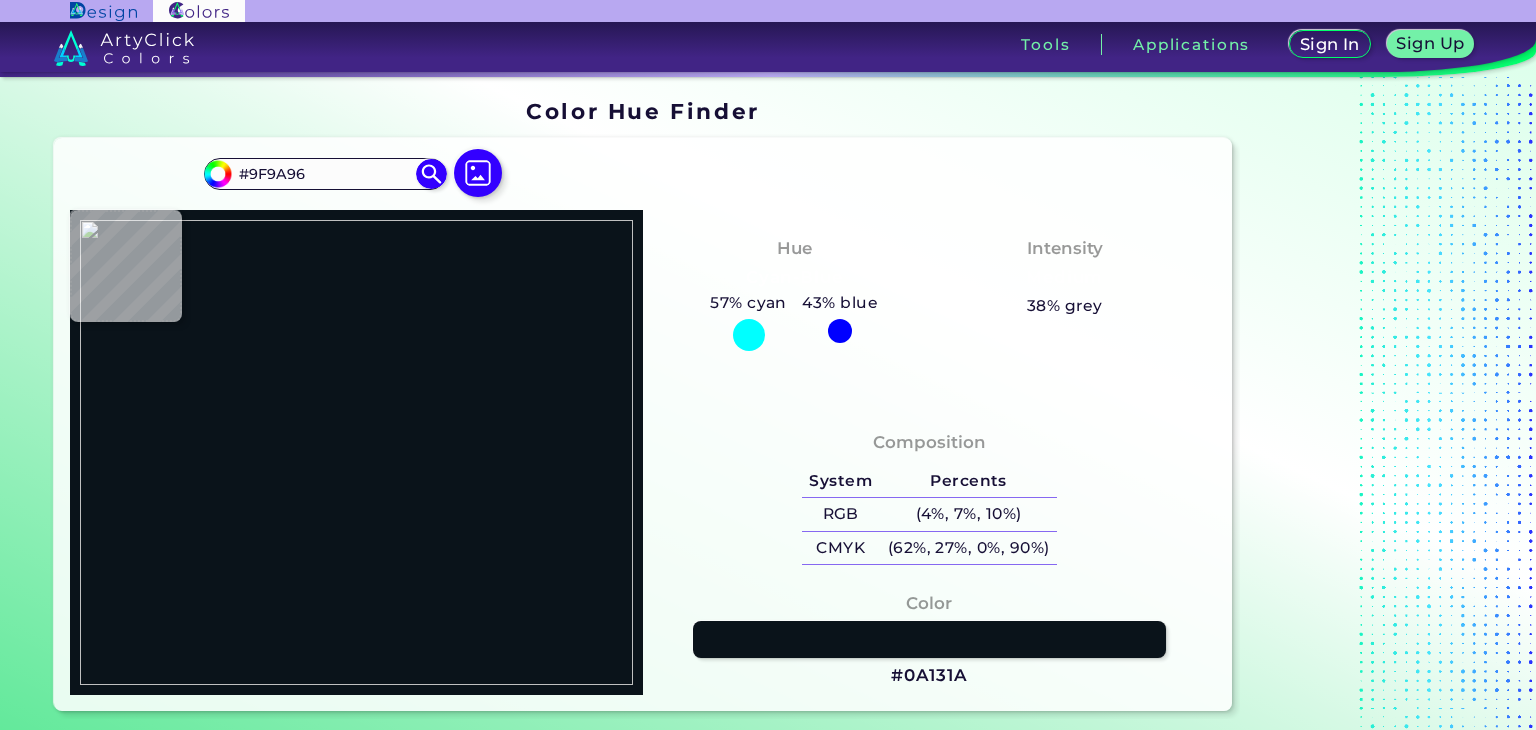 type on "#b4aca9" 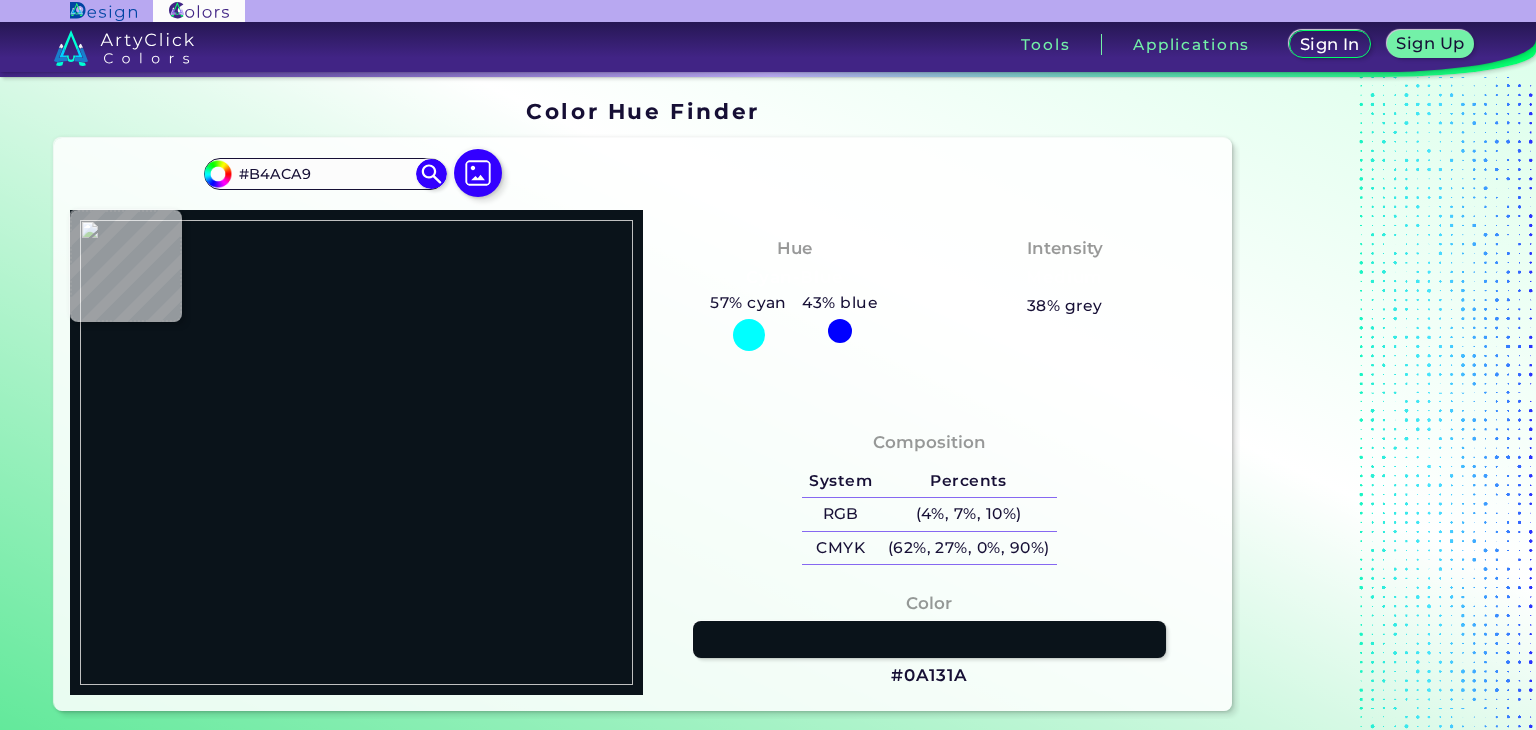 type on "#948c89" 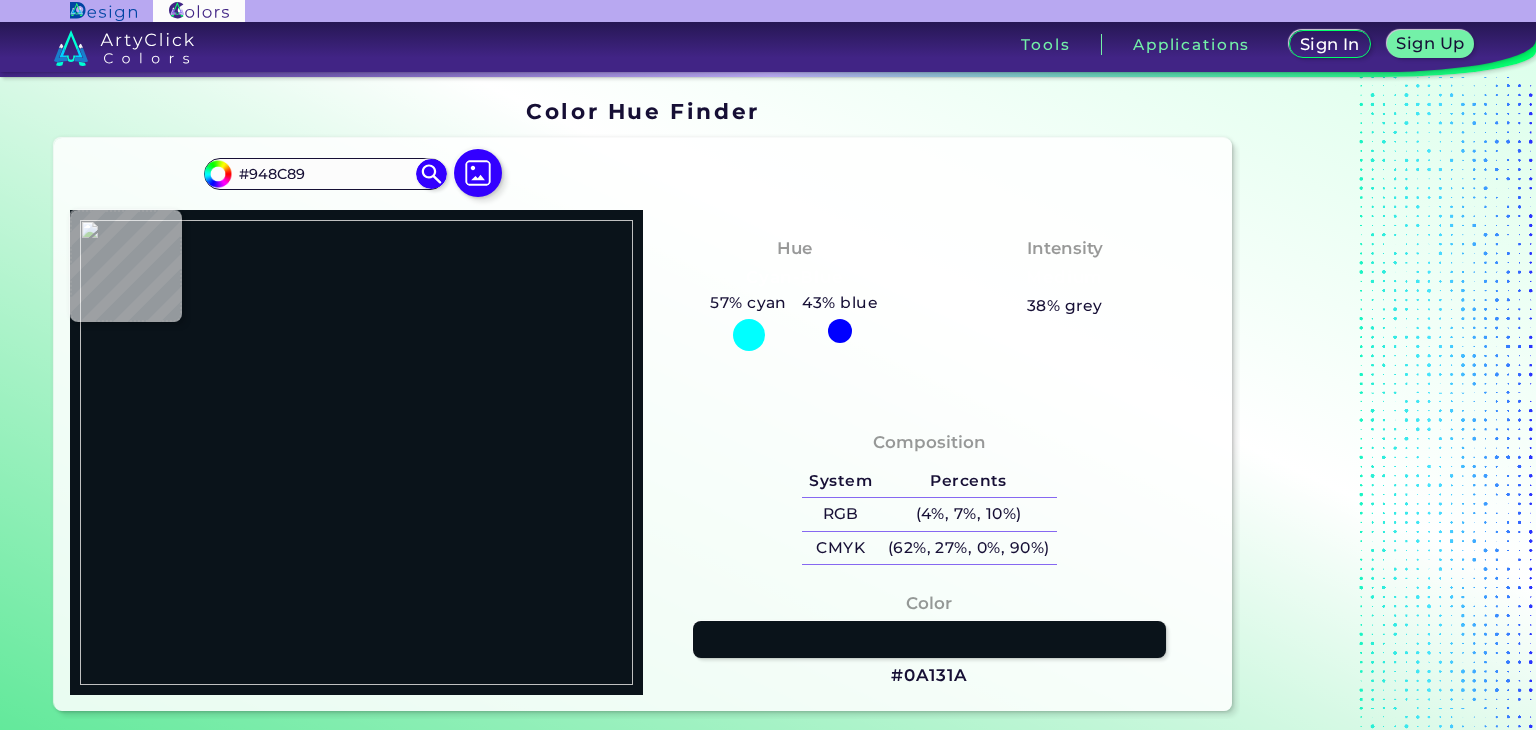 type on "#958e88" 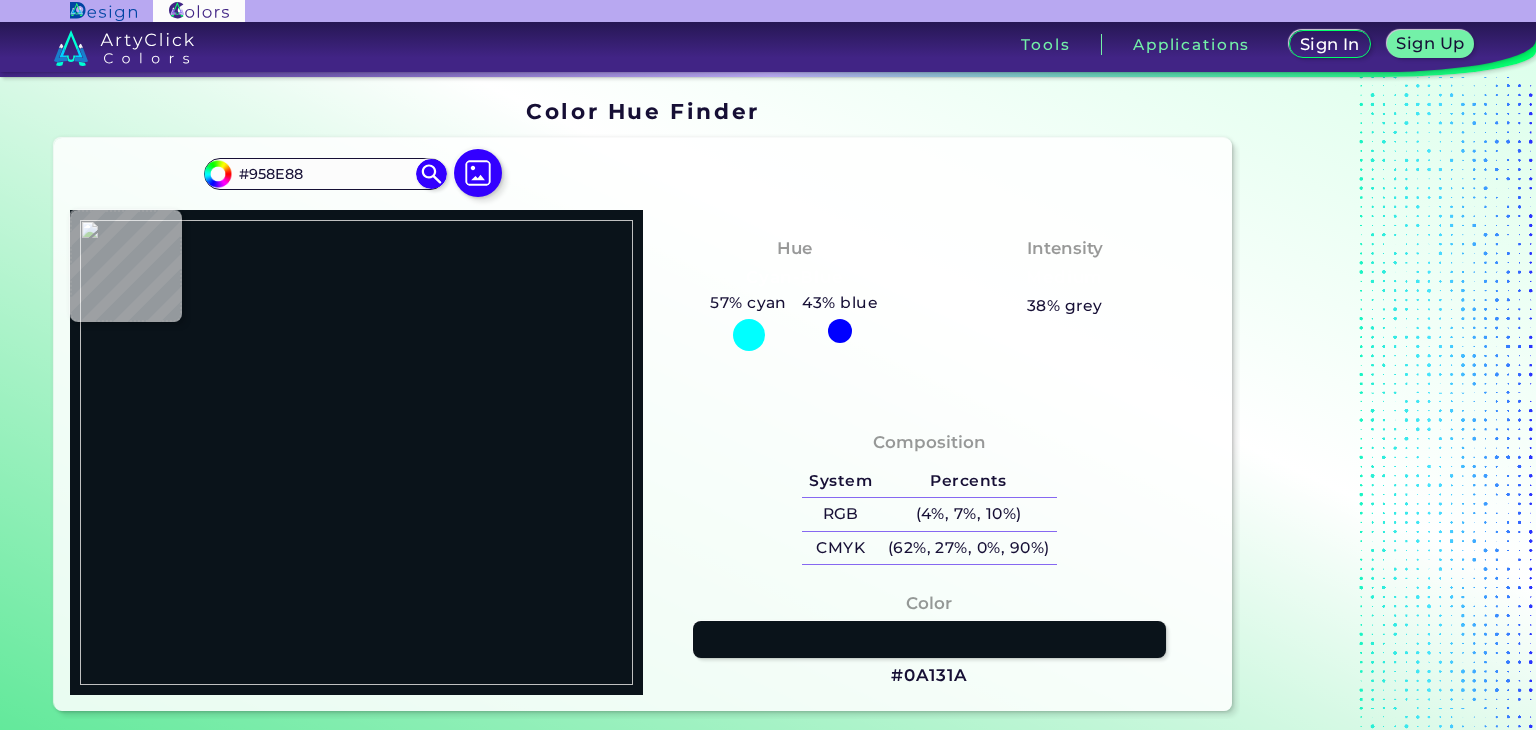 type on "#918680" 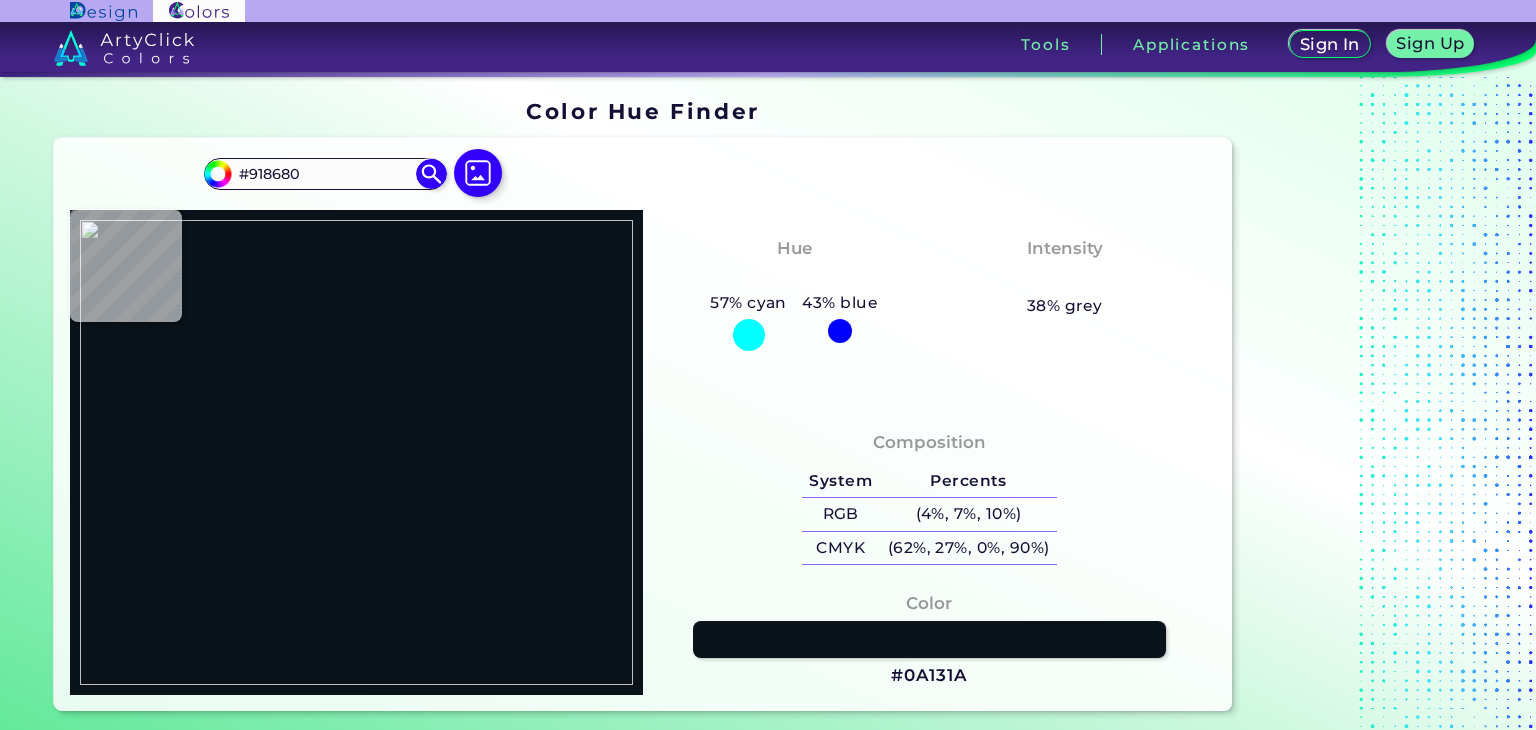 type on "#958b83" 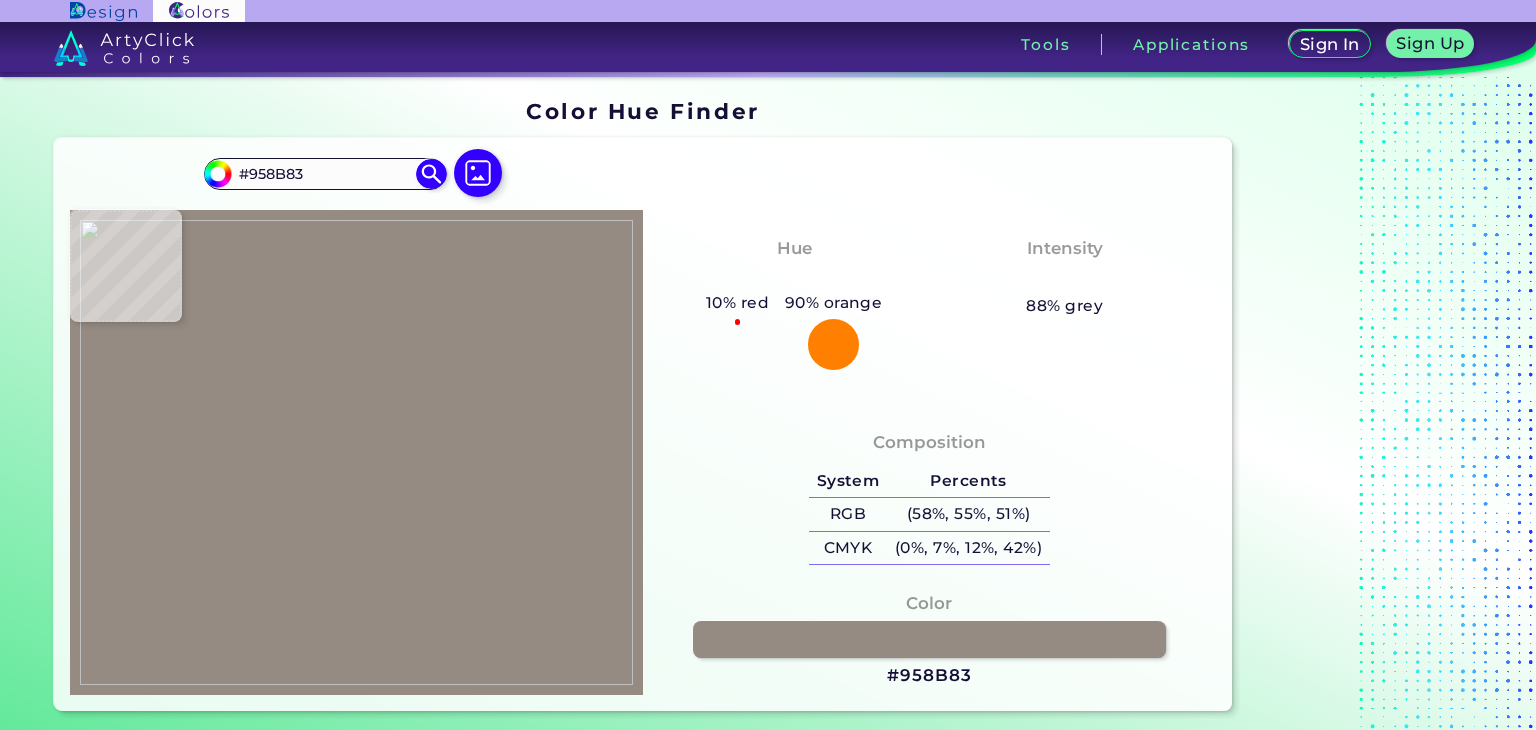 type on "#9b9188" 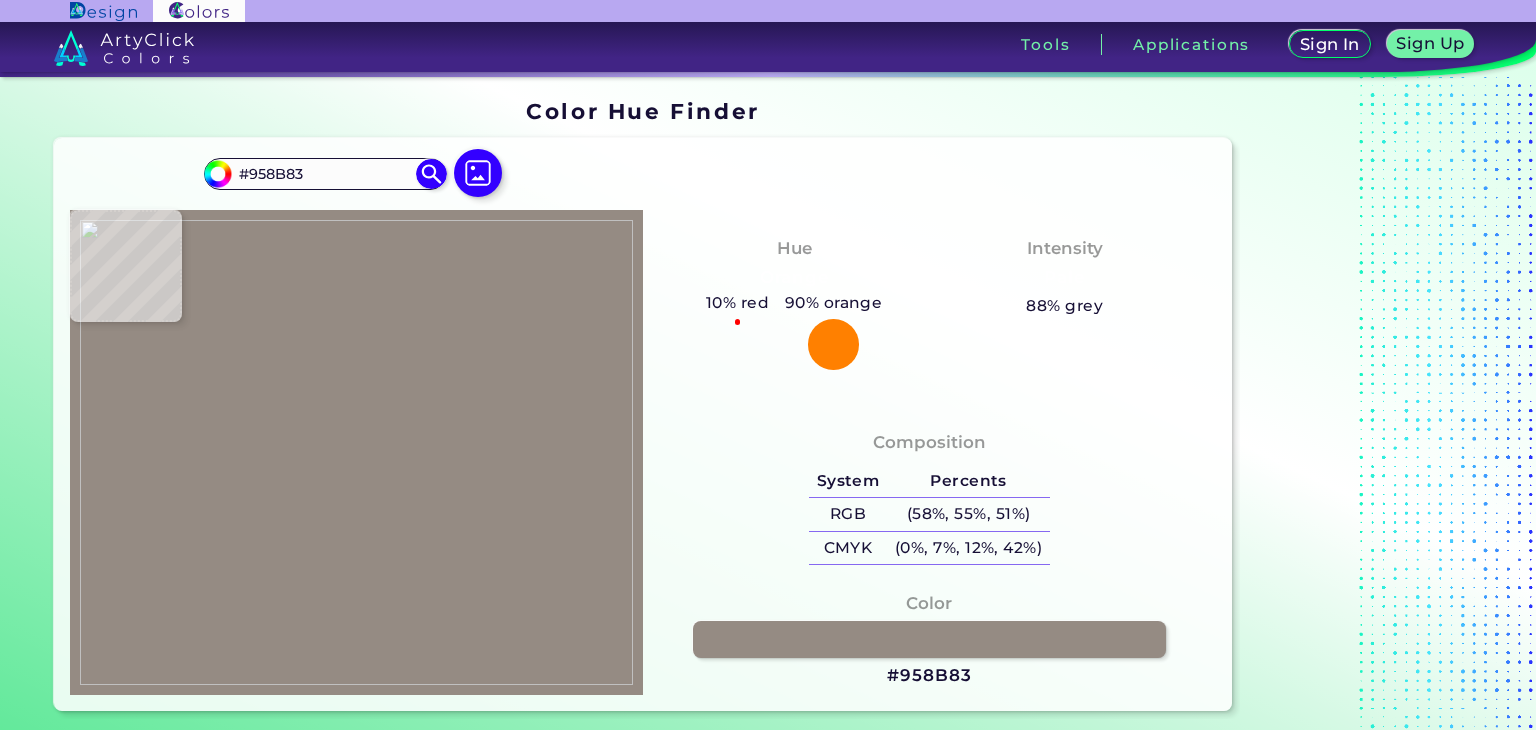 type on "#9B9188" 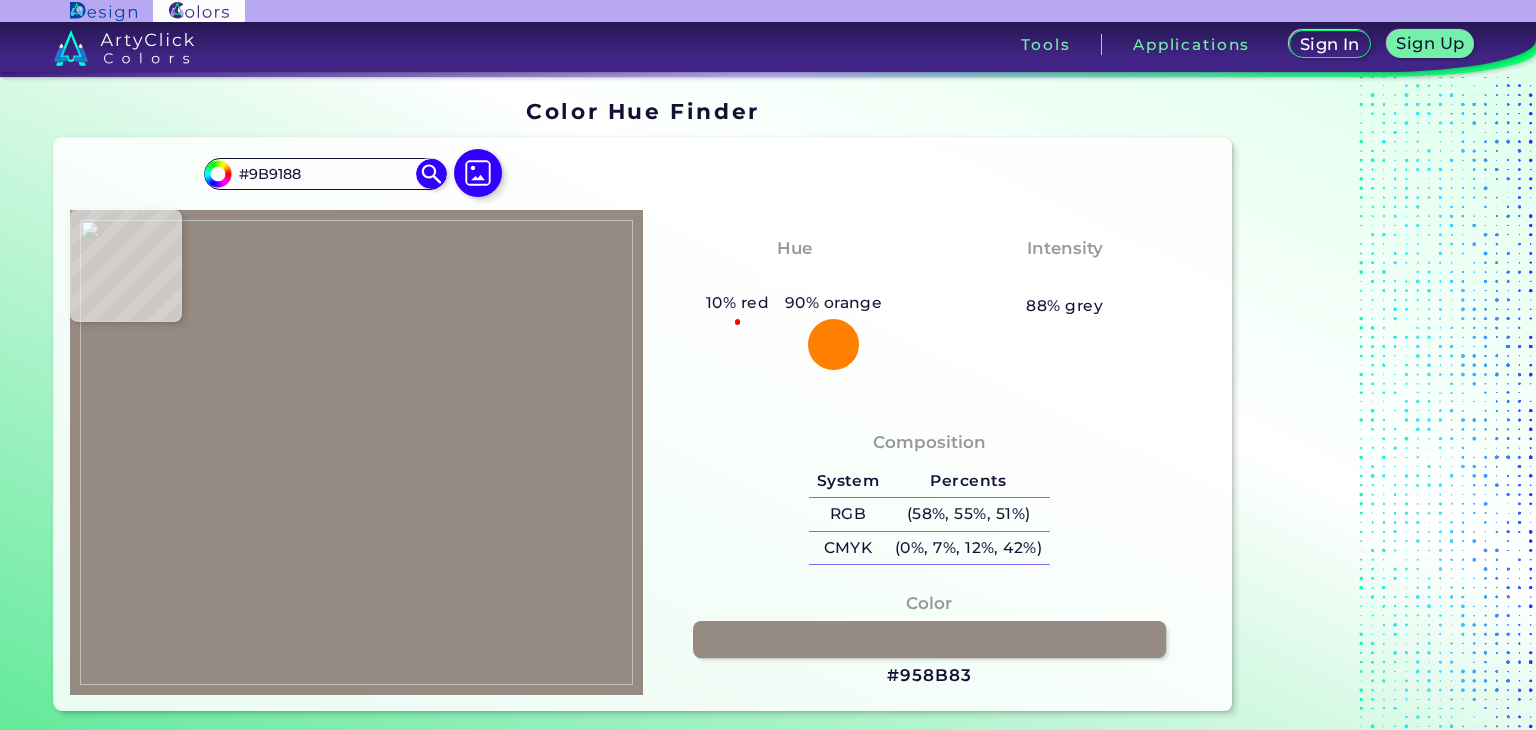 type on "#9d938a" 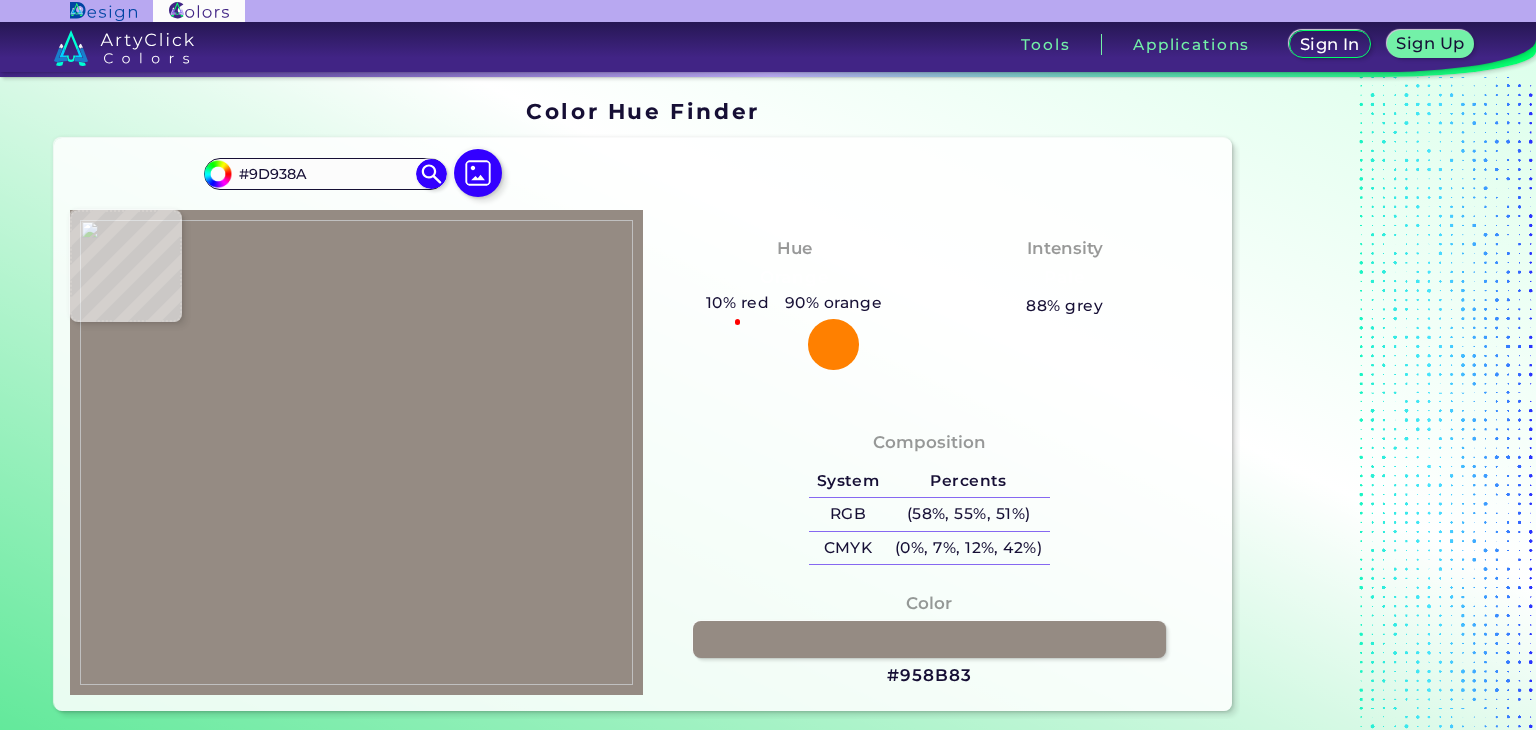 type on "#a0968d" 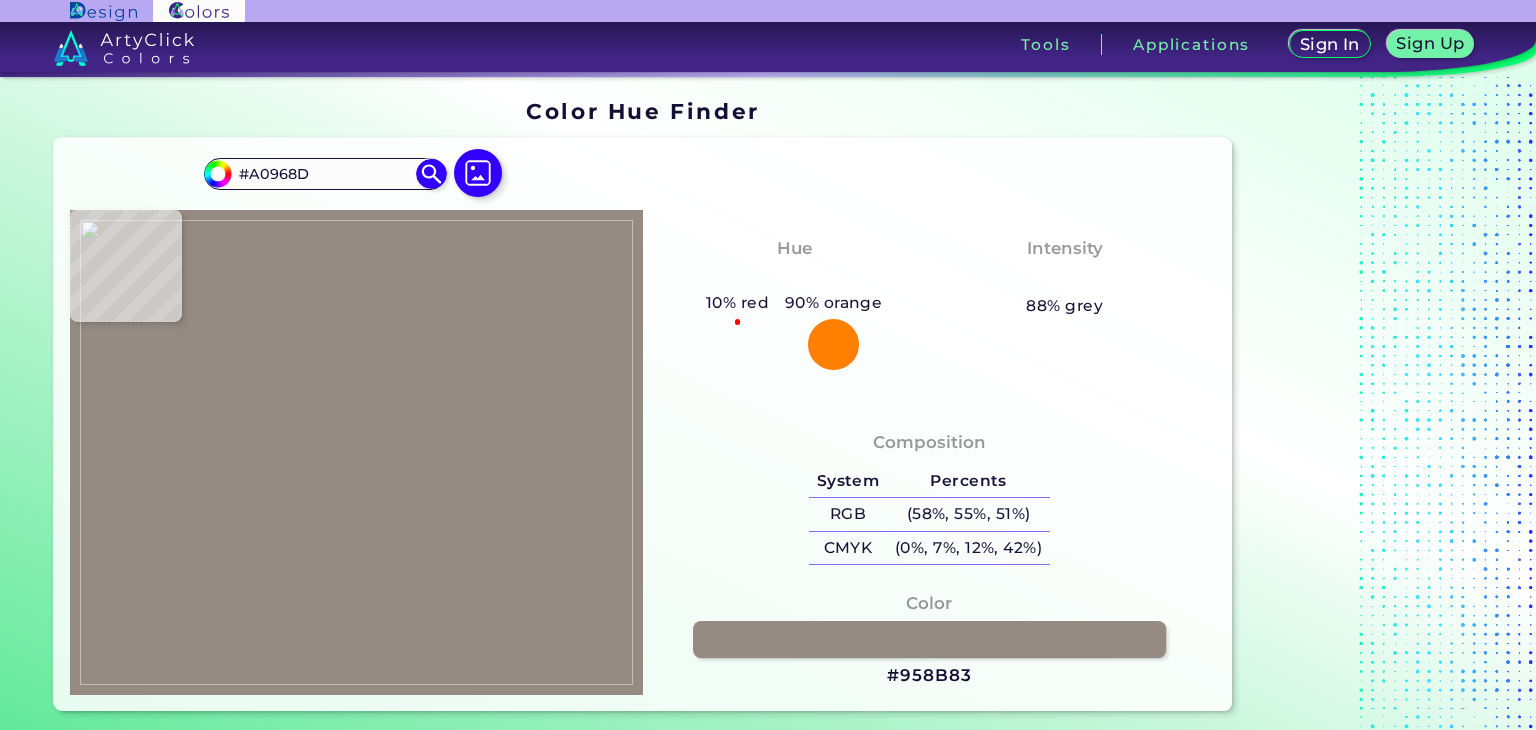 type on "#a79d94" 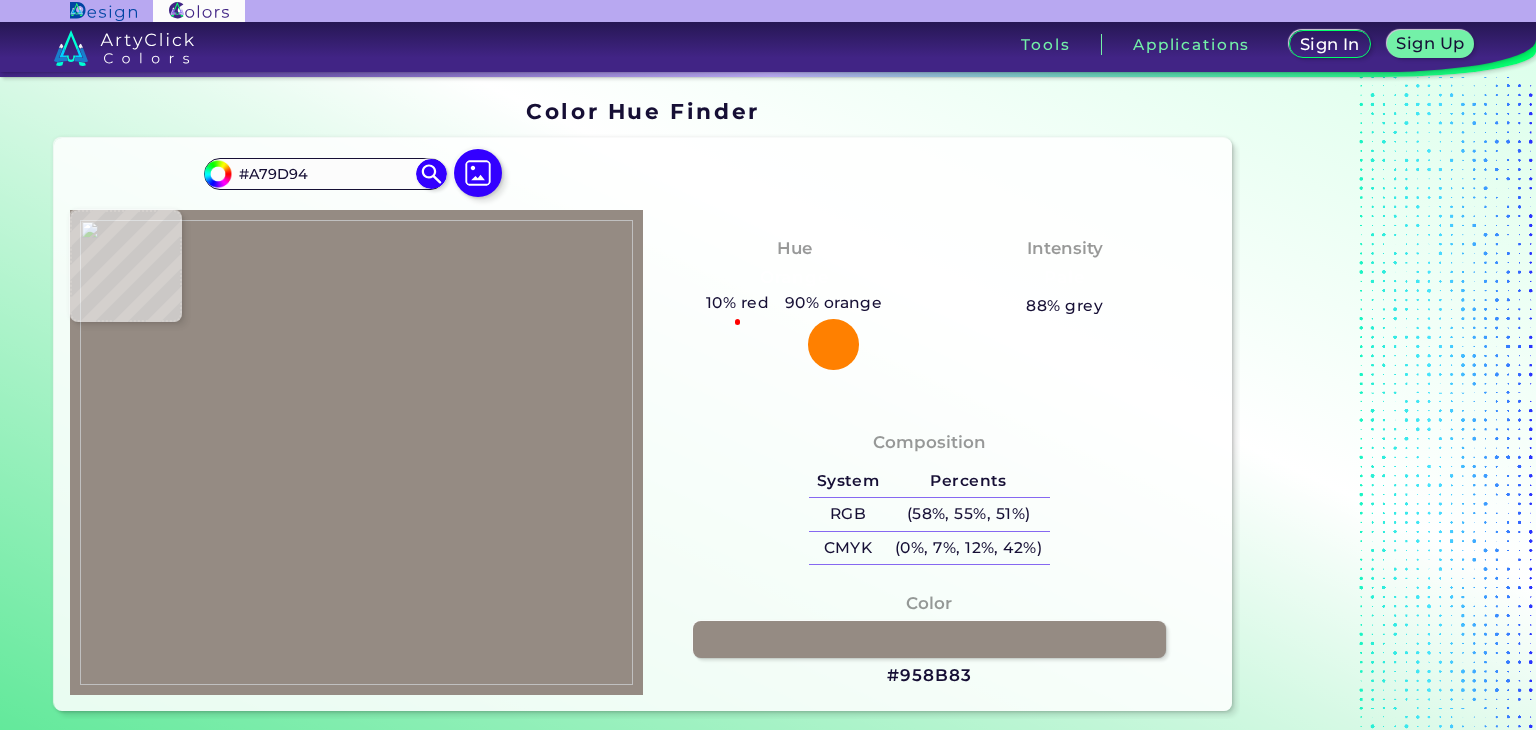 type on "#aca39a" 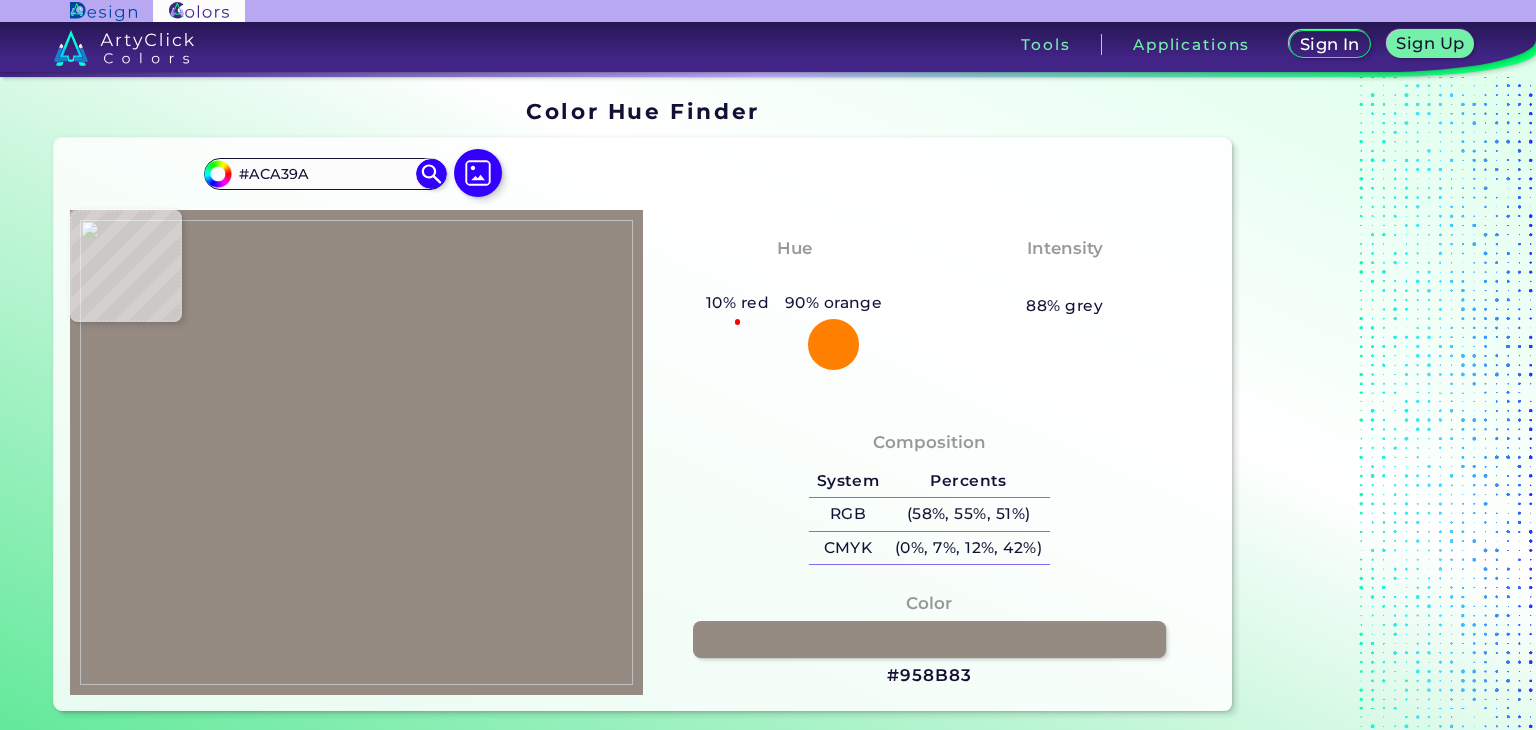type on "#aea7a1" 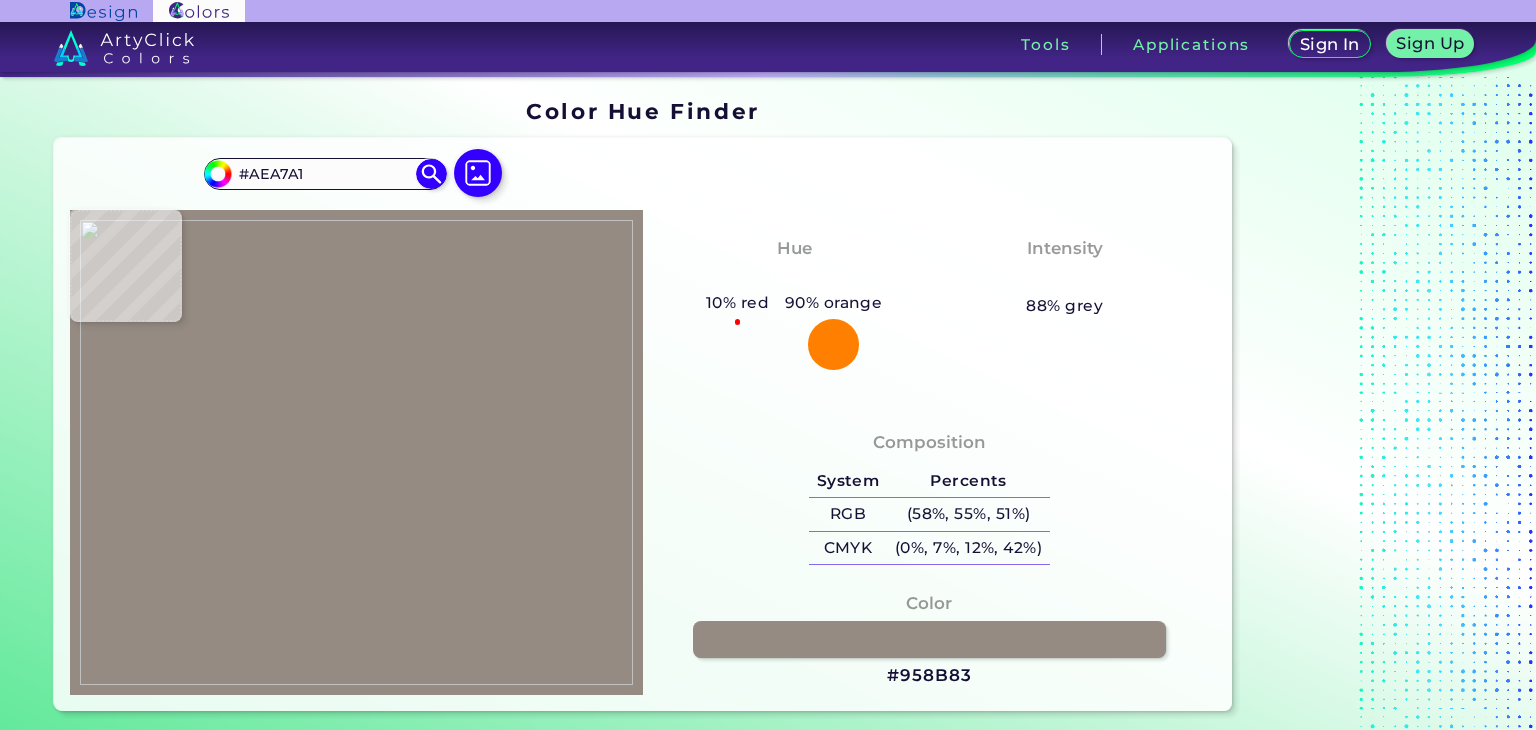 type on "#aaa39d" 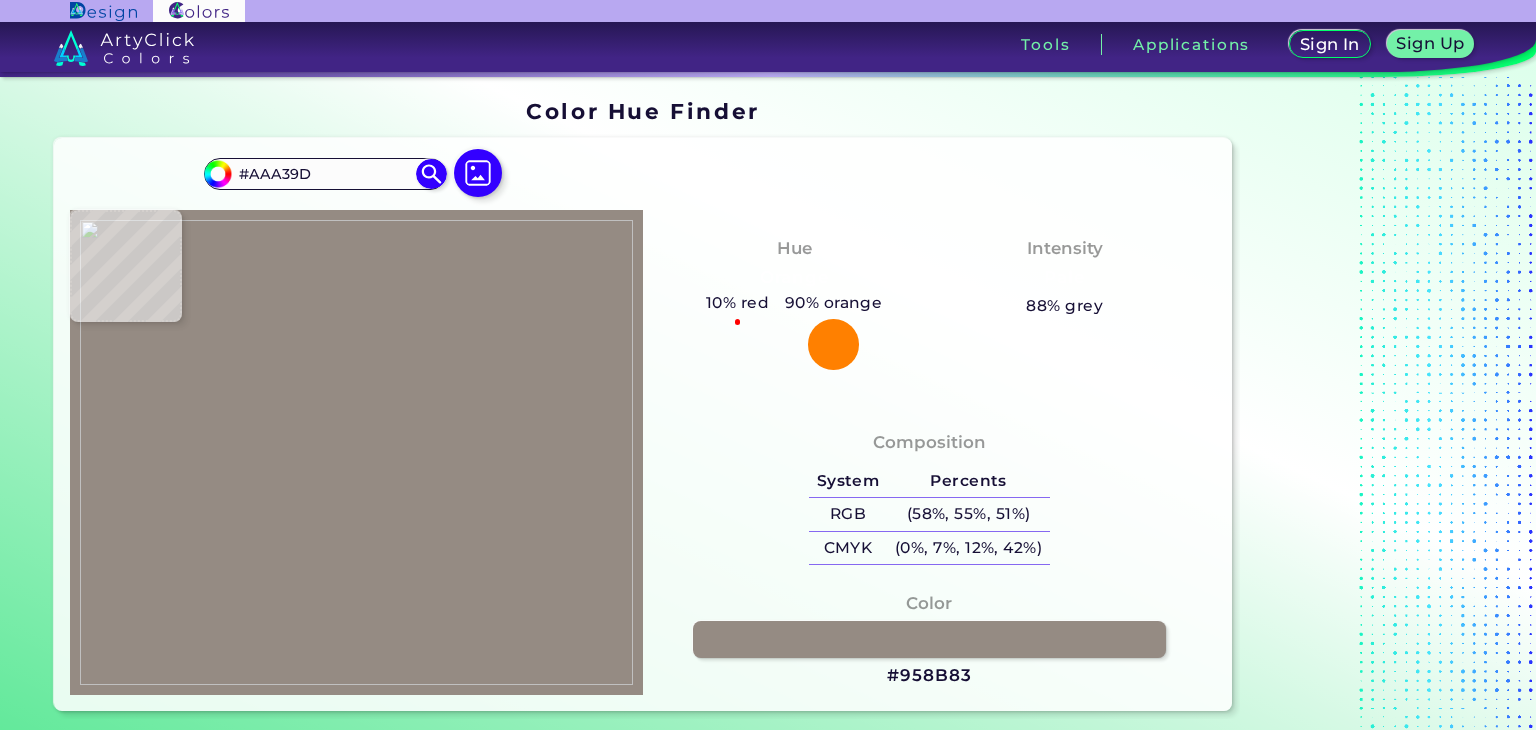 type on "#a69f99" 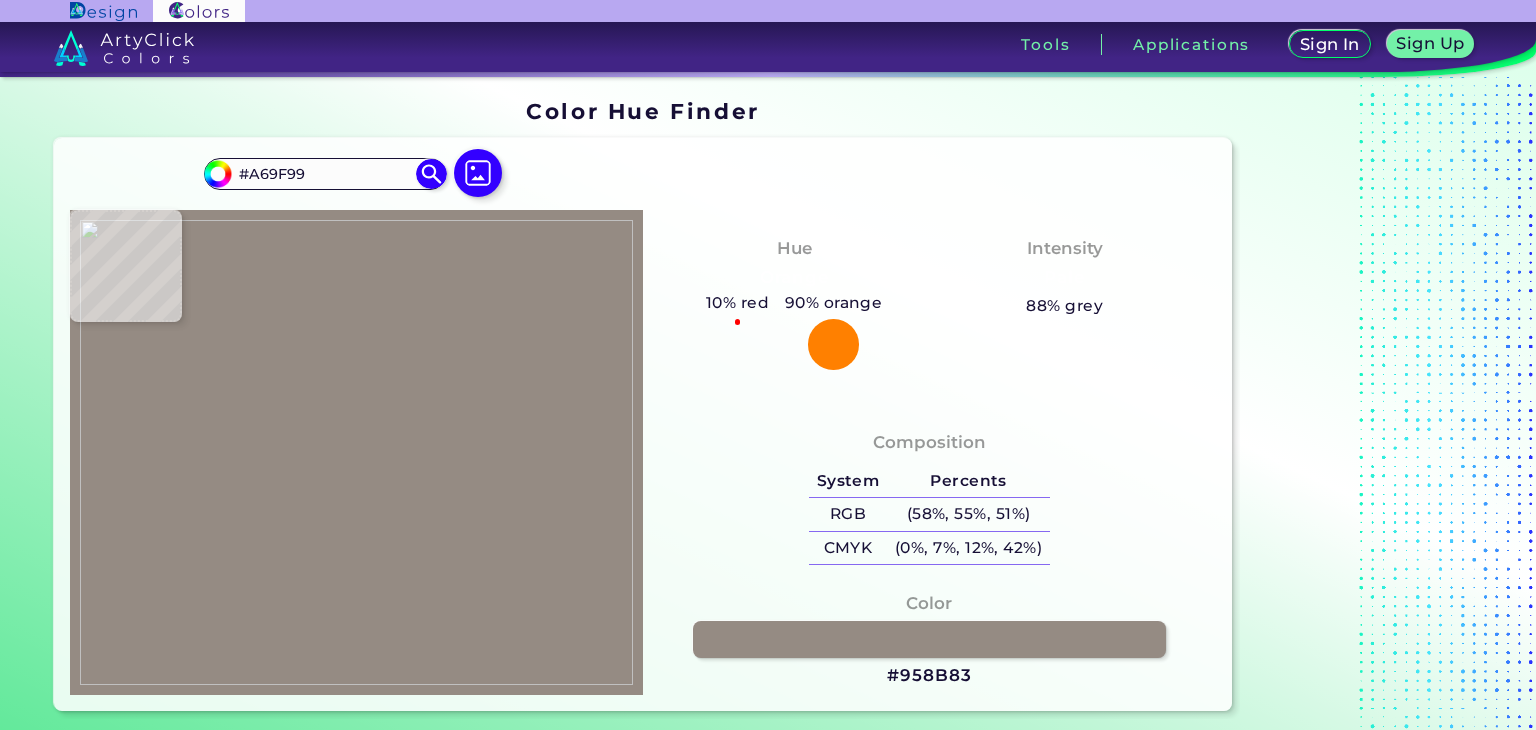 type on "#92887f" 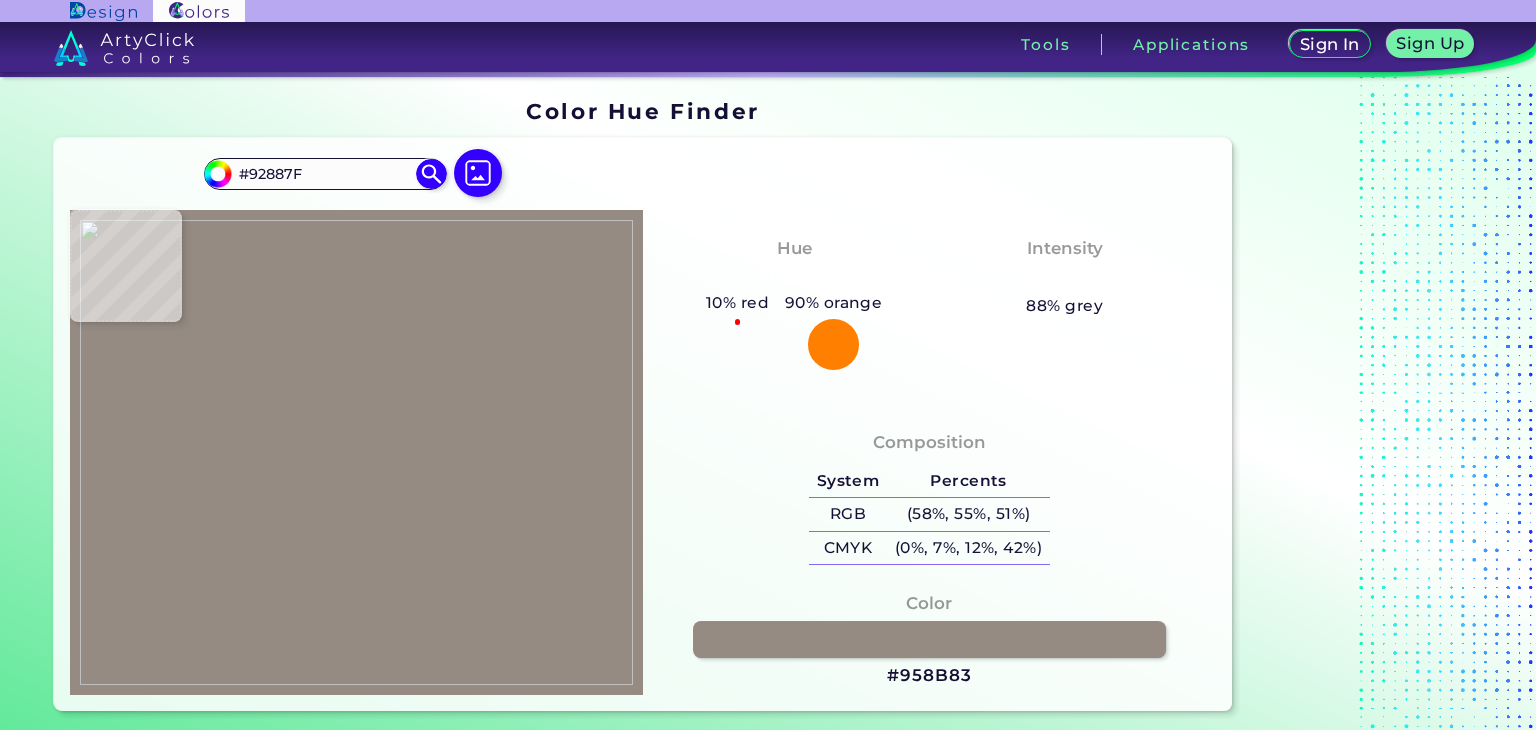 type on "#938980" 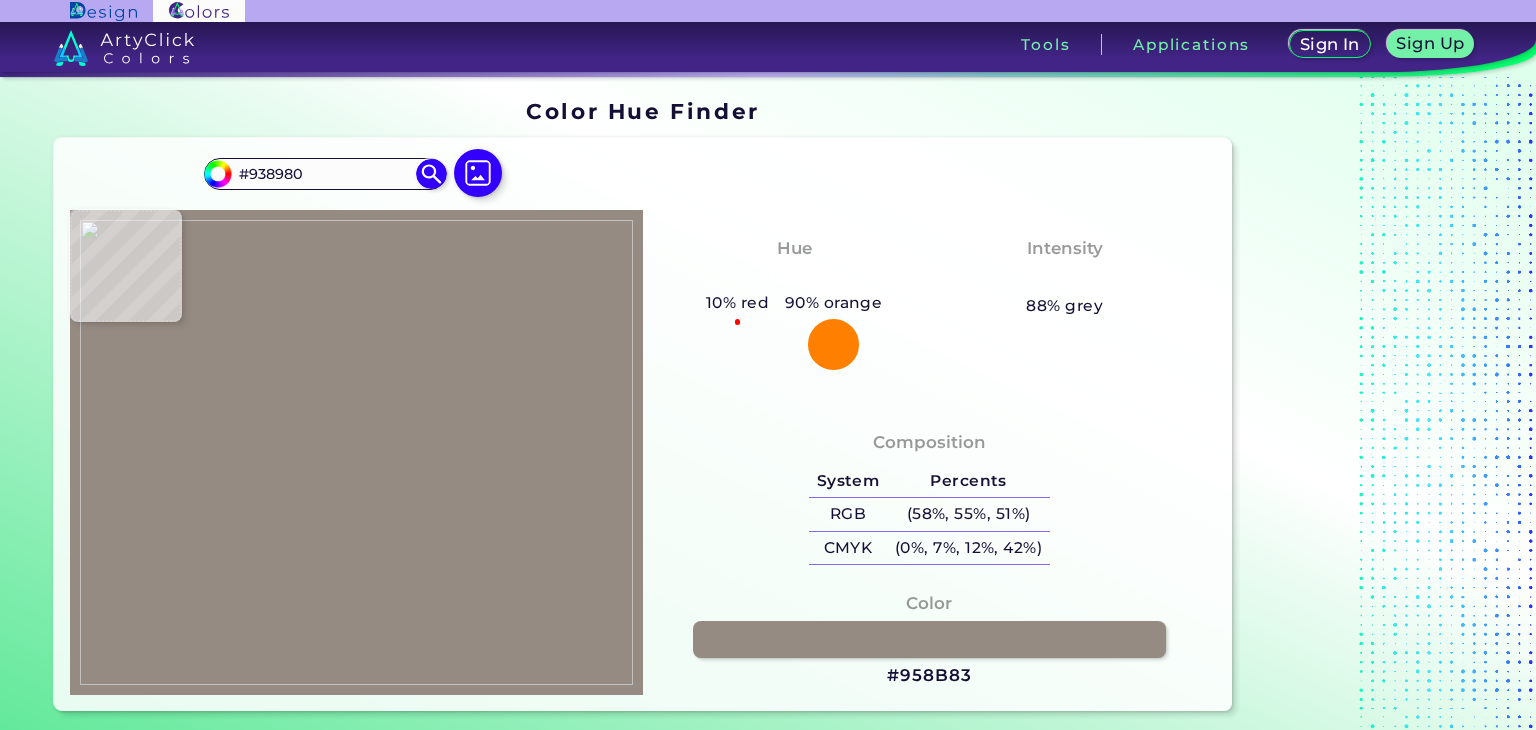 type on "#968c83" 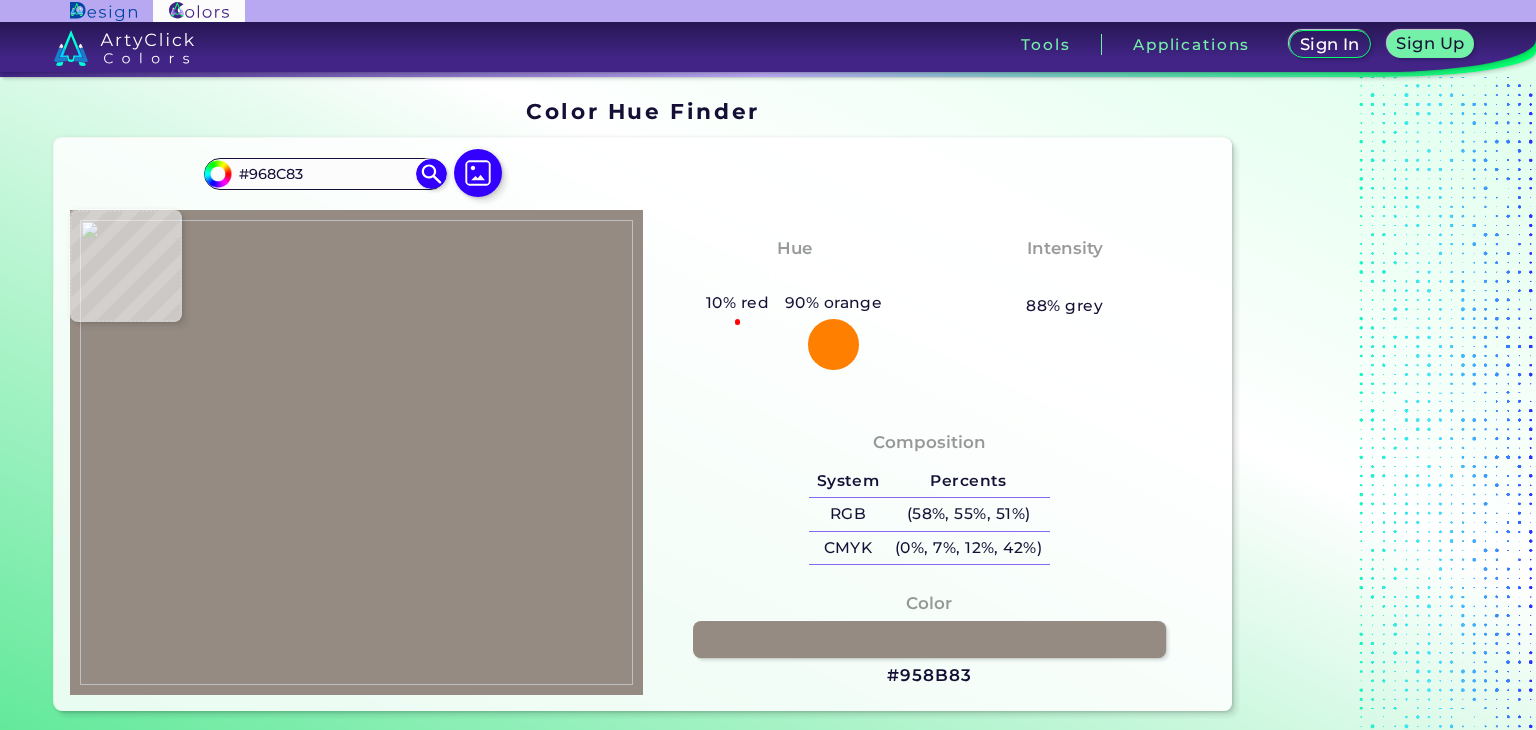 type on "#988d87" 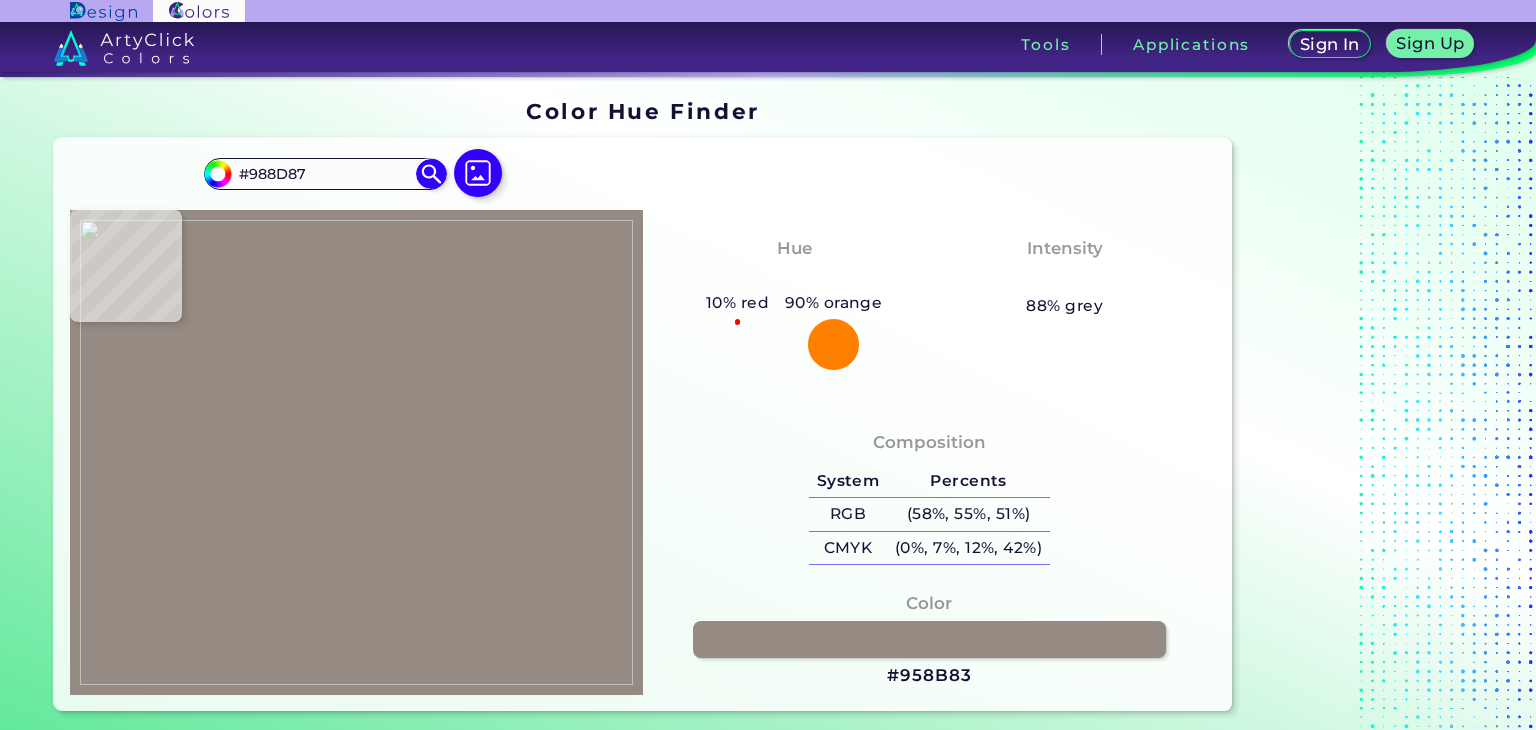 type on "#9a8f89" 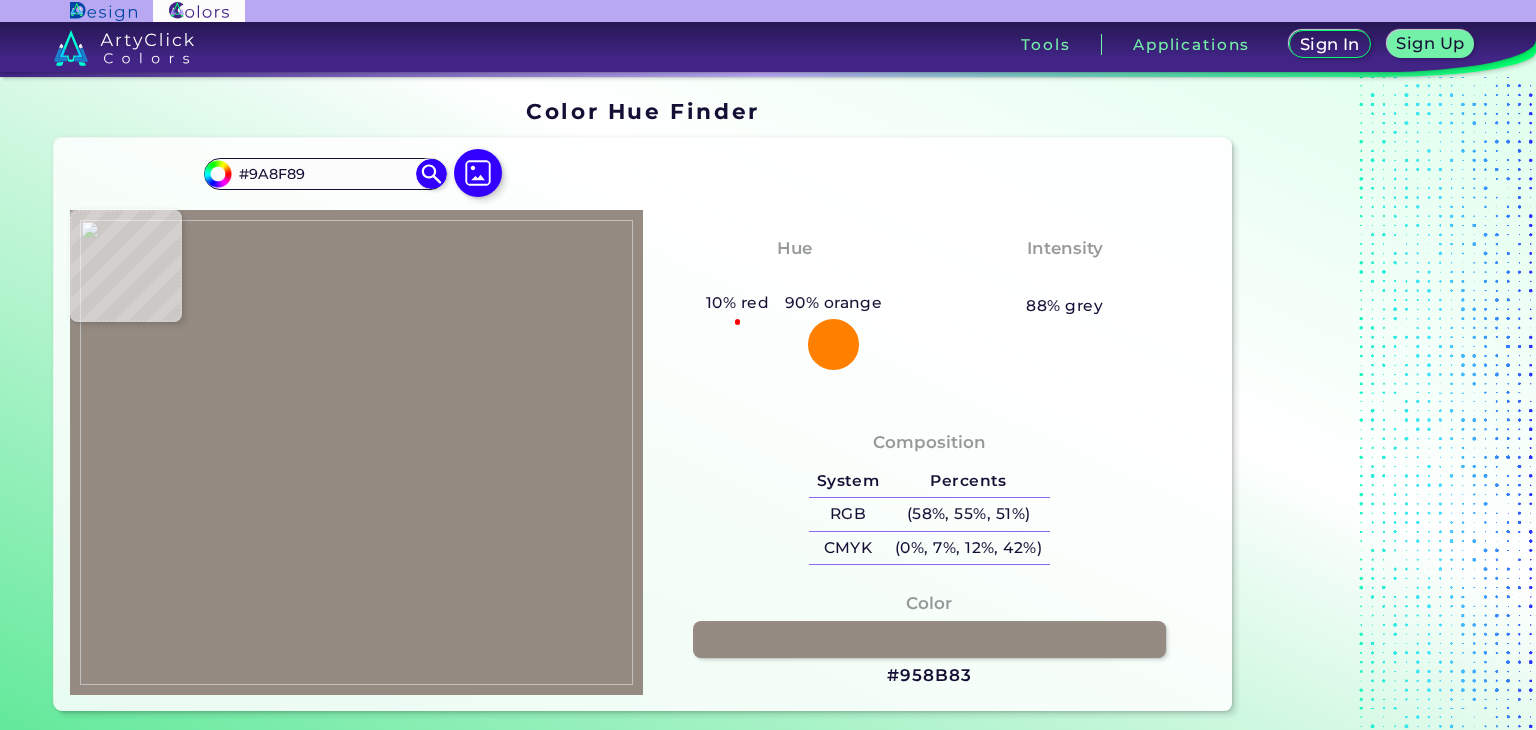 type on "#9b908a" 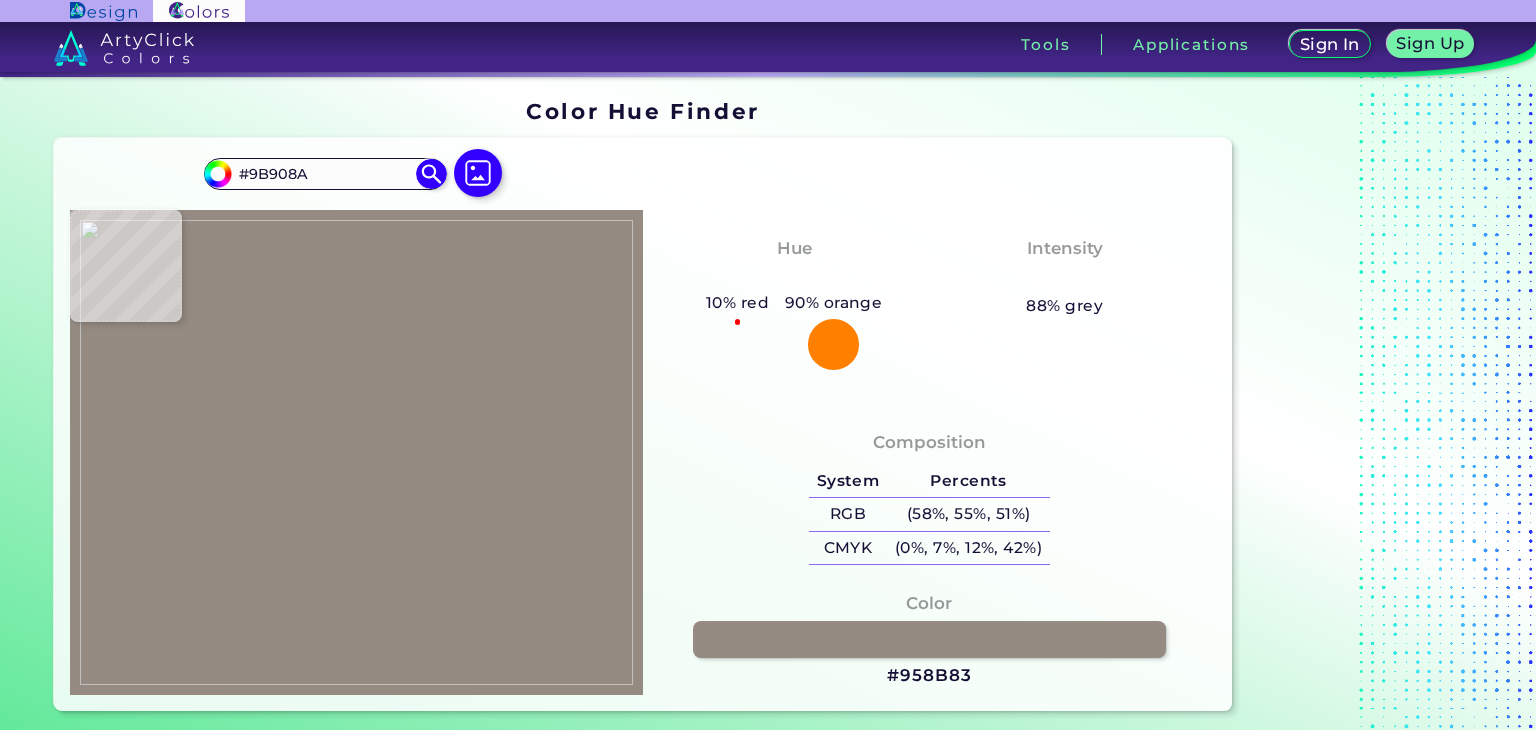 type on "#9d928c" 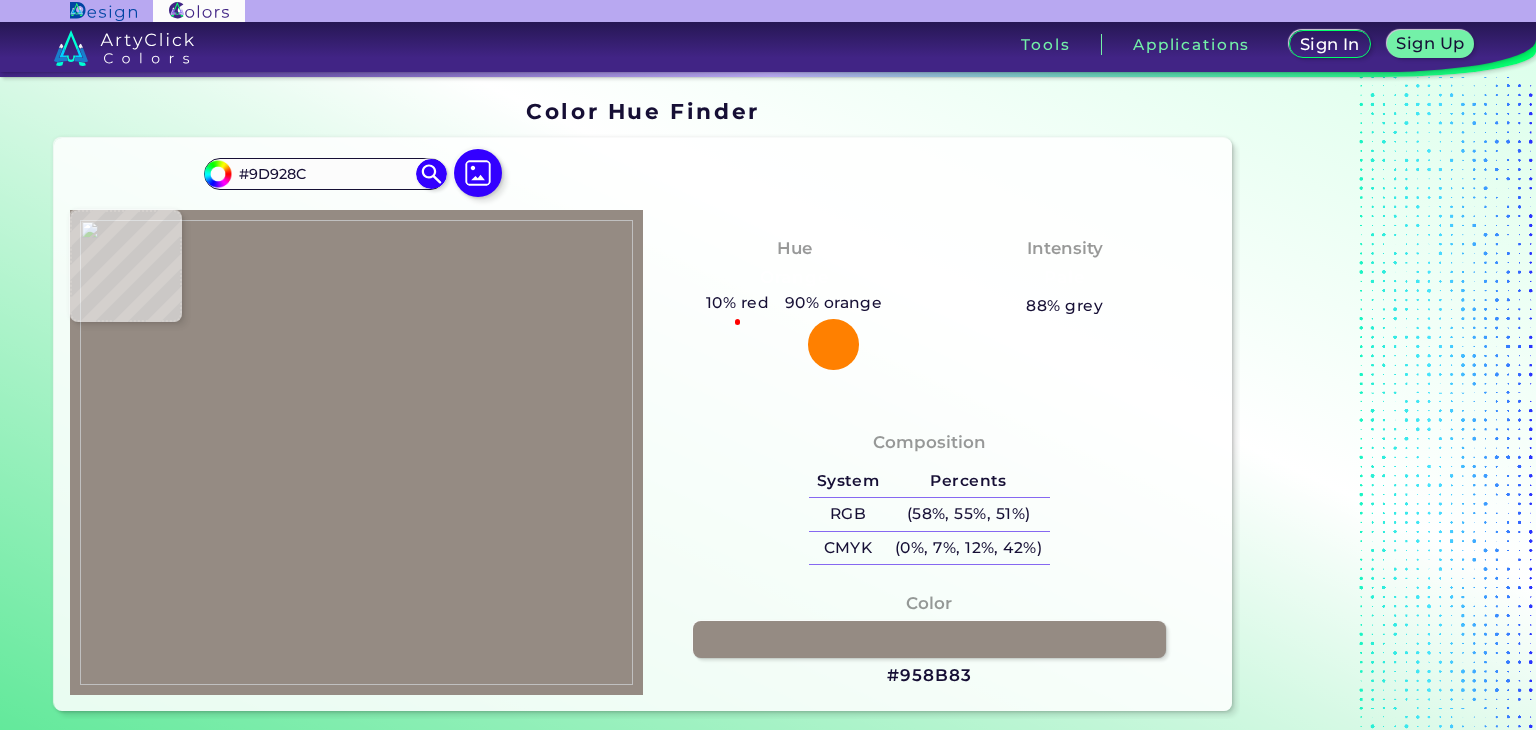 type on "#9f948e" 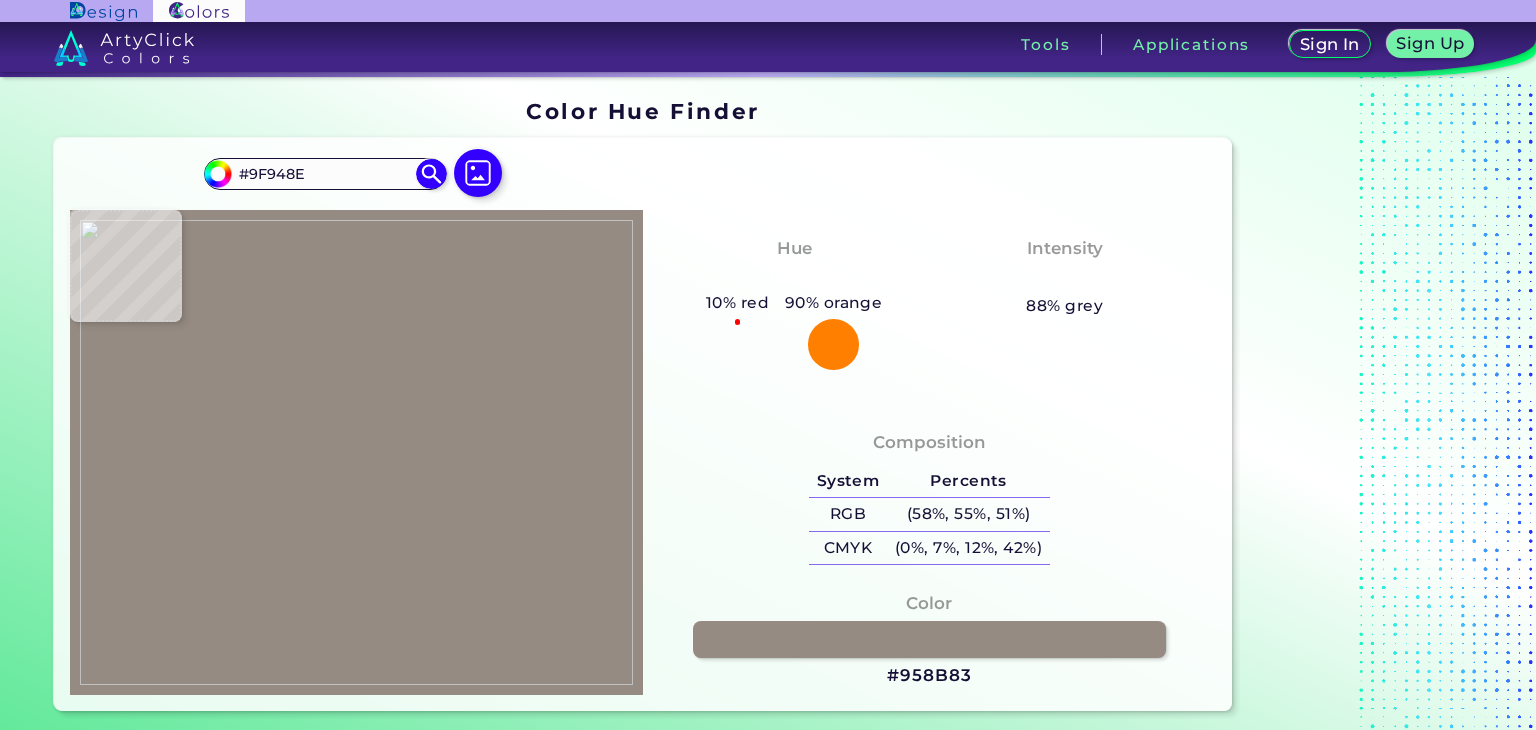 type on "#a19690" 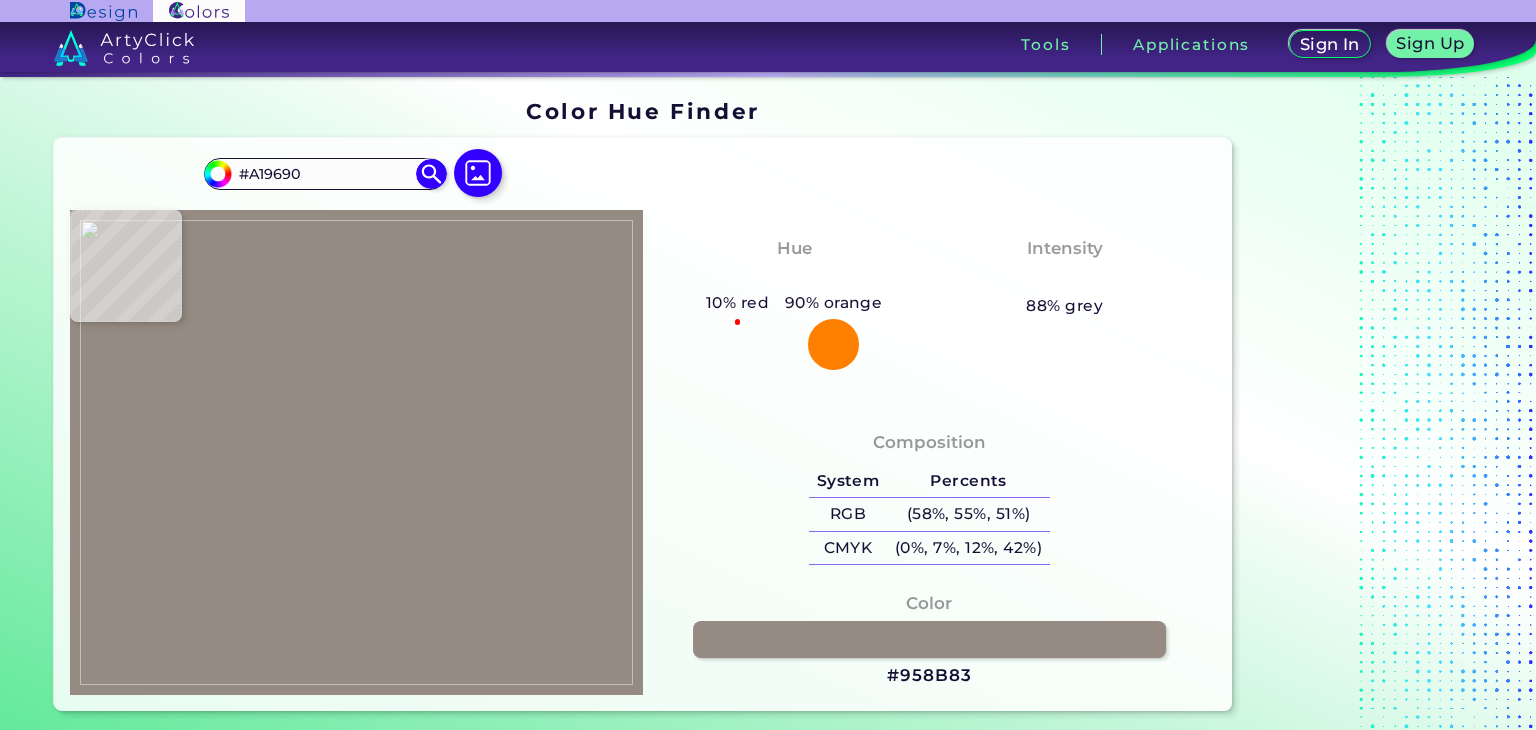type on "#a39990" 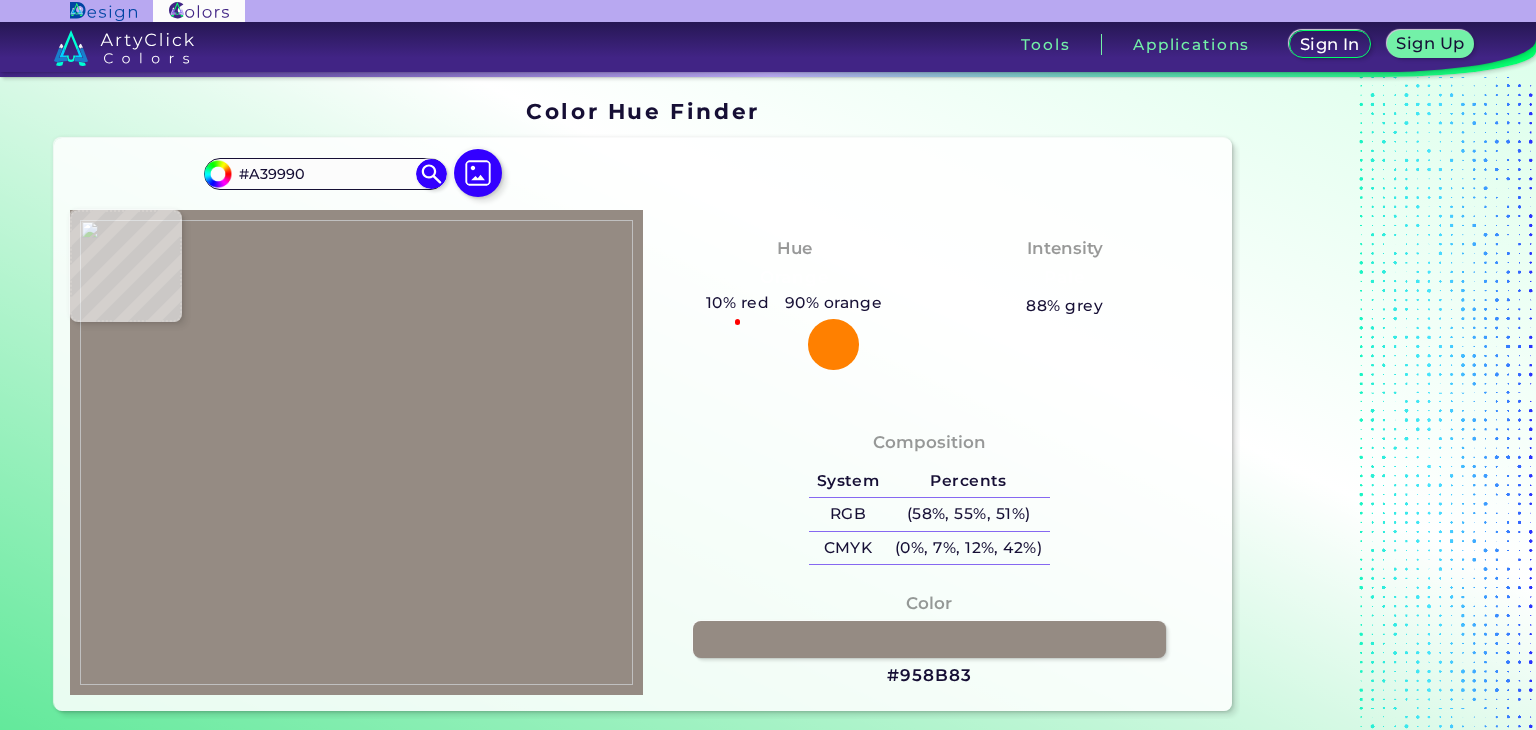 type on "#4e4e4e" 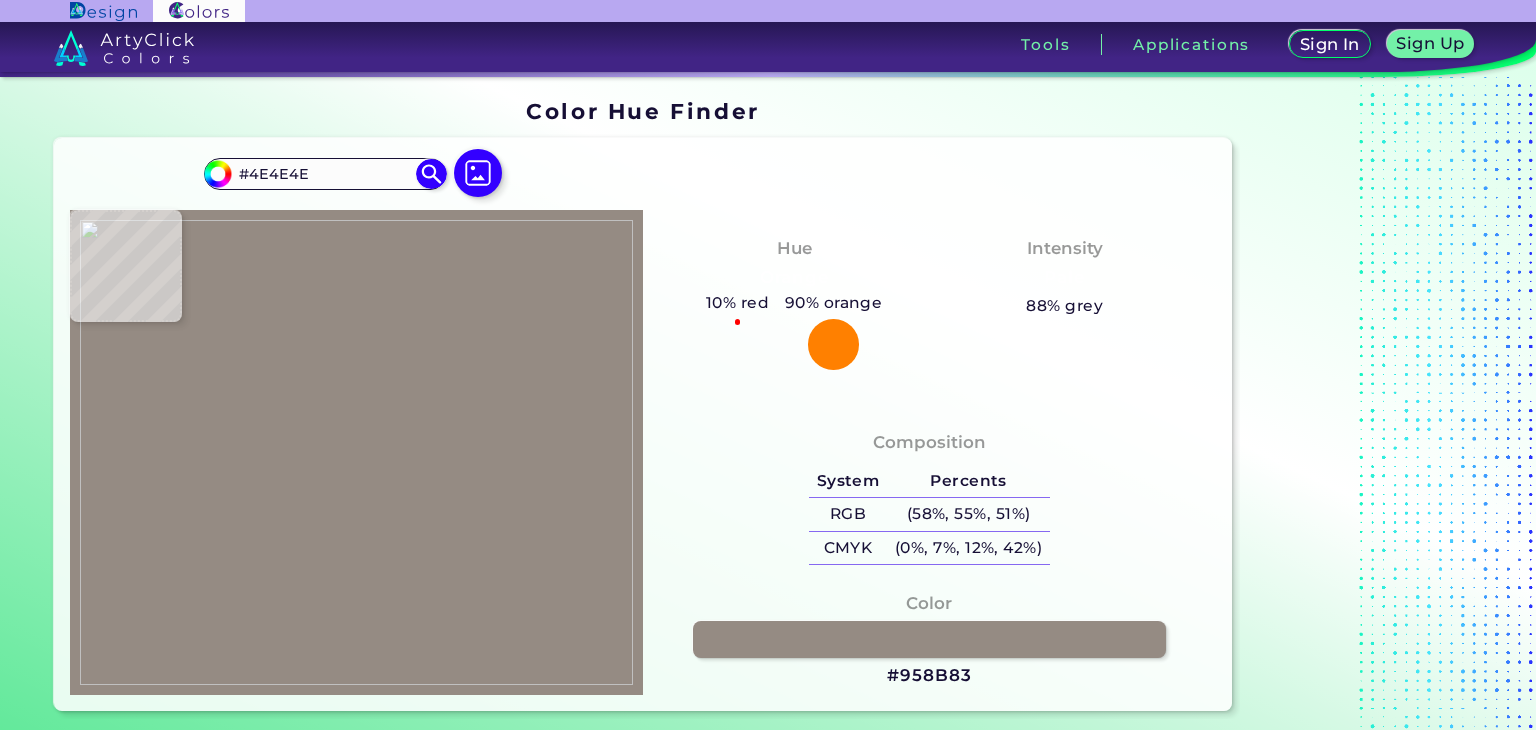type on "#fdfcff" 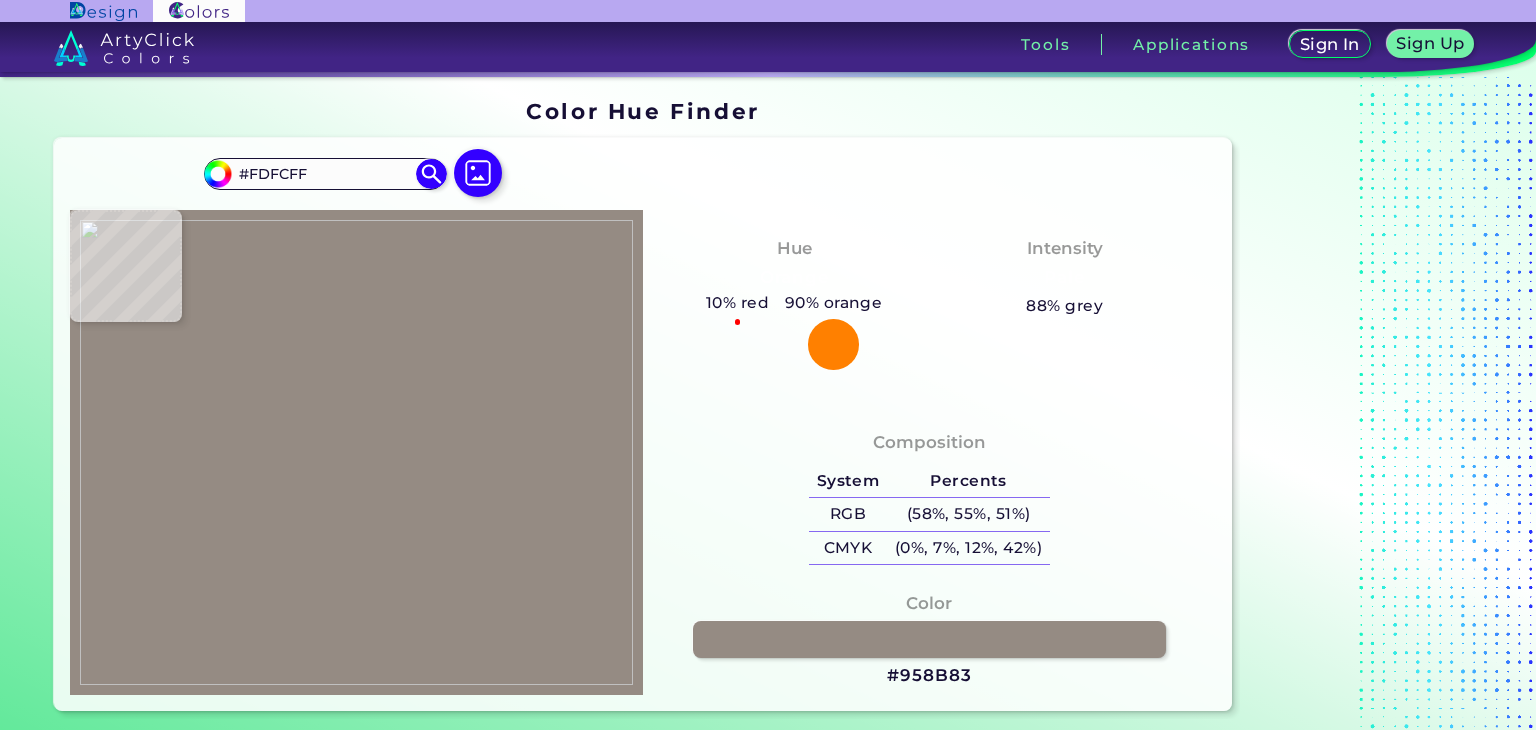 type on "#fdfdff" 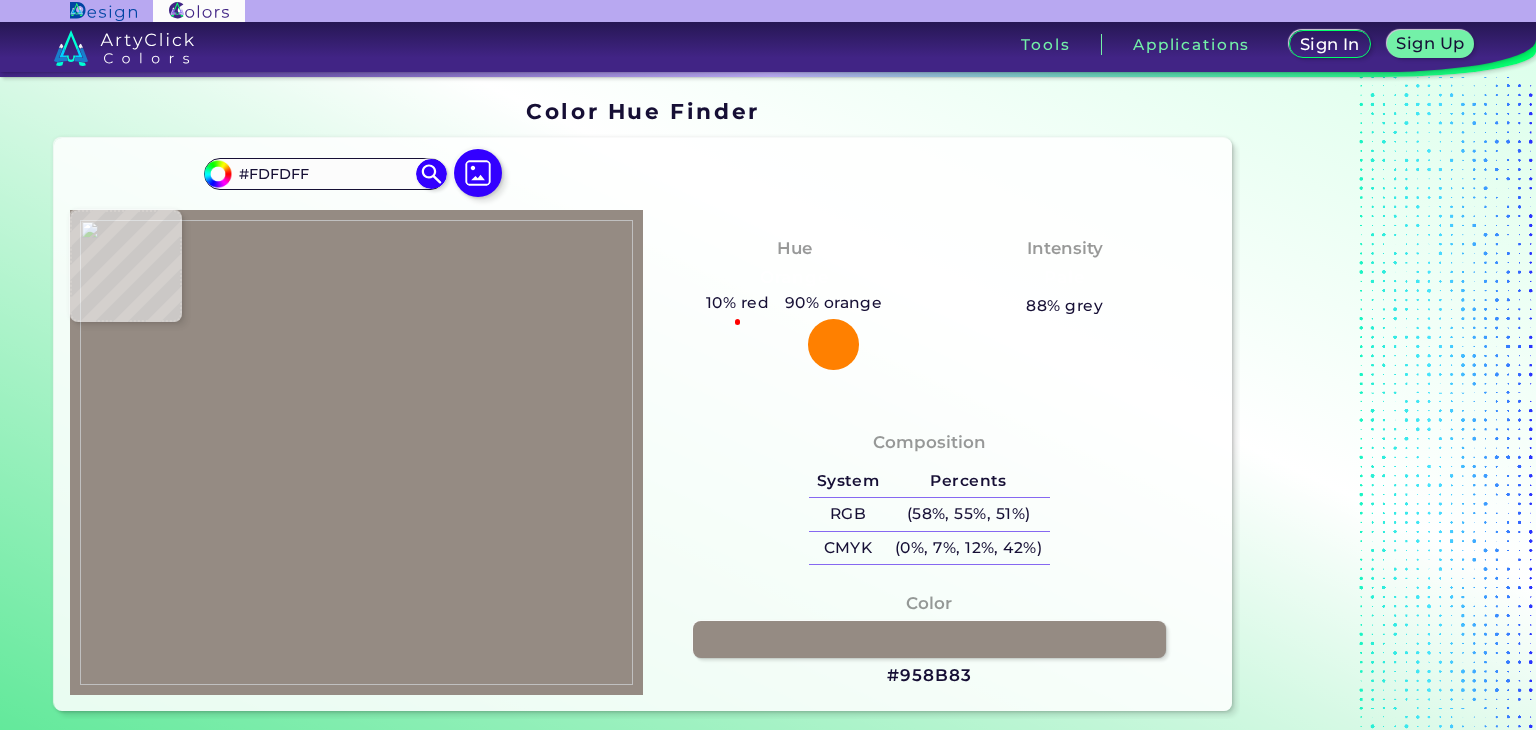 type on "#fcfdff" 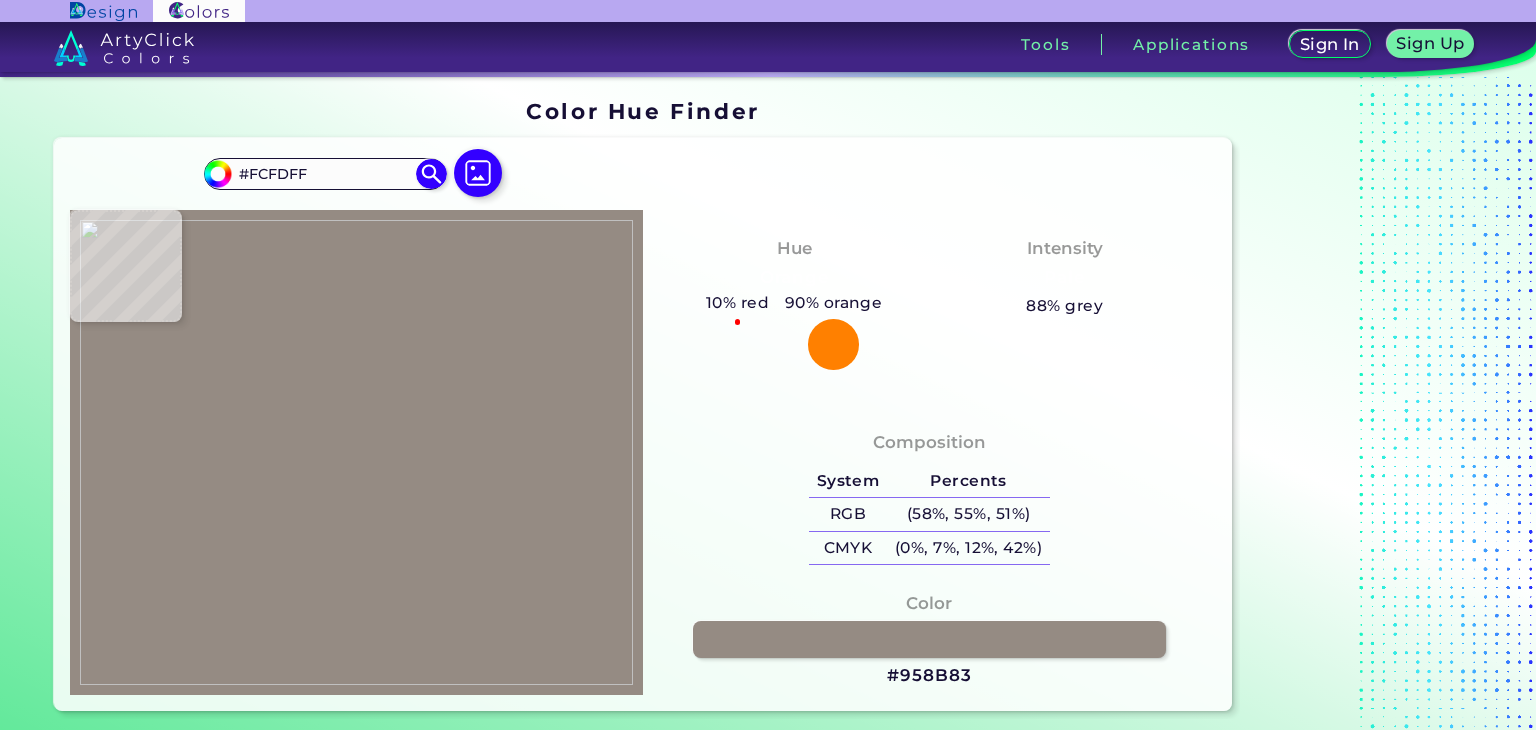 type on "#fefeff" 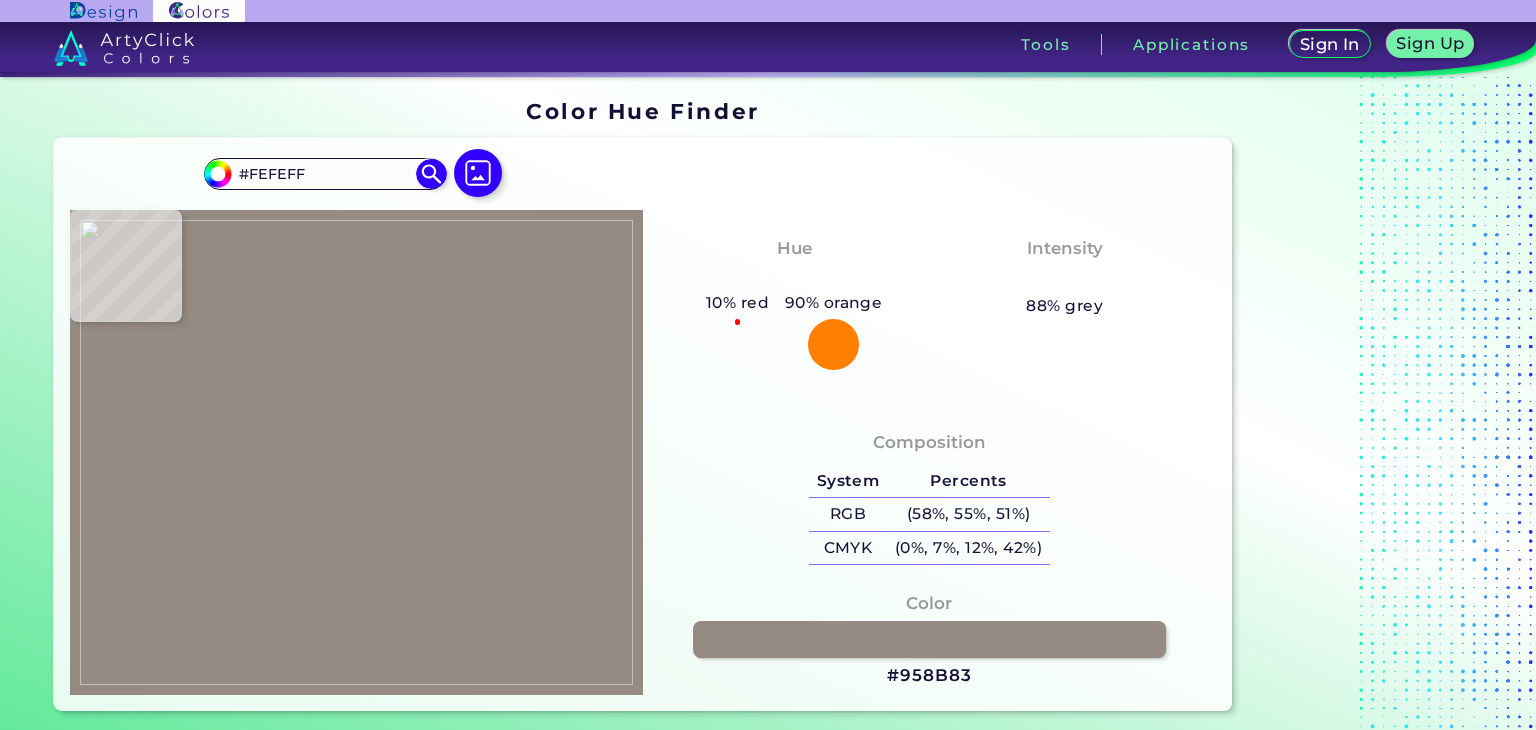 type on "#fefefe" 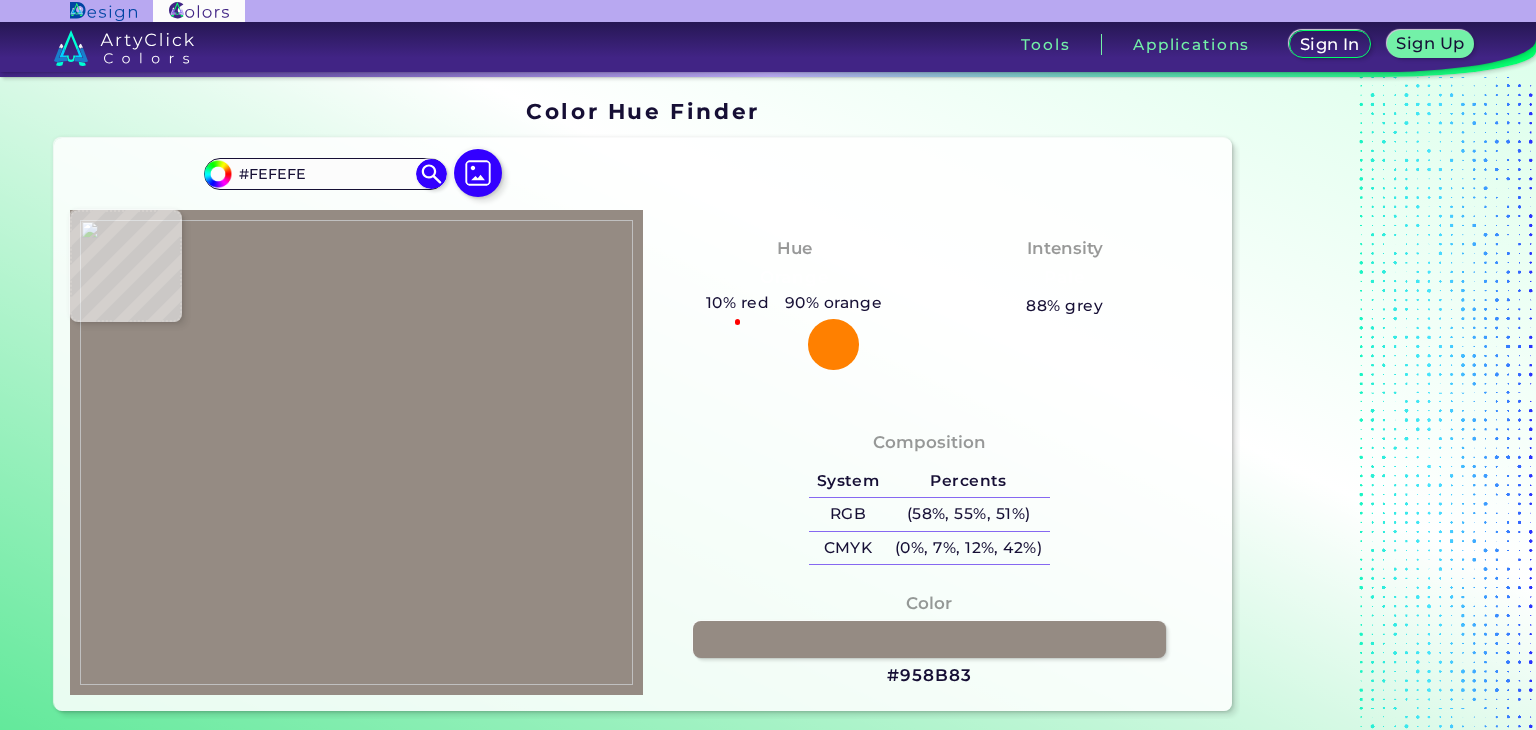 type on "#fdfdfd" 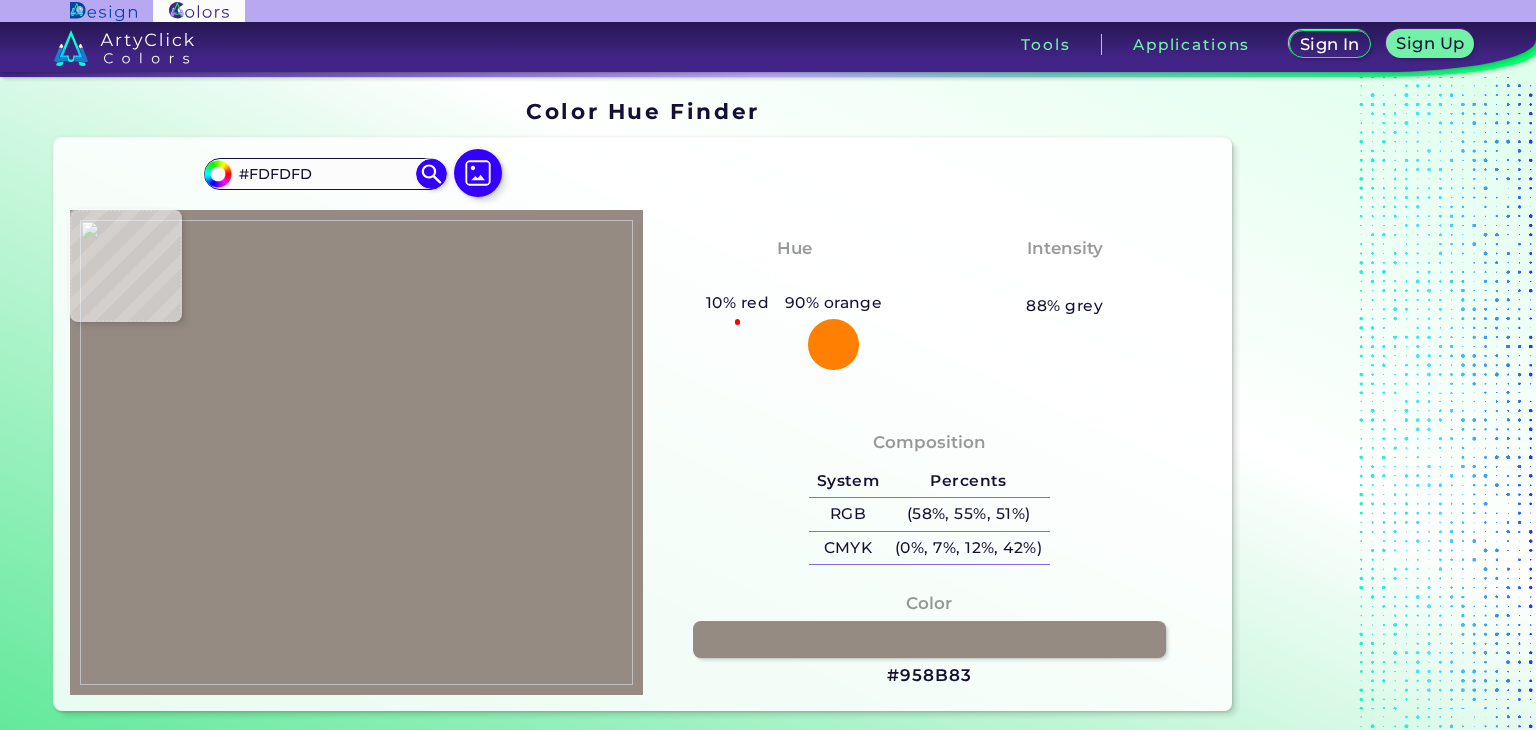 type on "#fefdf9" 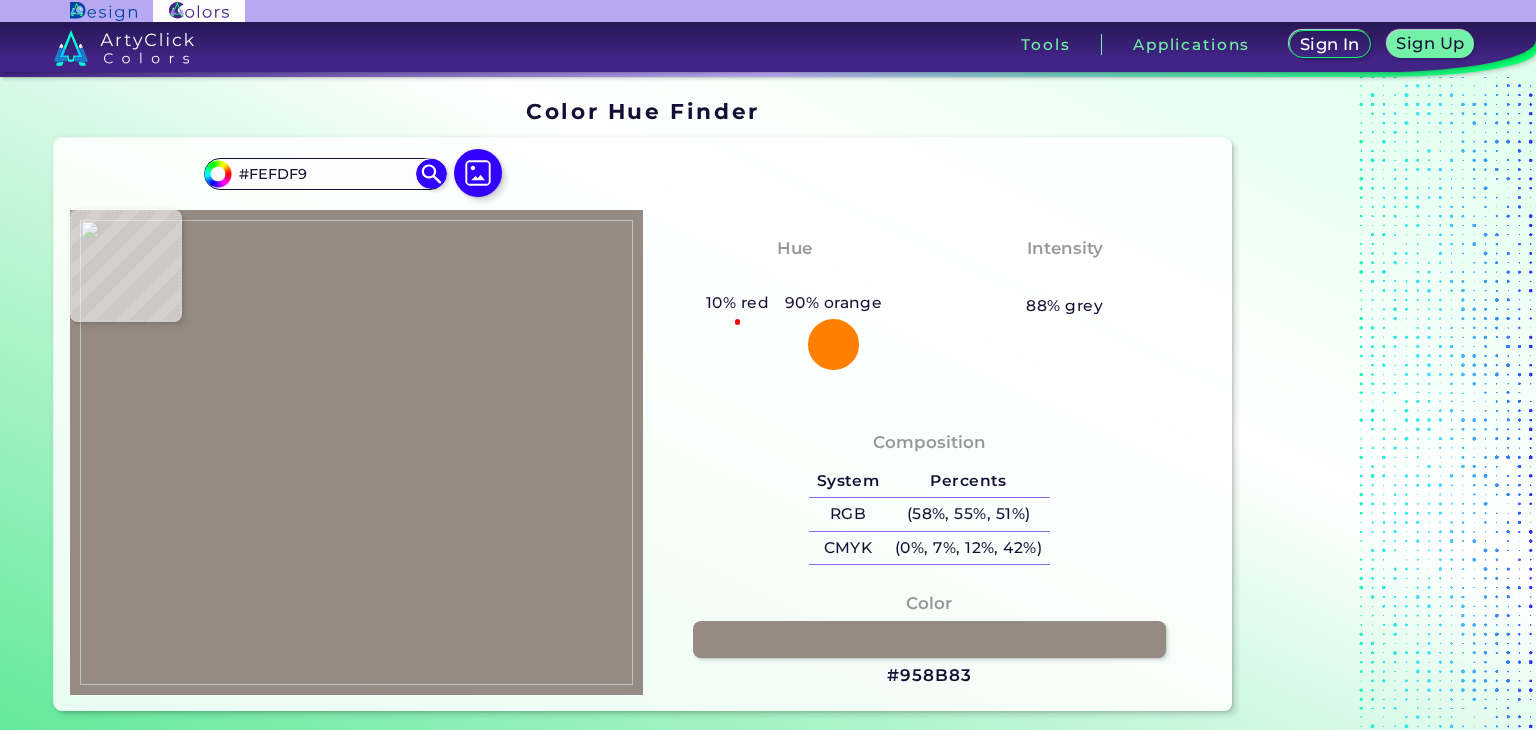 type on "#fbfaf6" 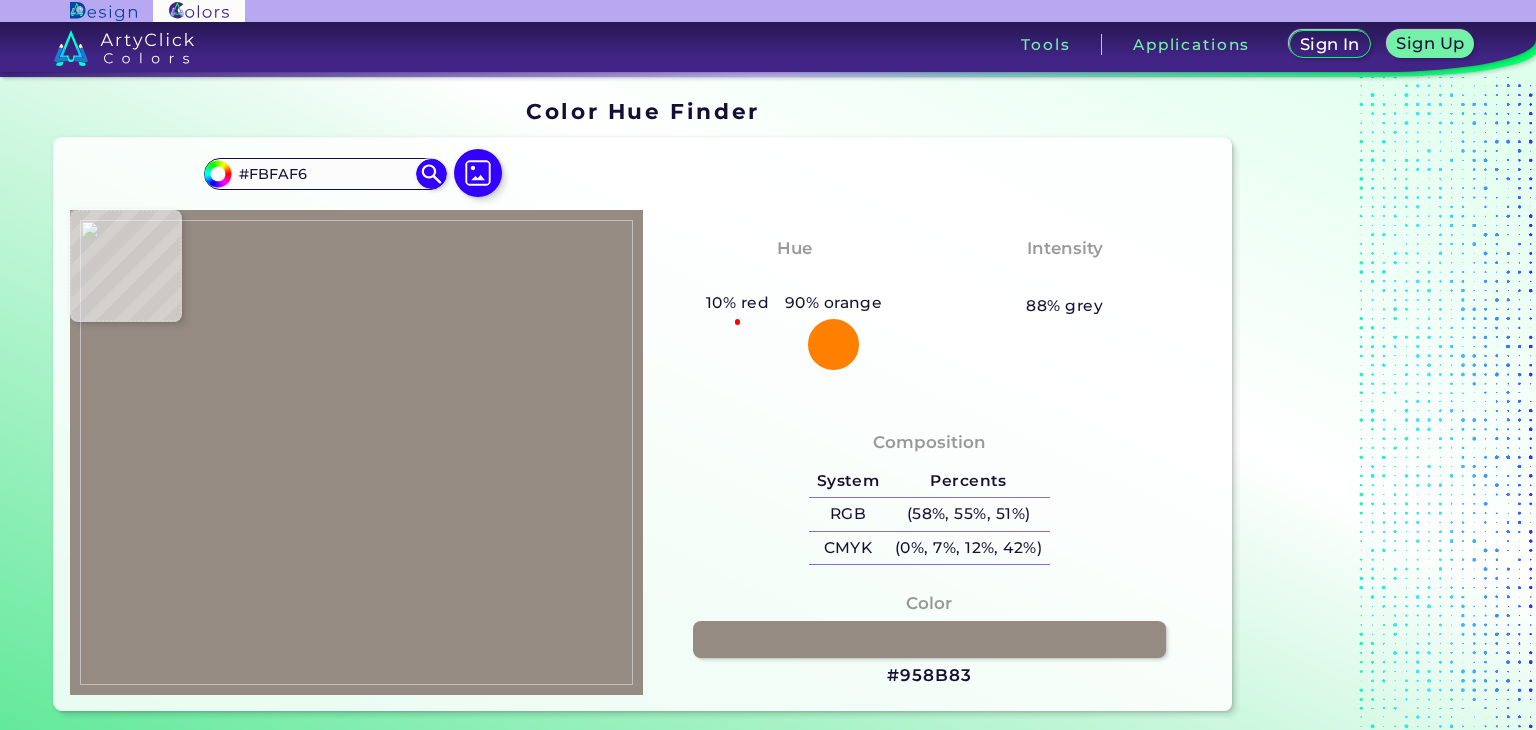 type on "#fcfbf7" 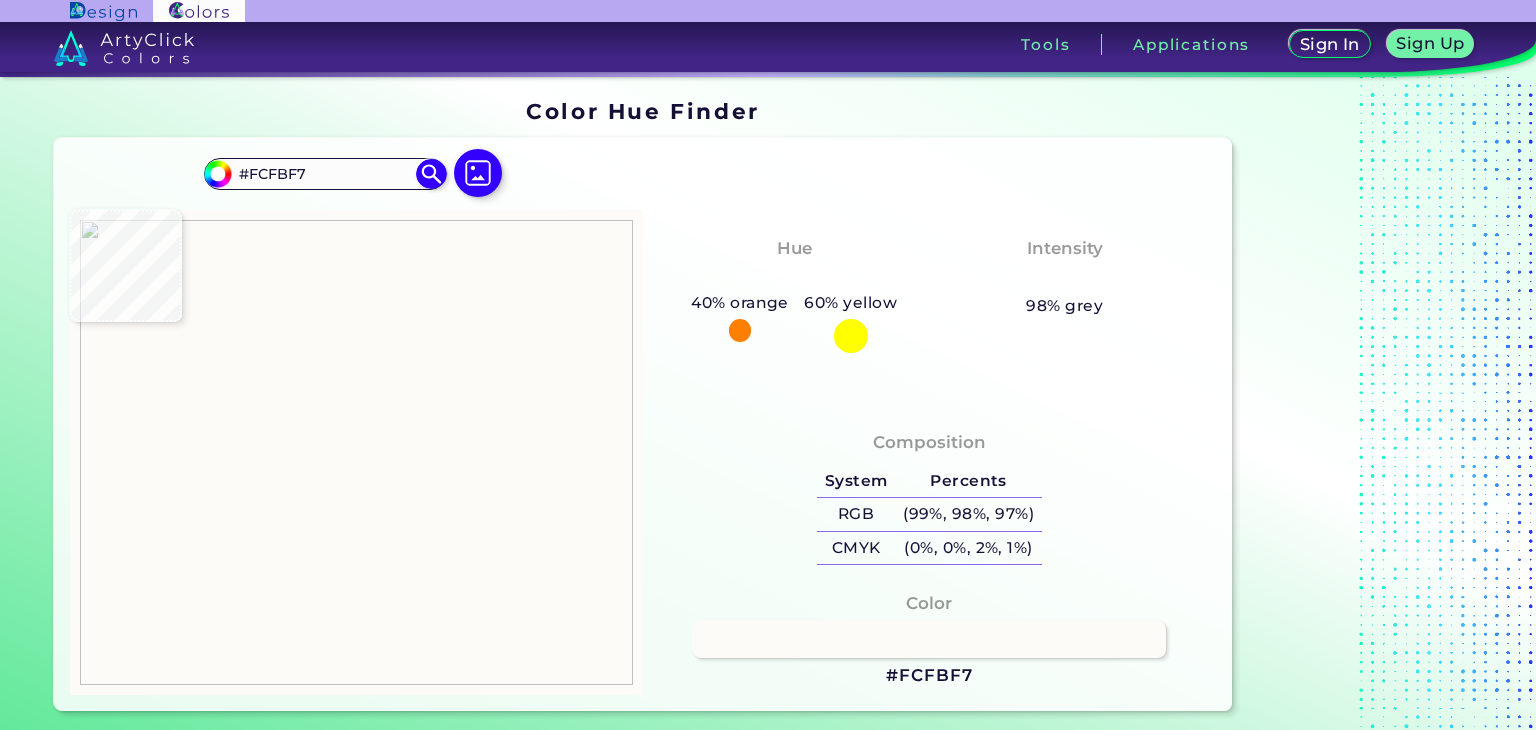 type on "#fefdf9" 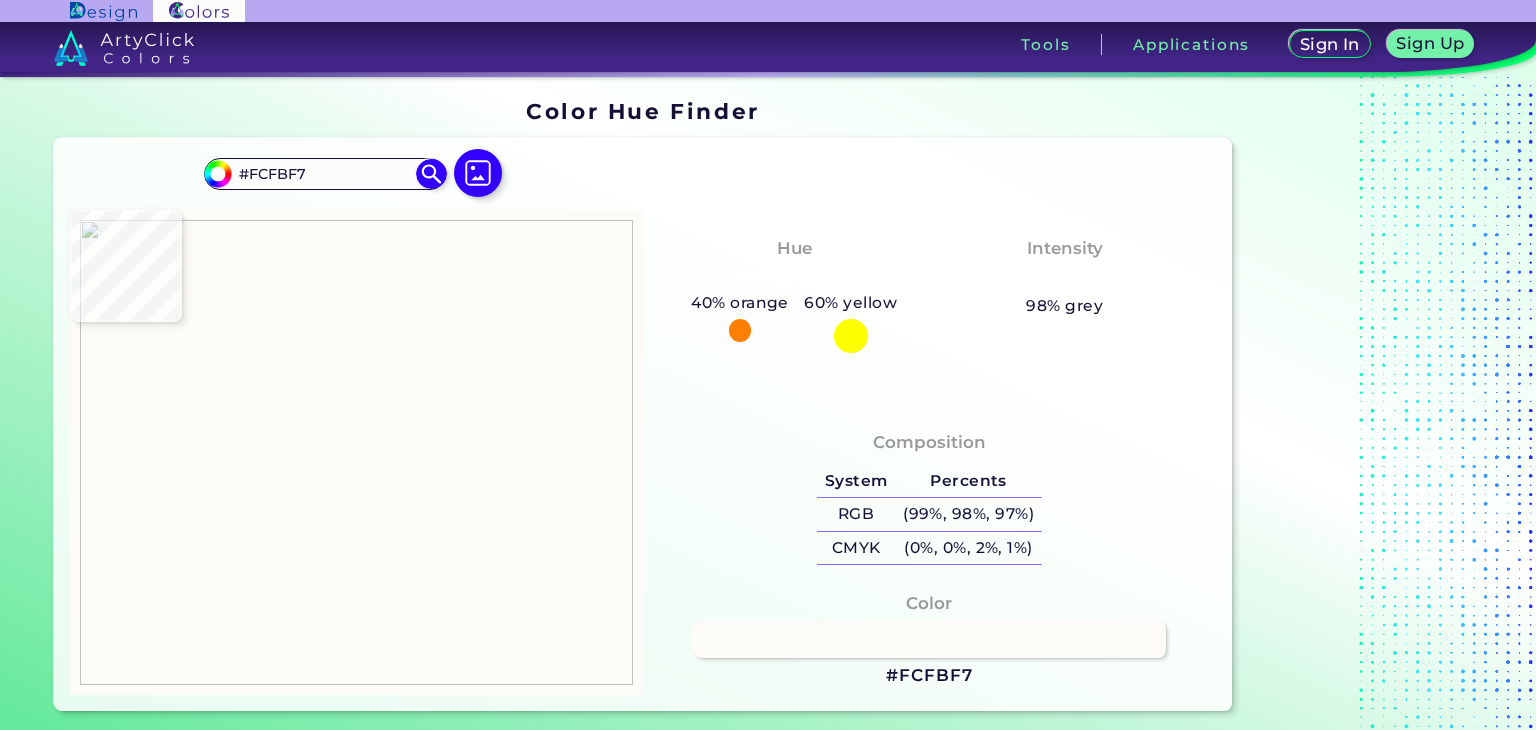 type on "#FEFDF9" 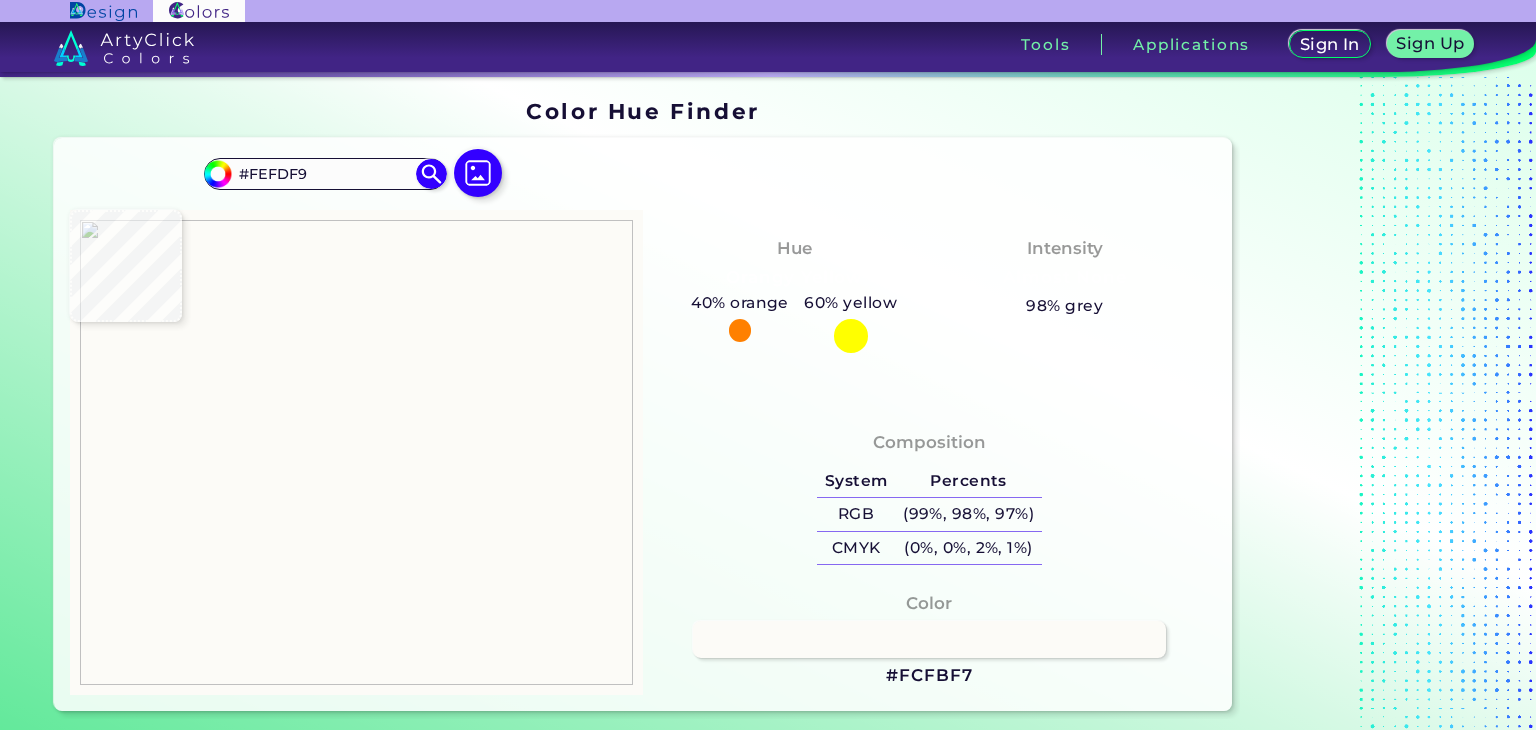type on "#f6f4eb" 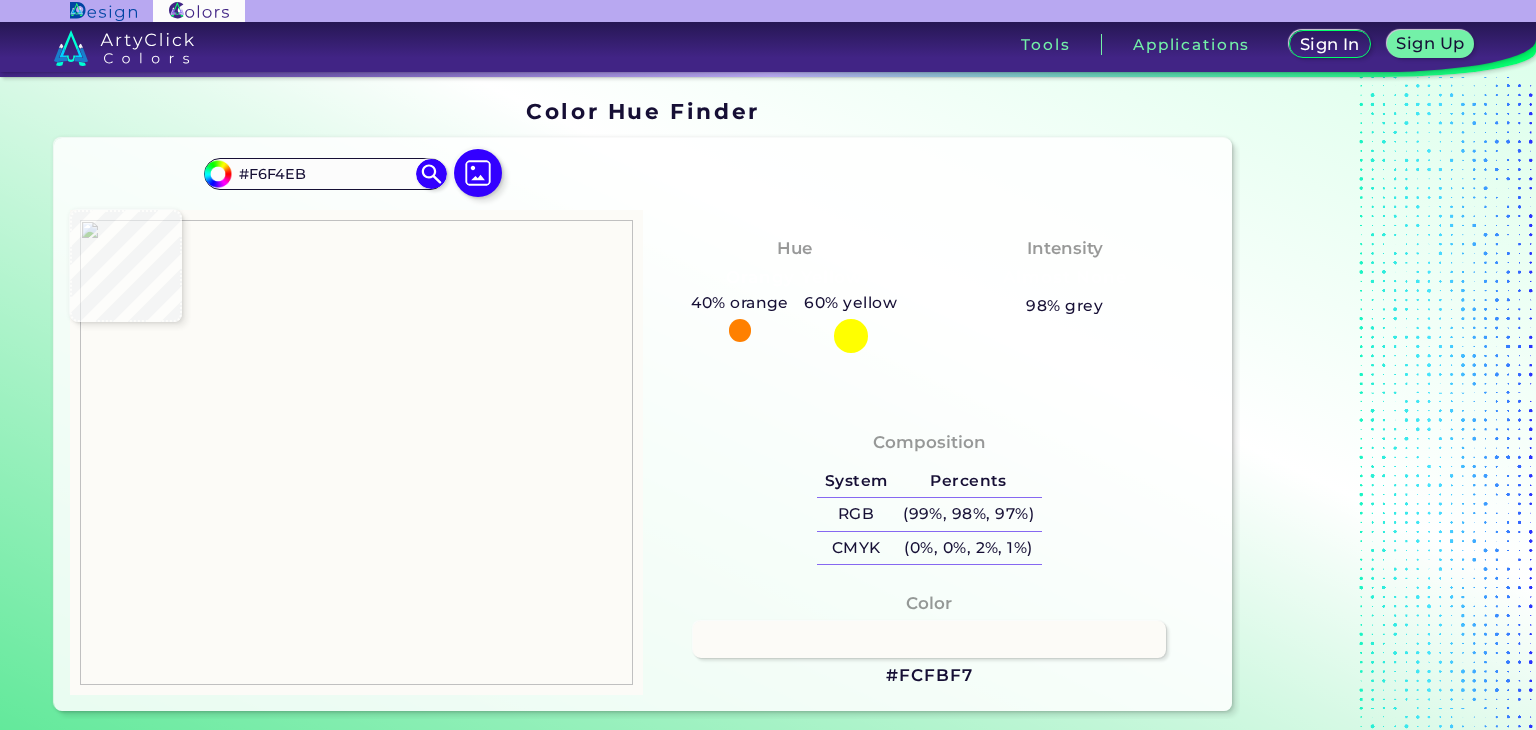 type on "#dfd1be" 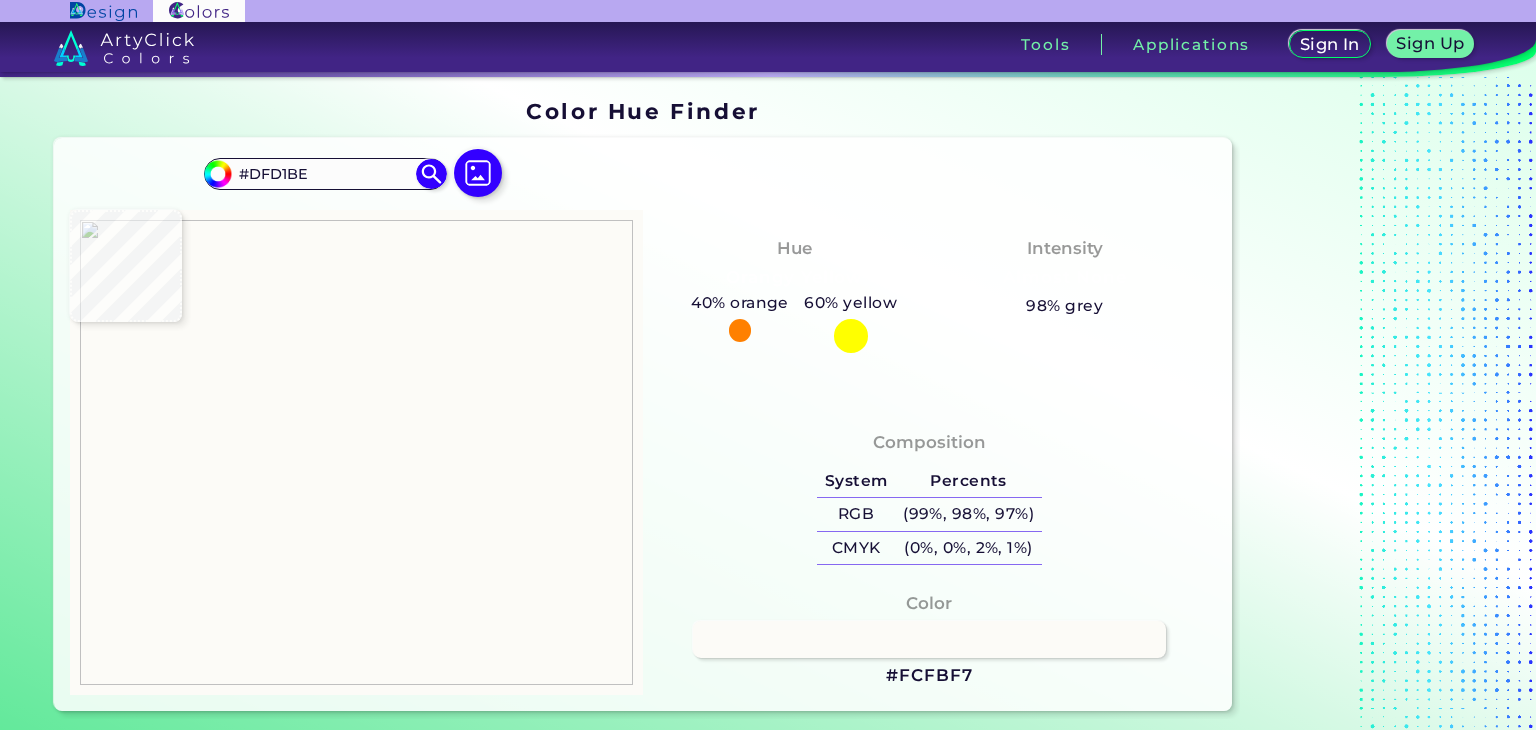 type on "#e5d6bf" 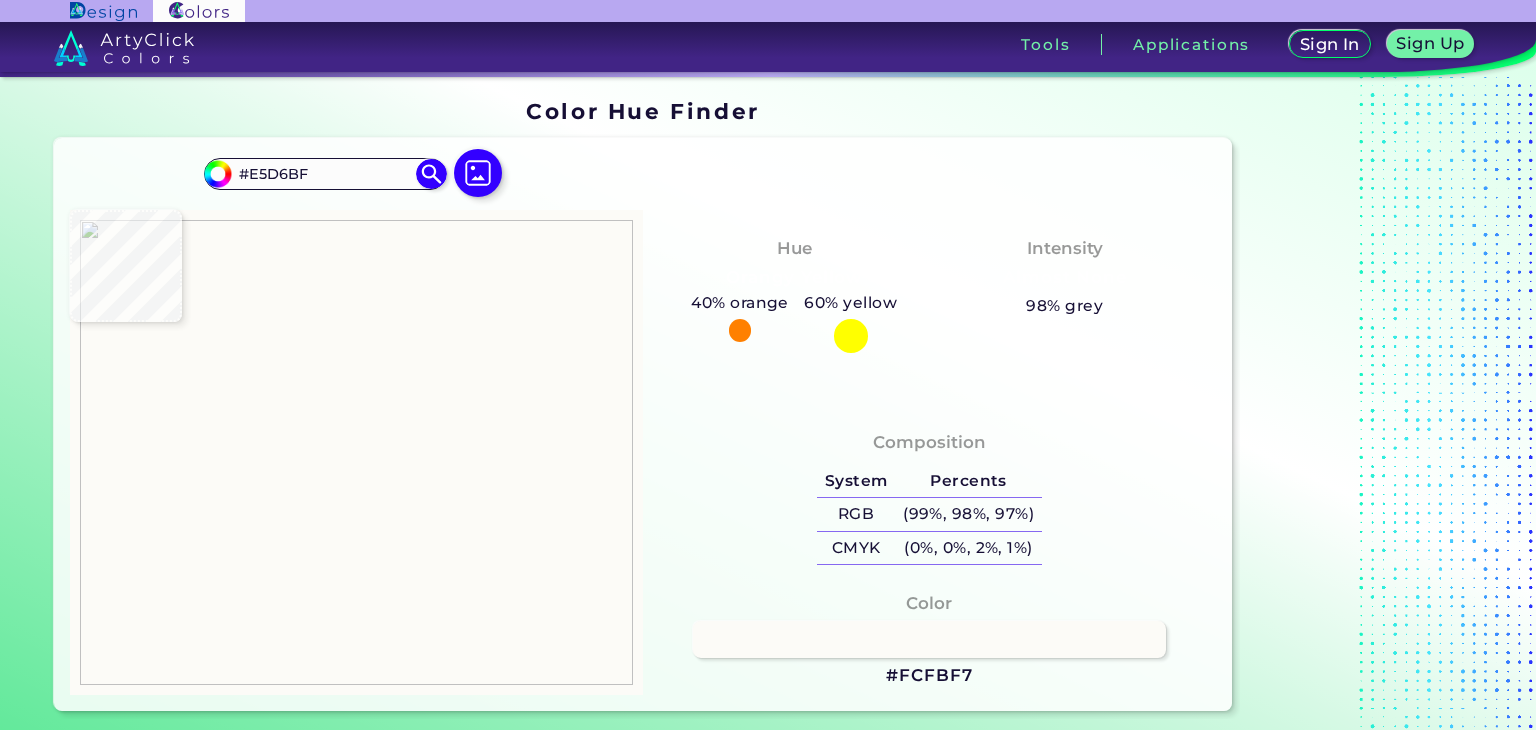 type on "#e4d1ba" 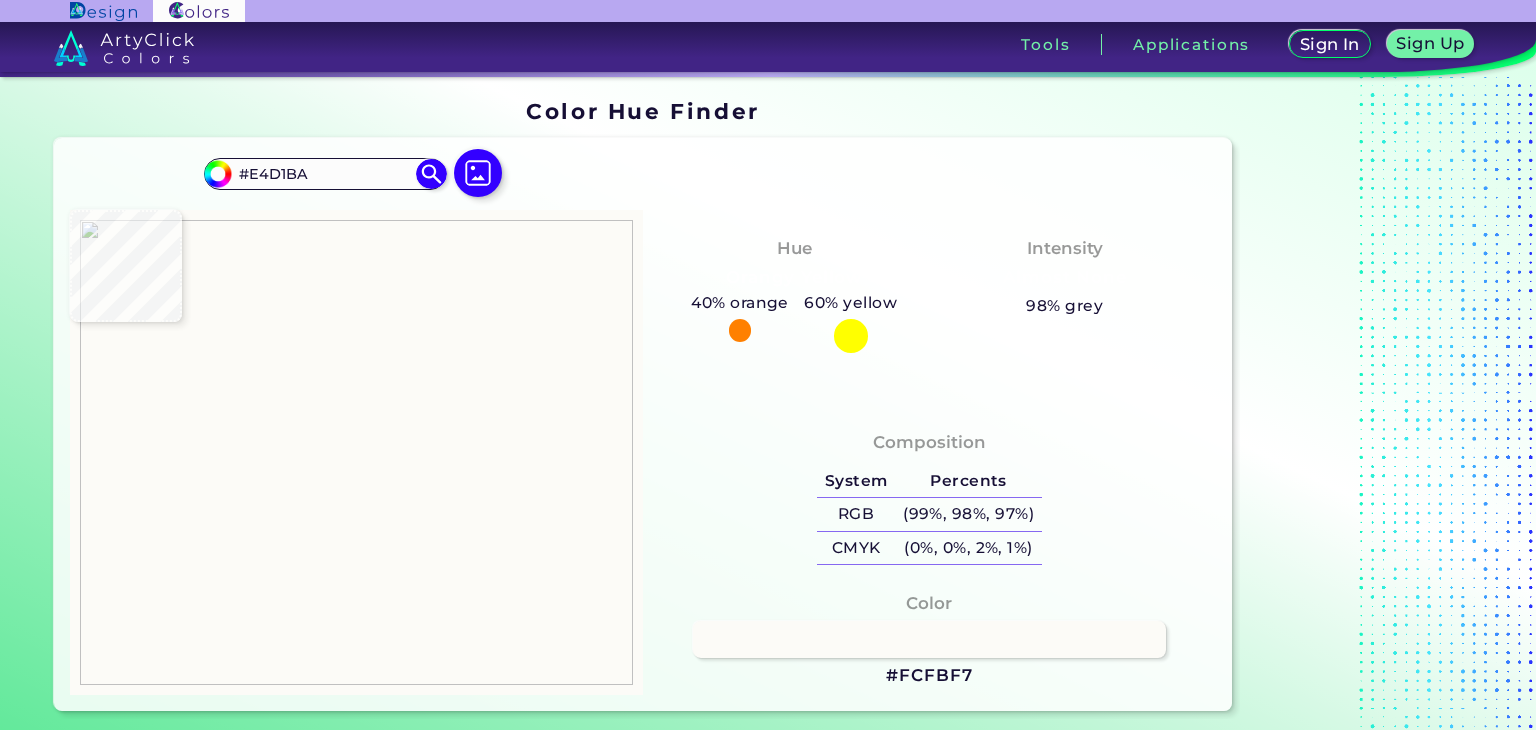 type on "#dccebc" 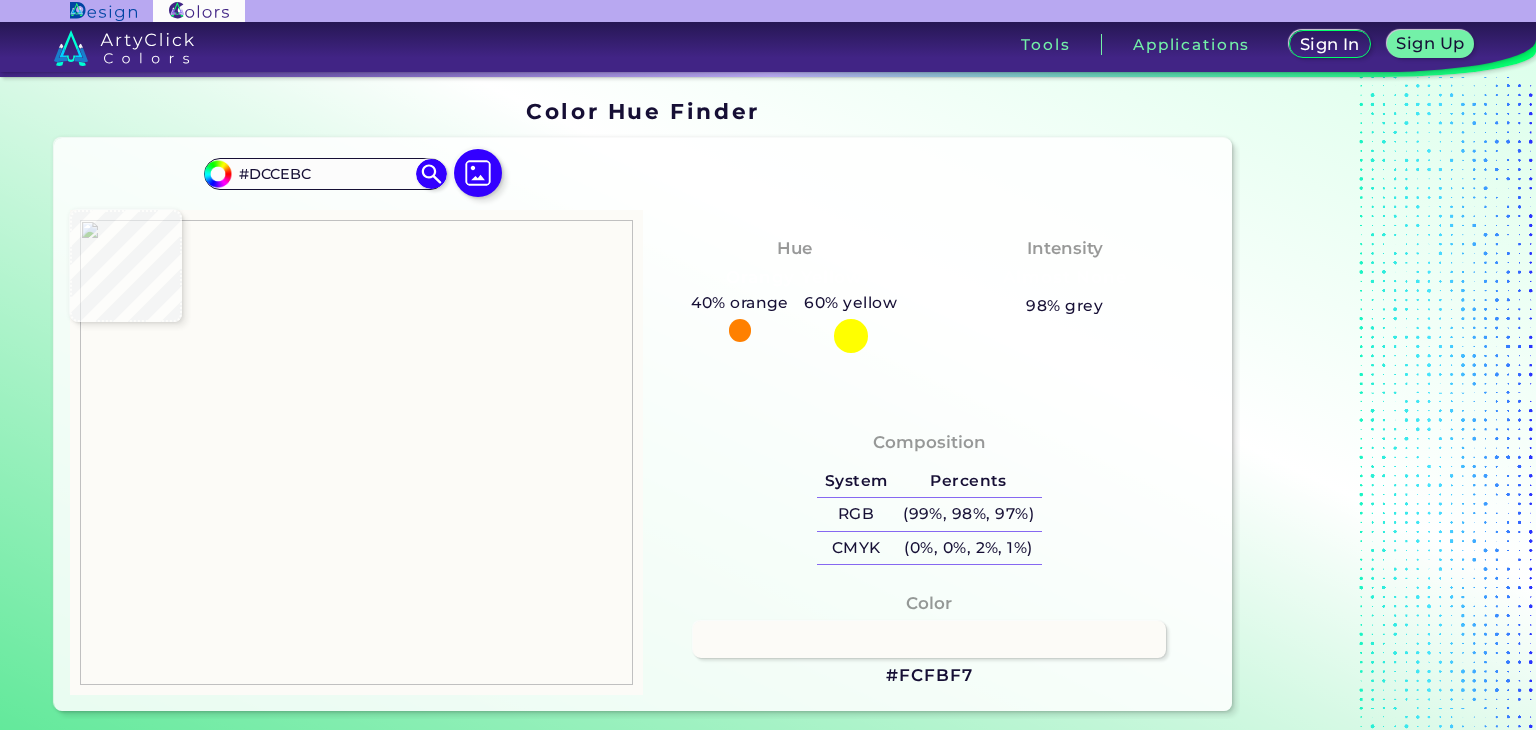 type on "#e3d7c1" 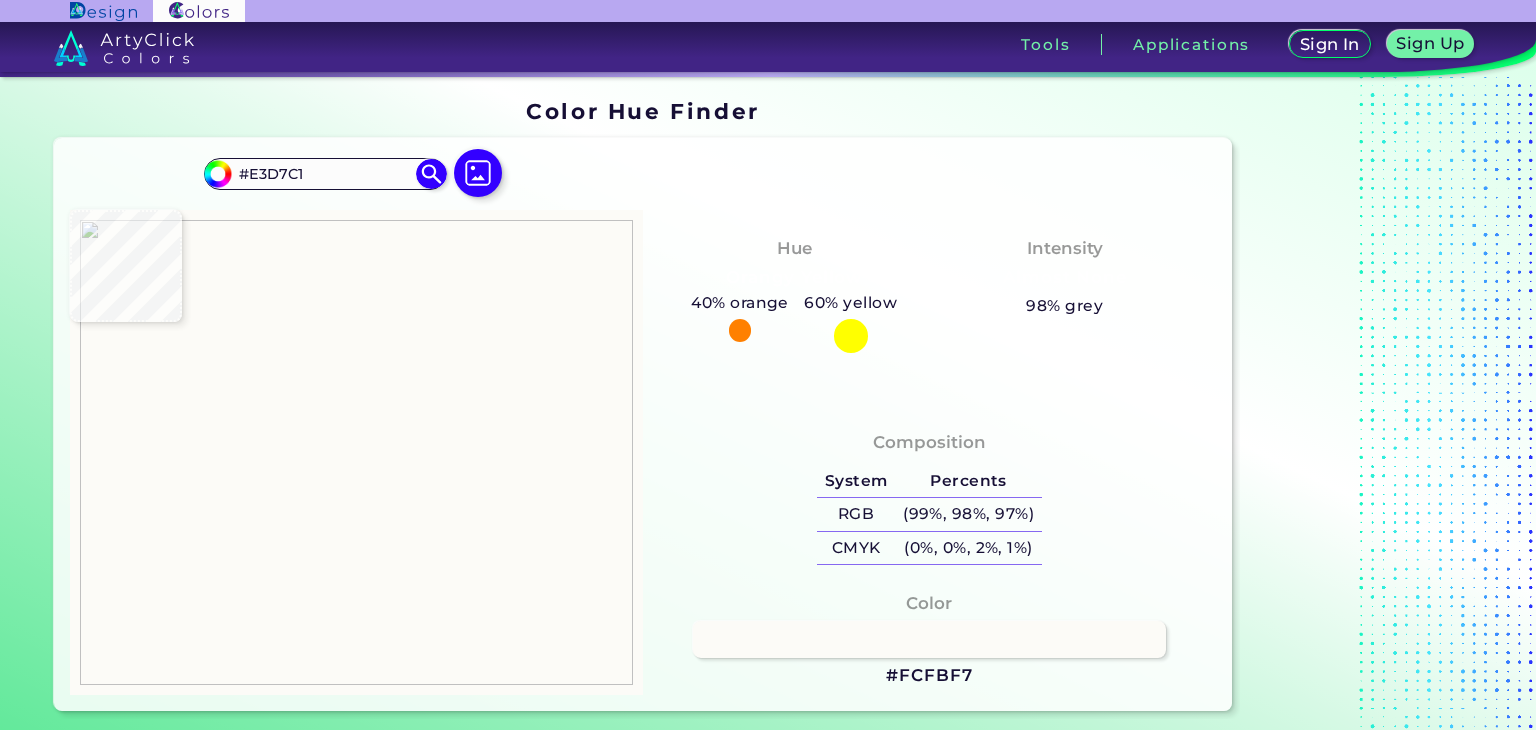 type on "#dbccb5" 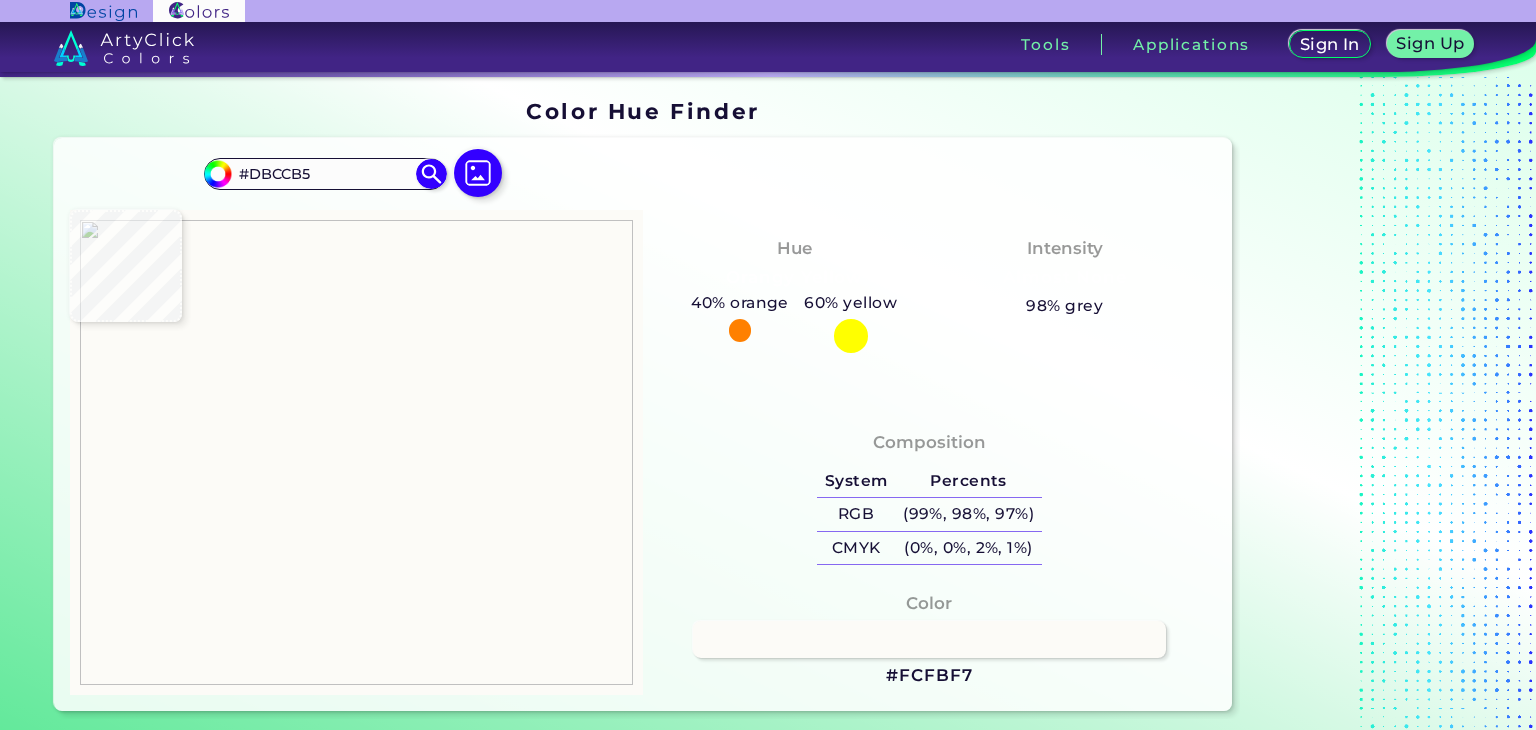 type on "#565041" 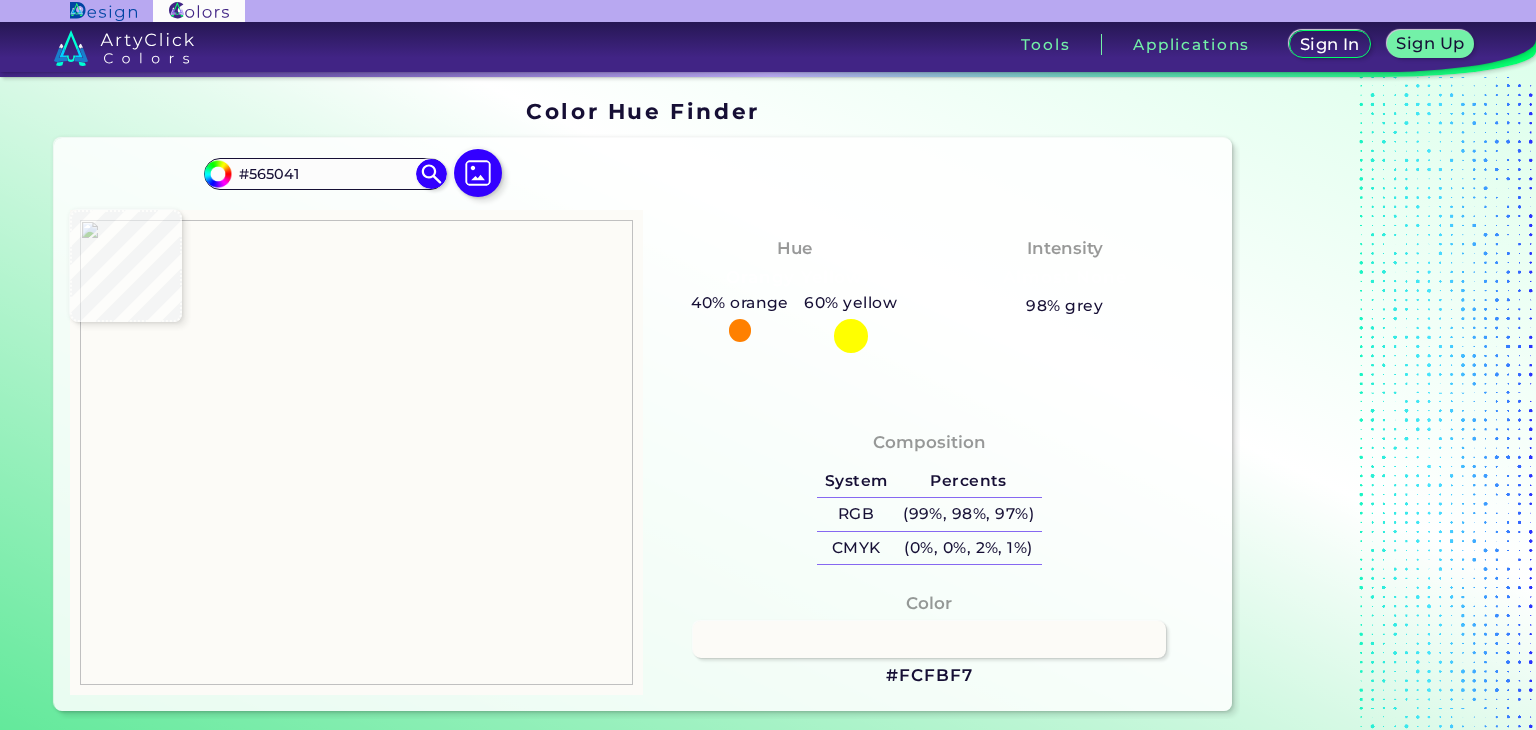 type on "#060300" 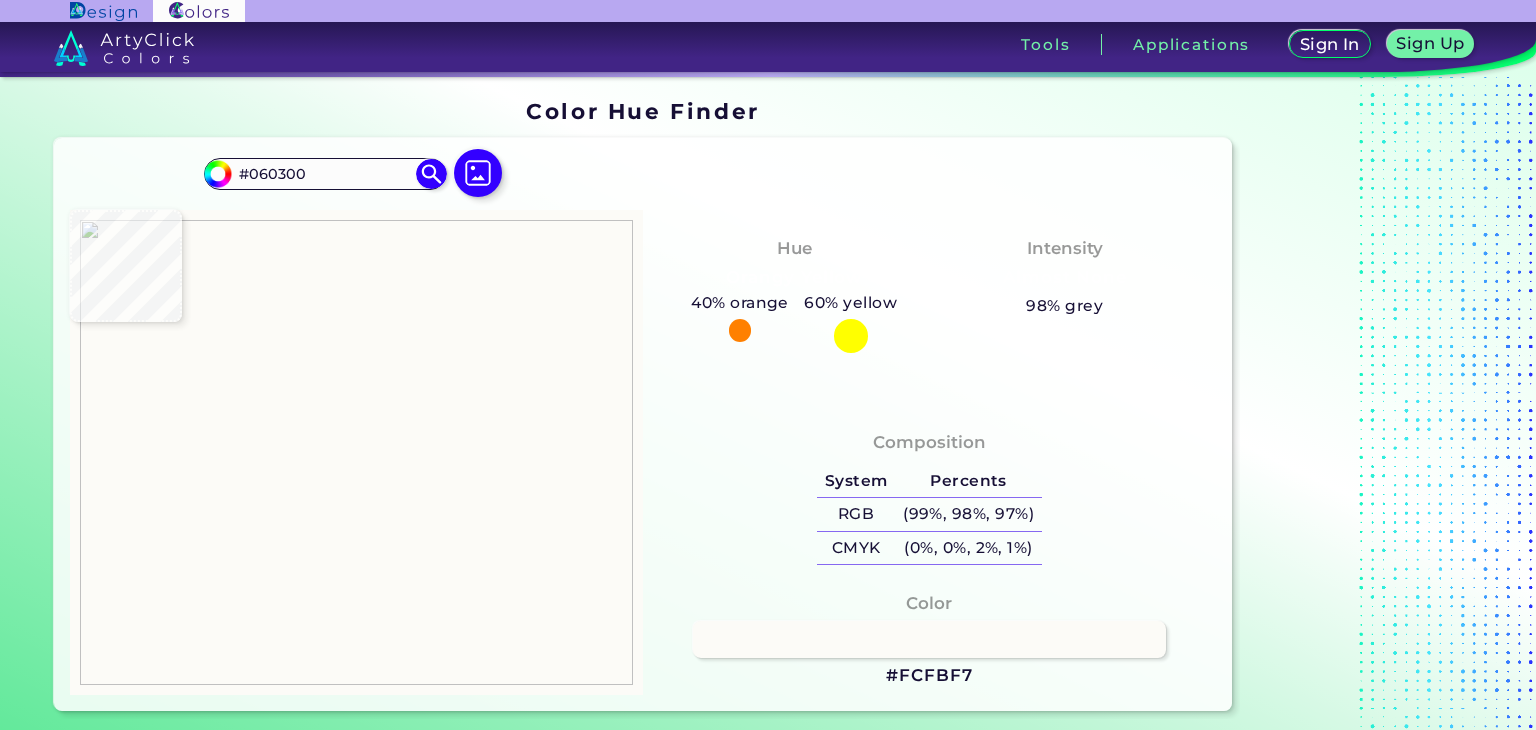 type on "#c4b39f" 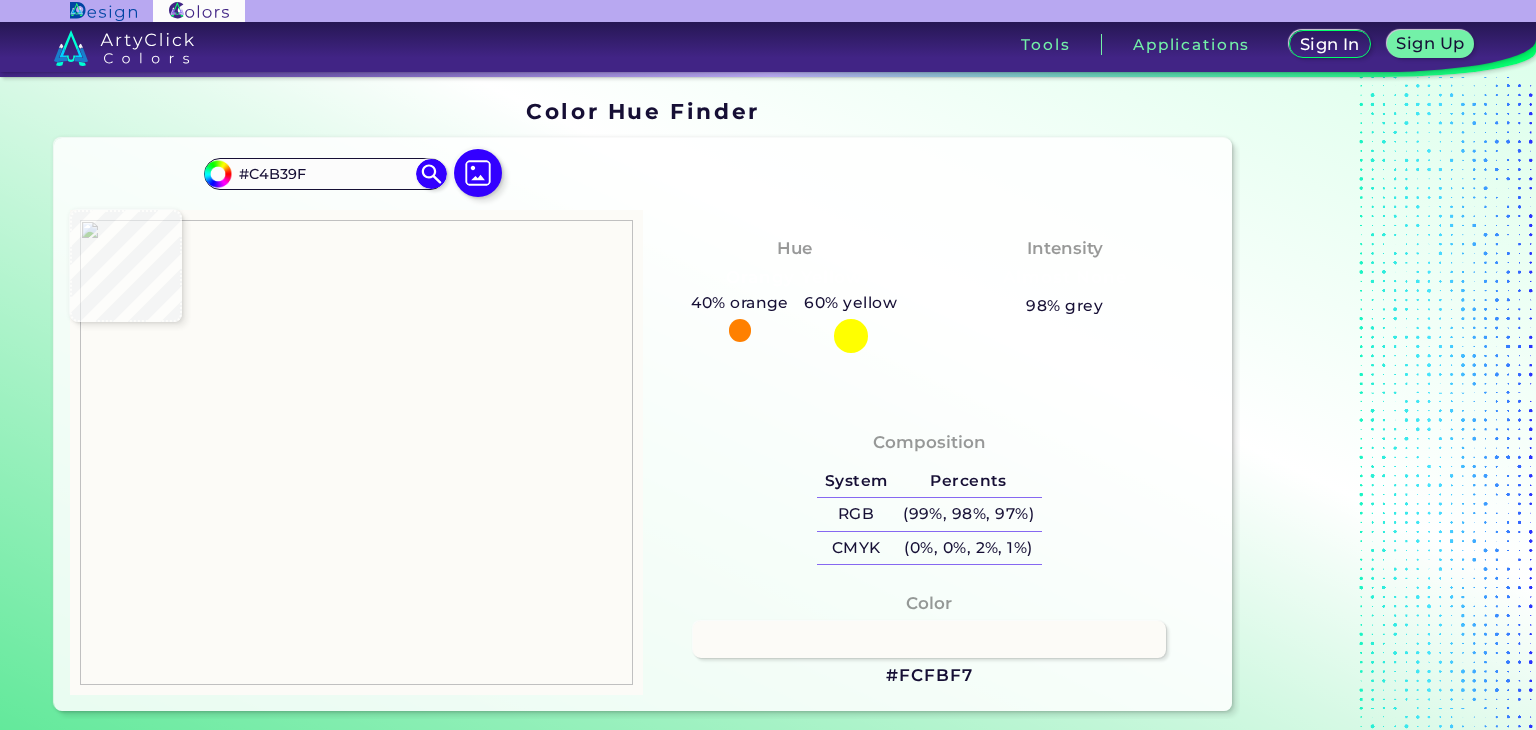 type on "#cebea5" 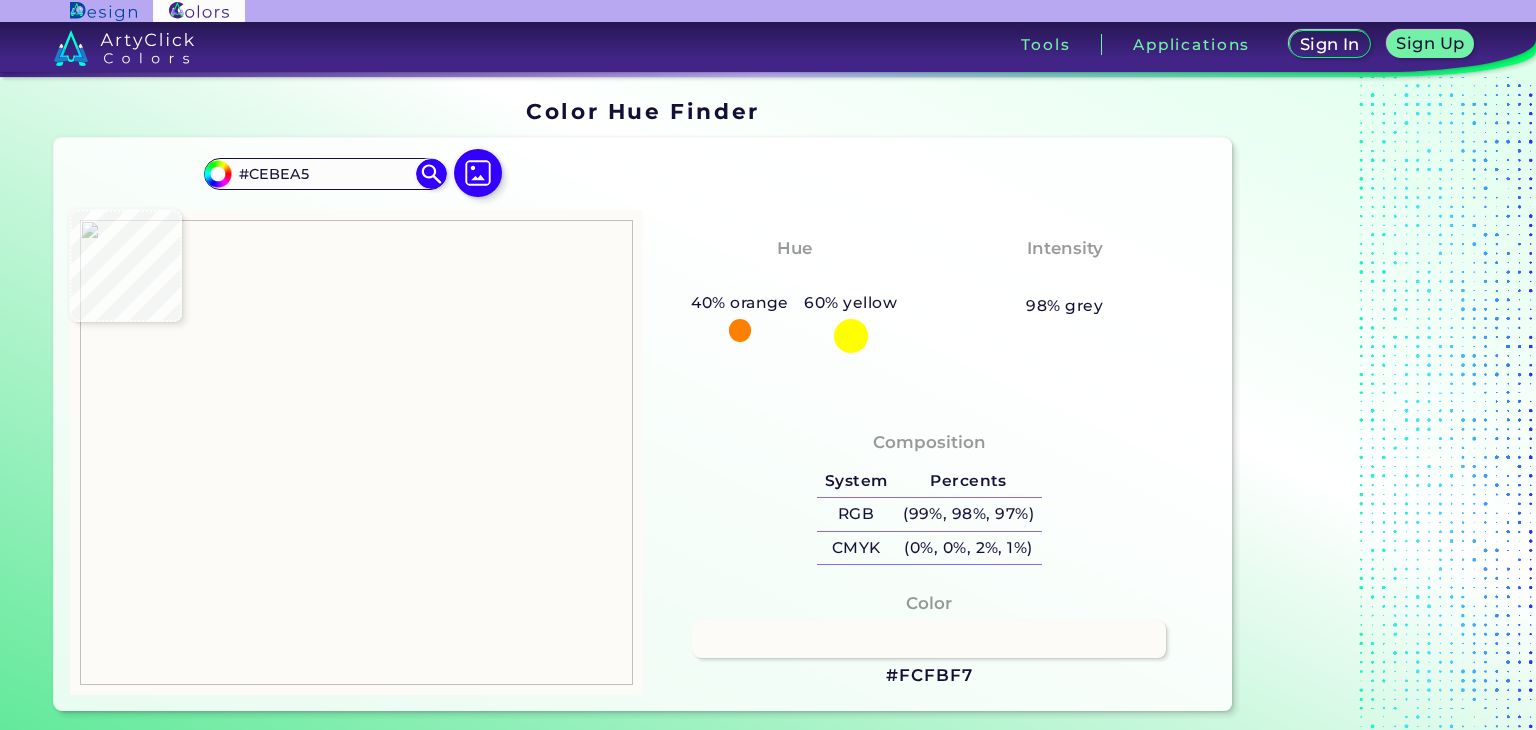 type on "#cebfa1" 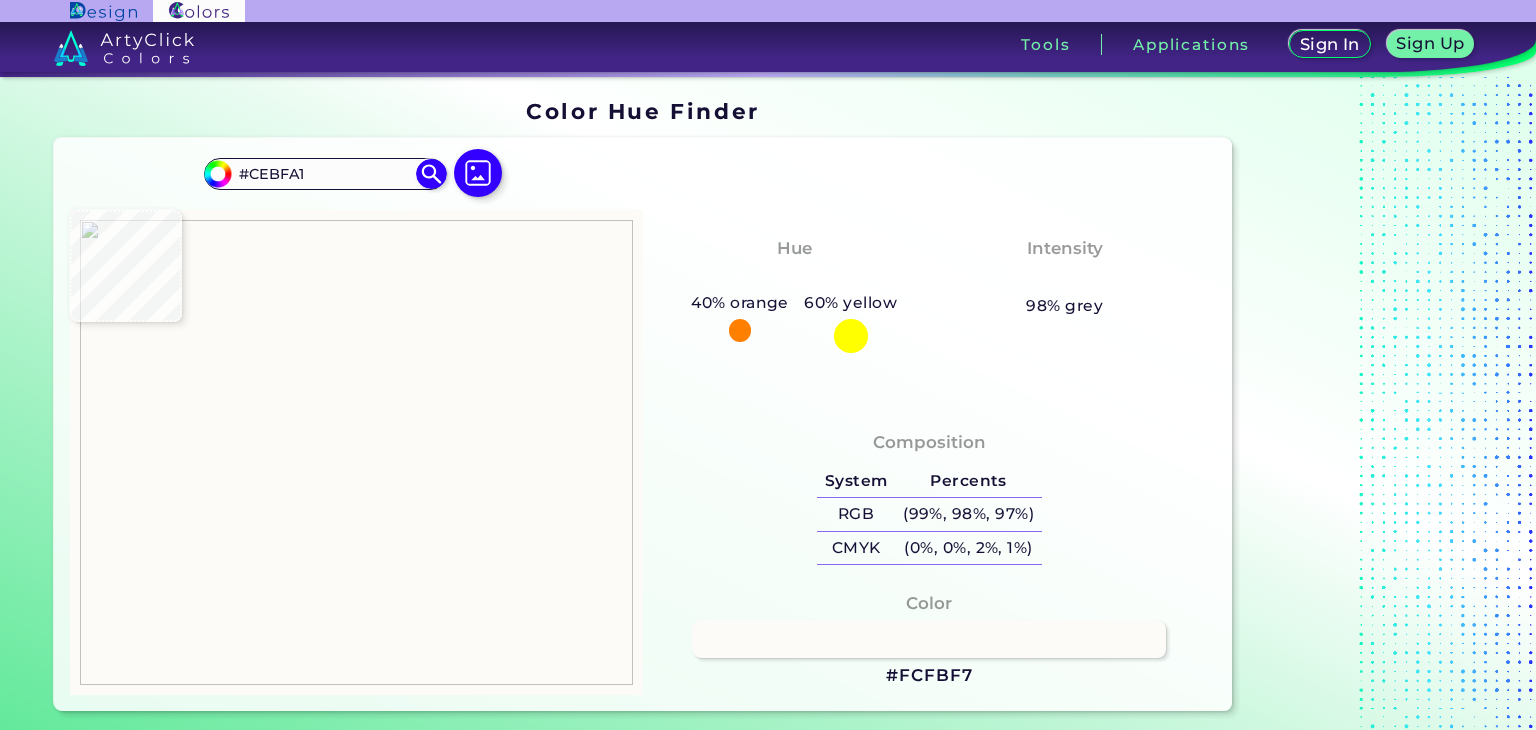 type on "#cfbea1" 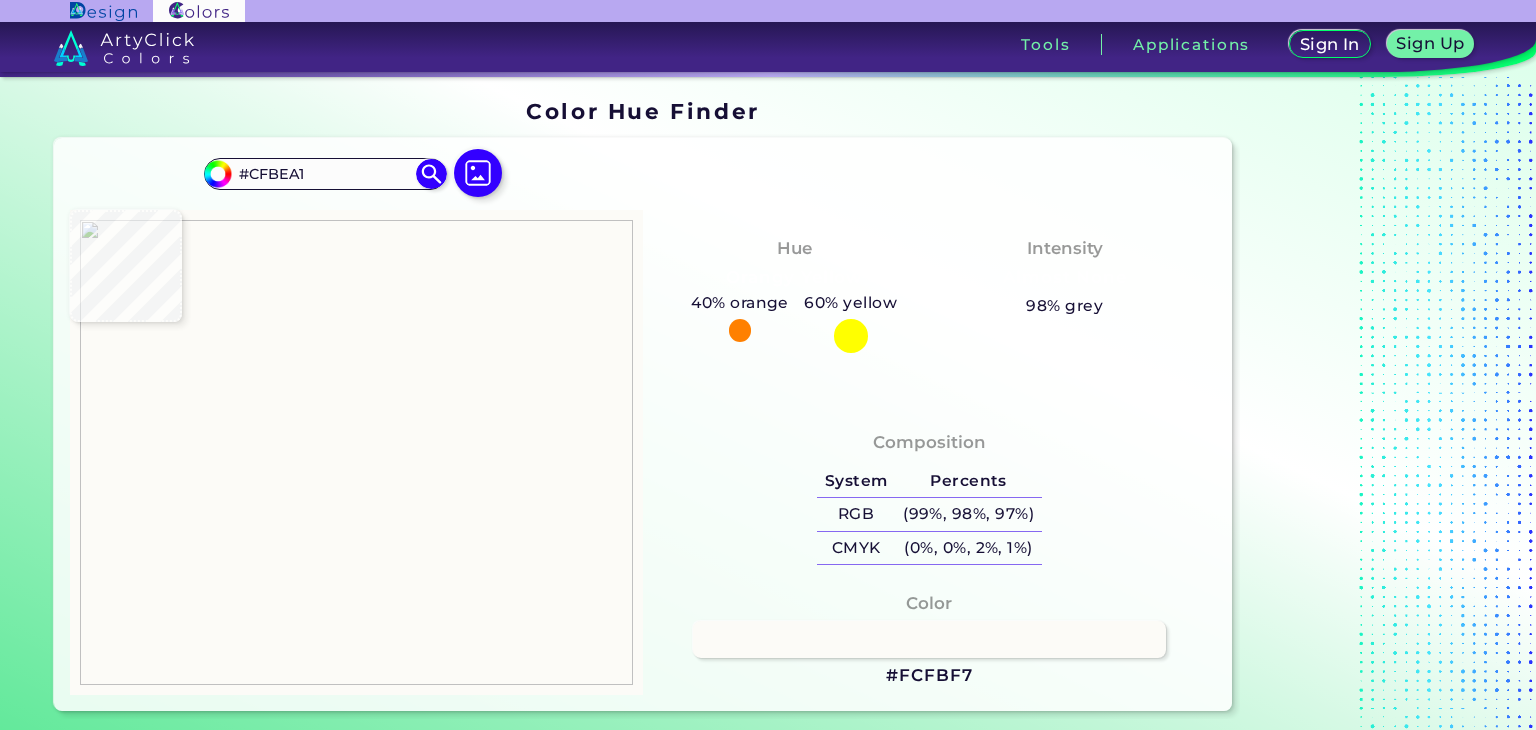type on "#cbbaa1" 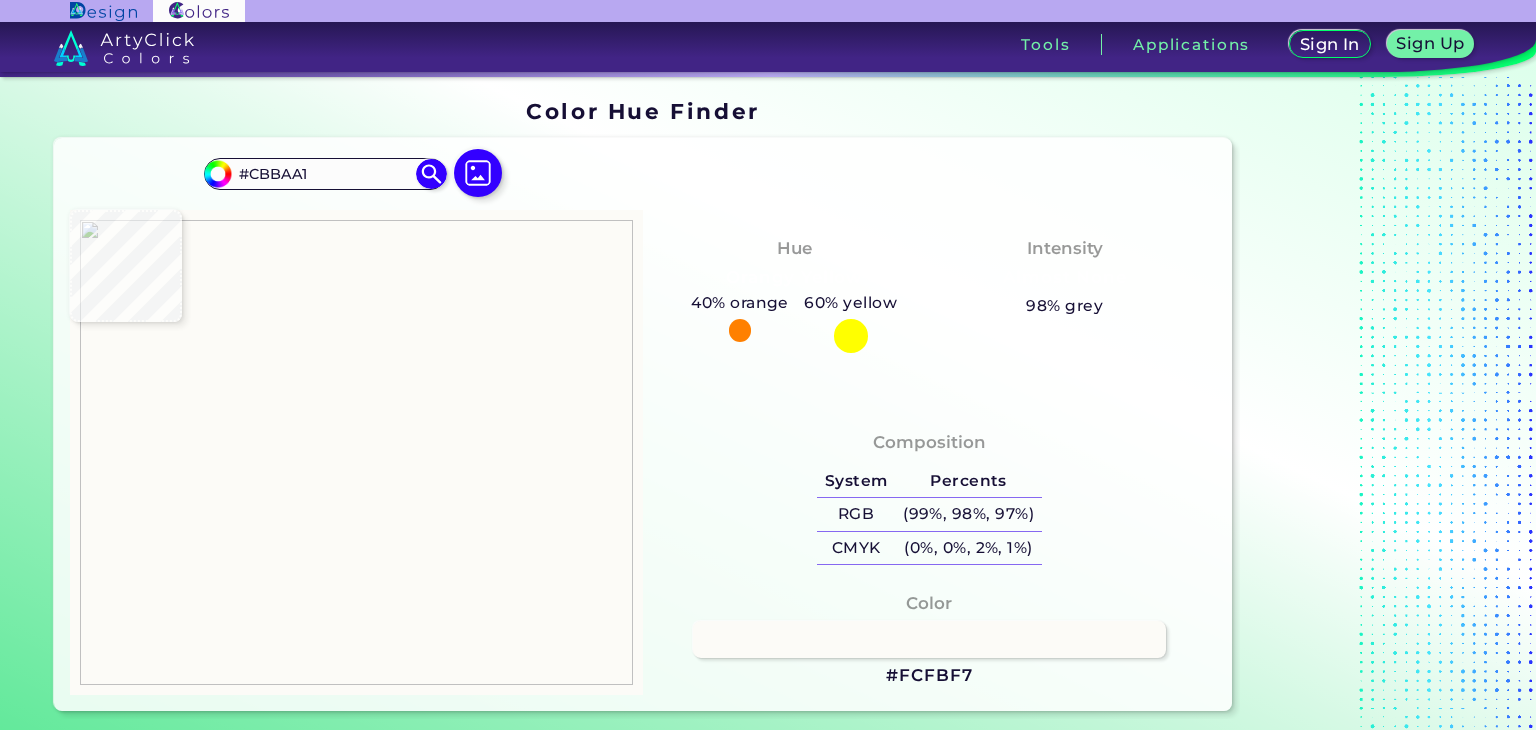 type on "#e1cfb9" 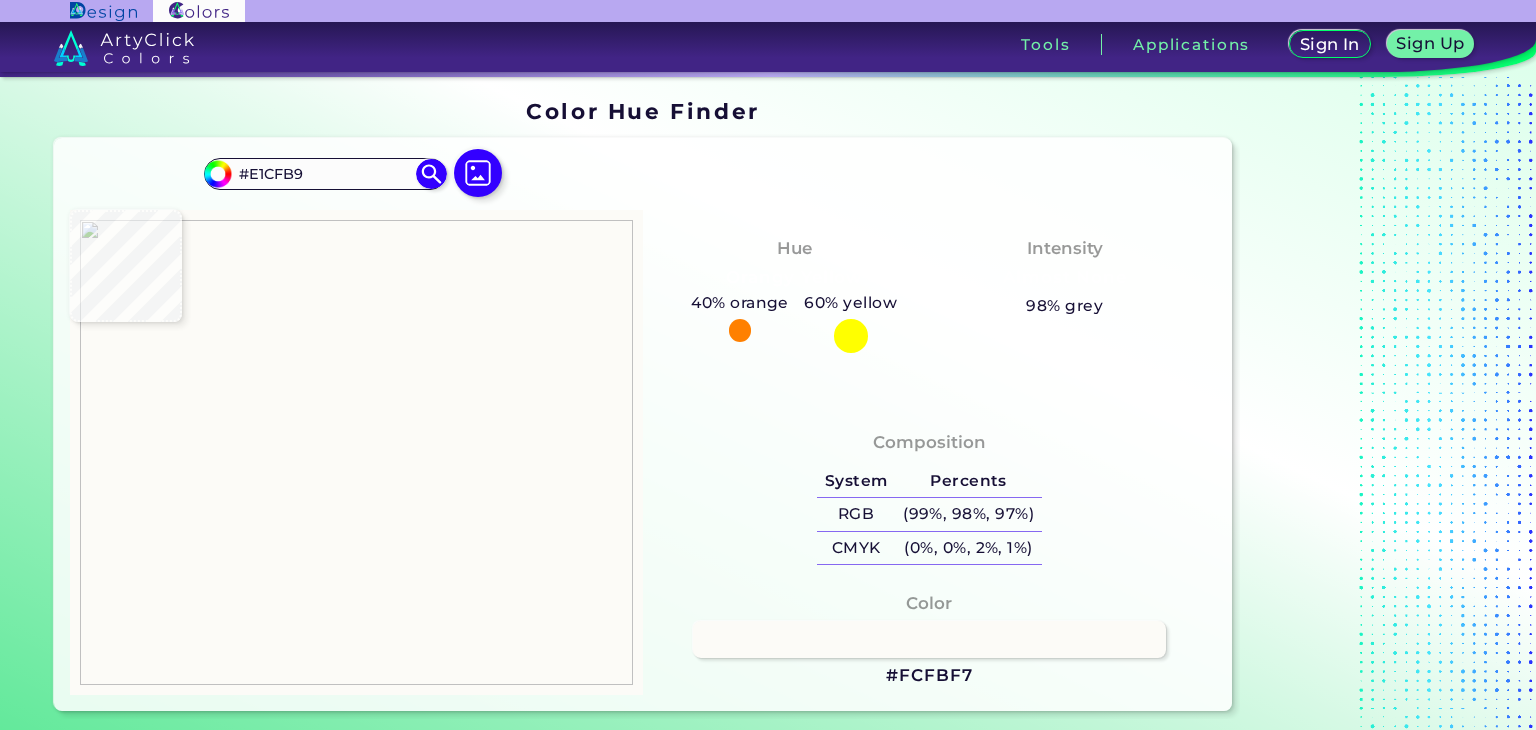 type on "#dfd0b4" 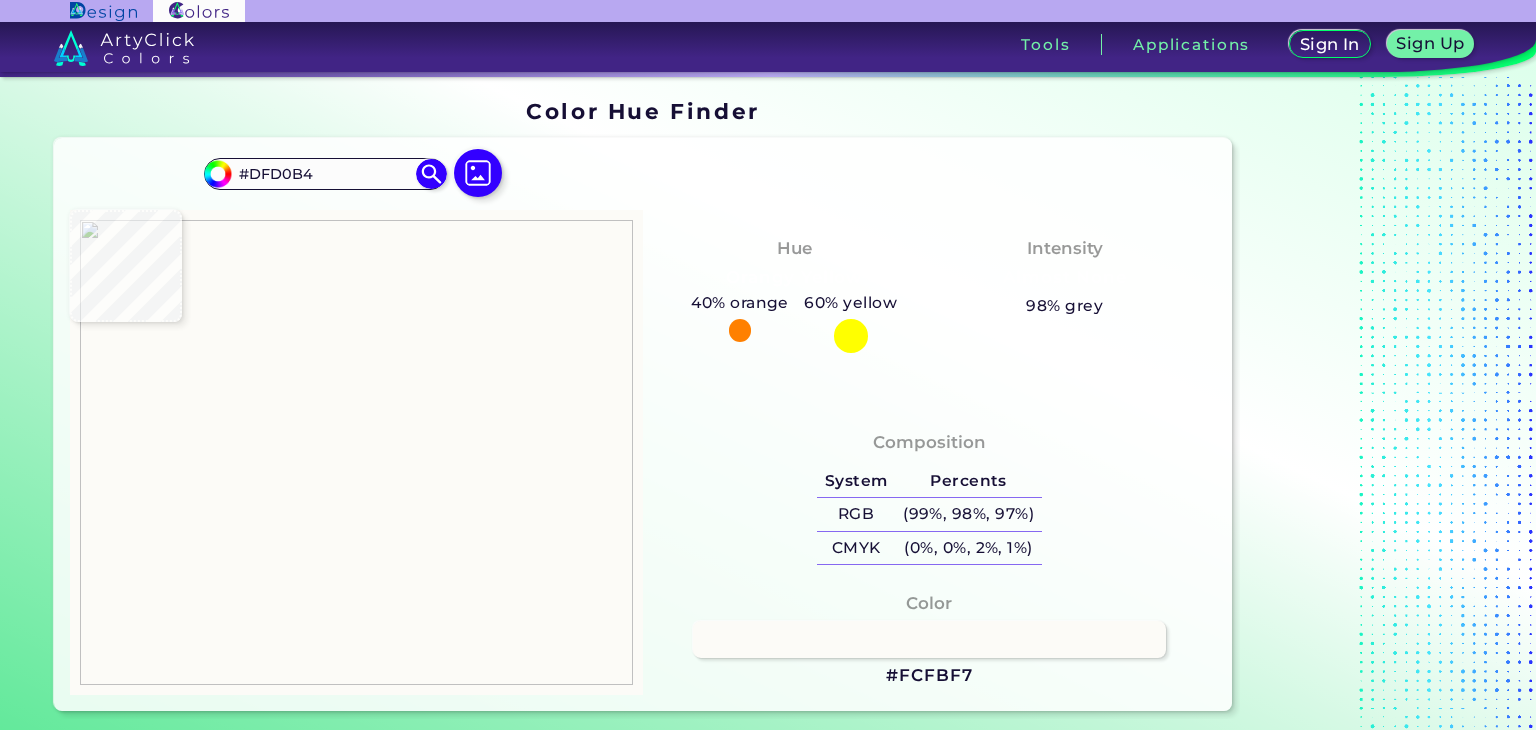type on "#deceb4" 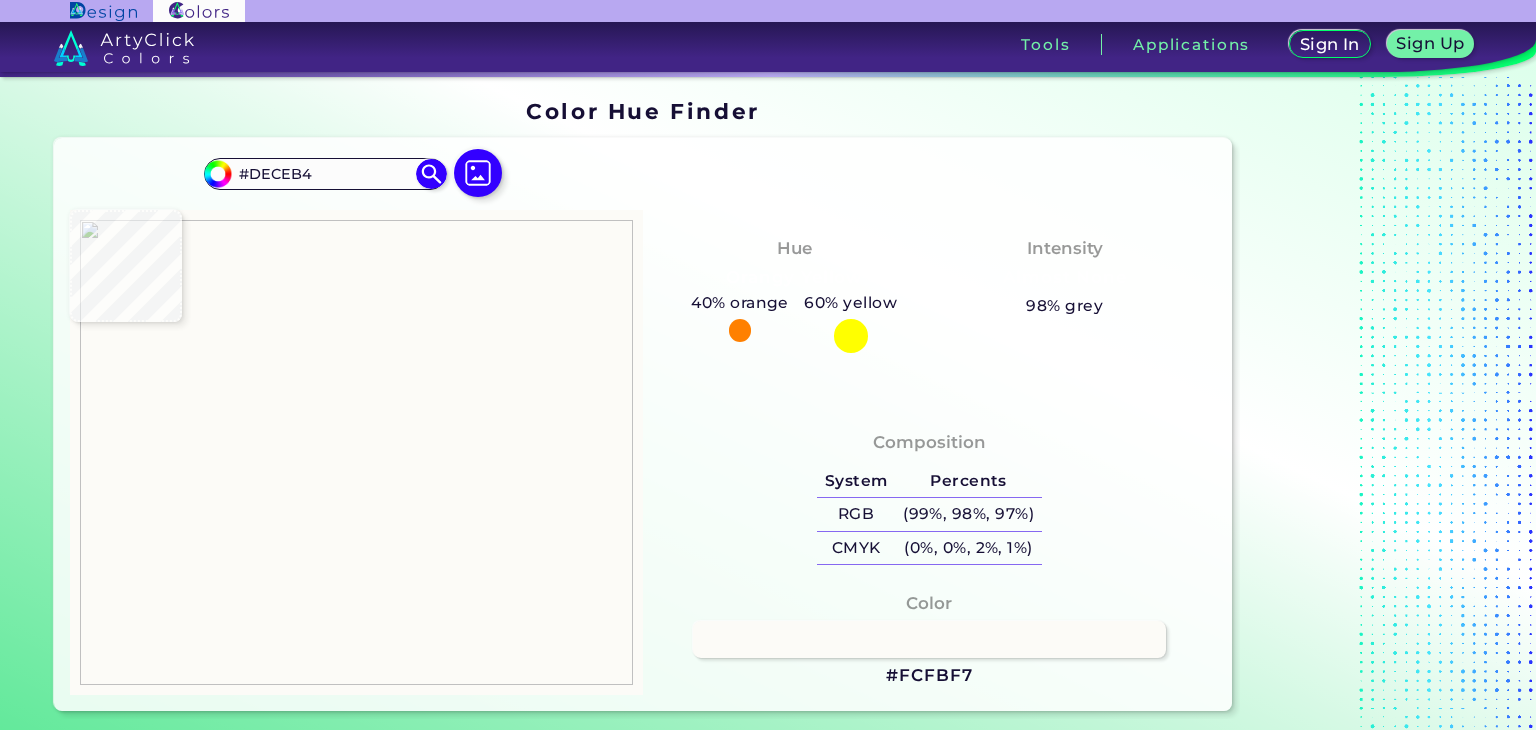 type on "#ddceaf" 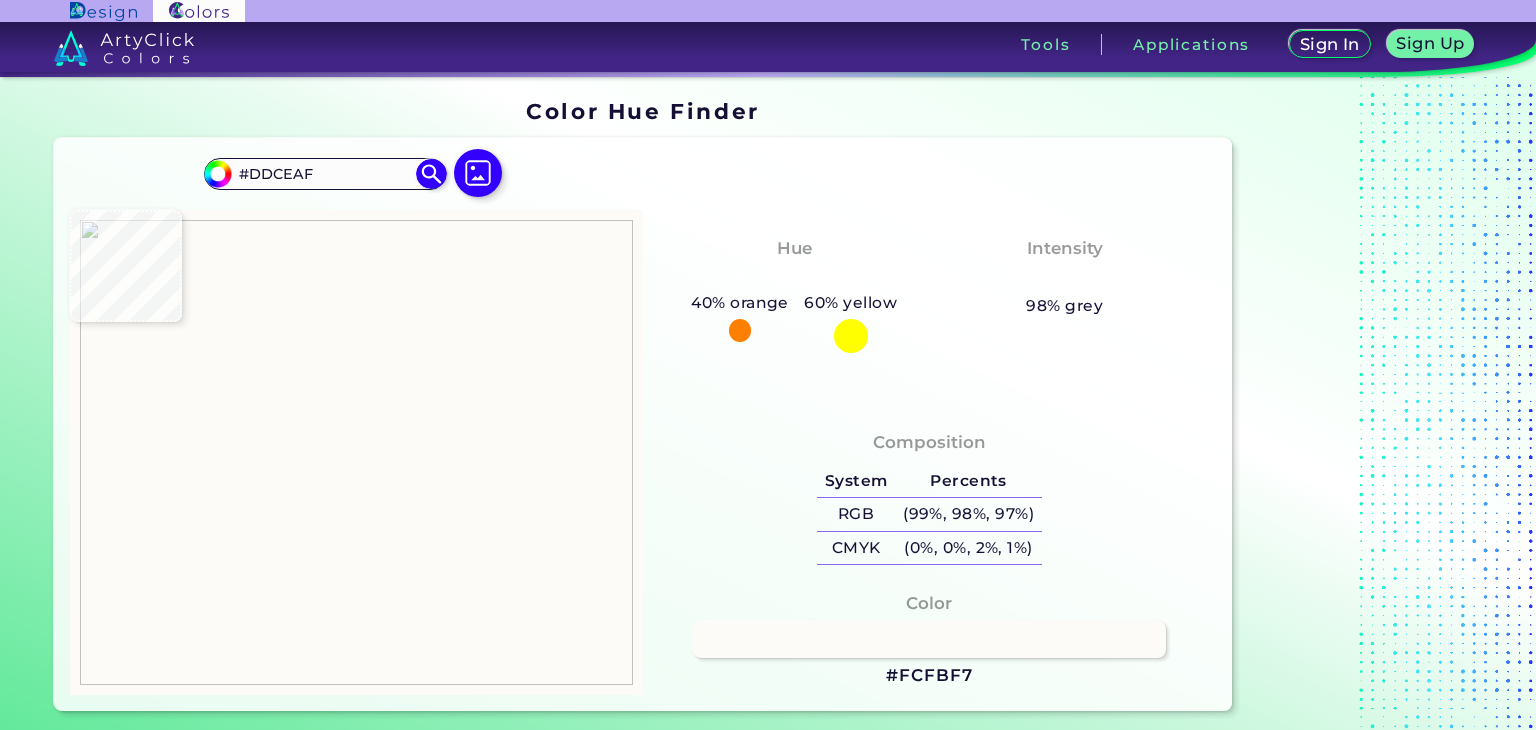 type on "#bcaf97" 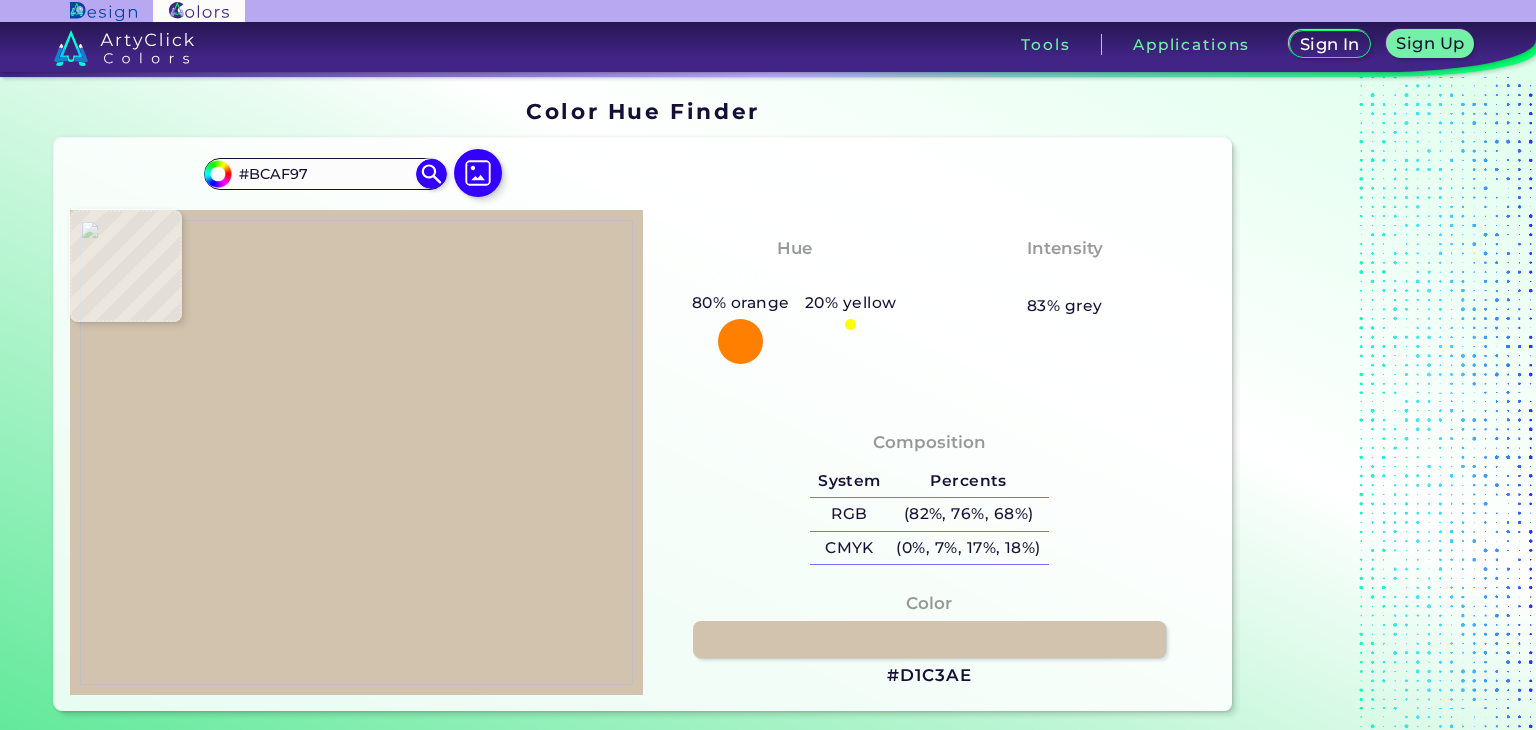 type on "#d1c3ae" 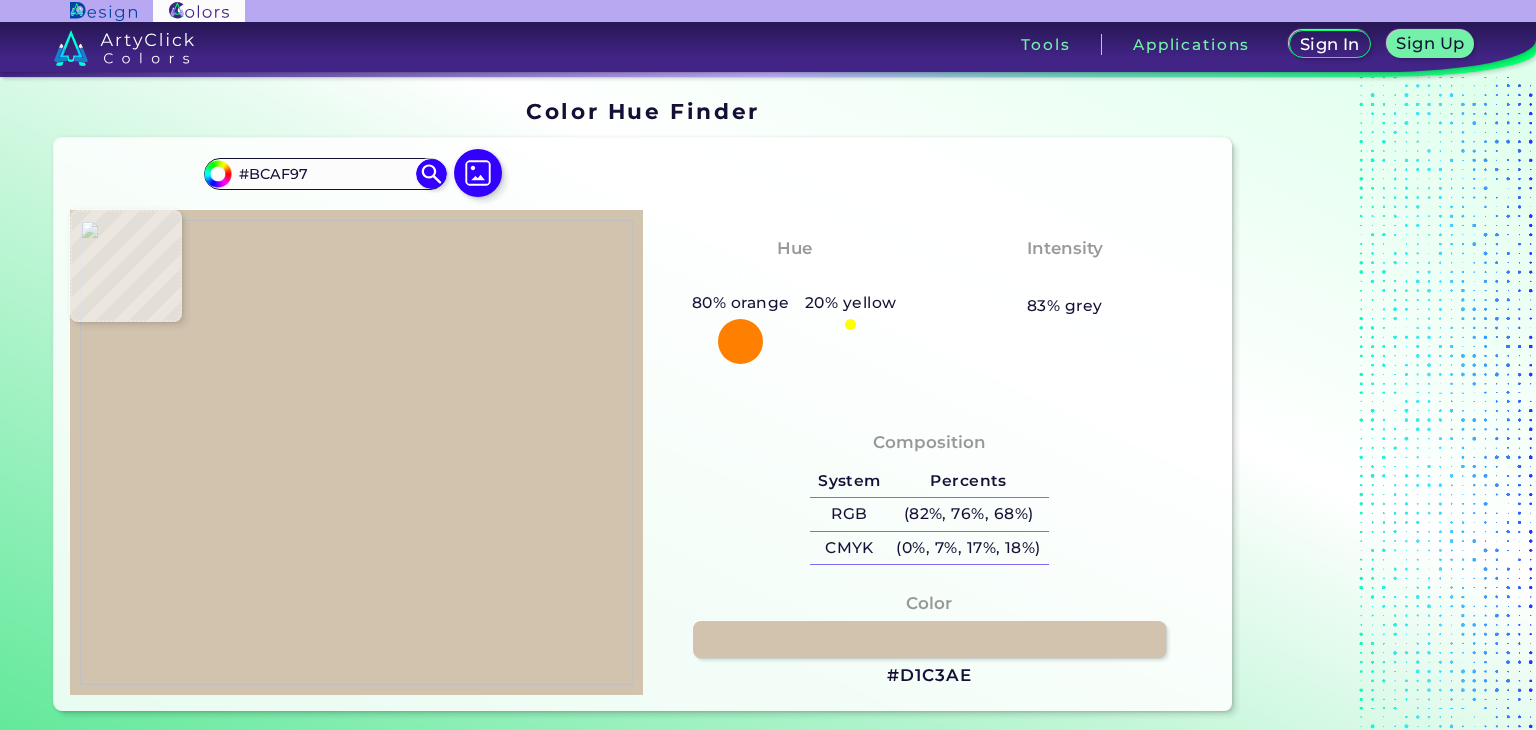 type on "#D1C3AE" 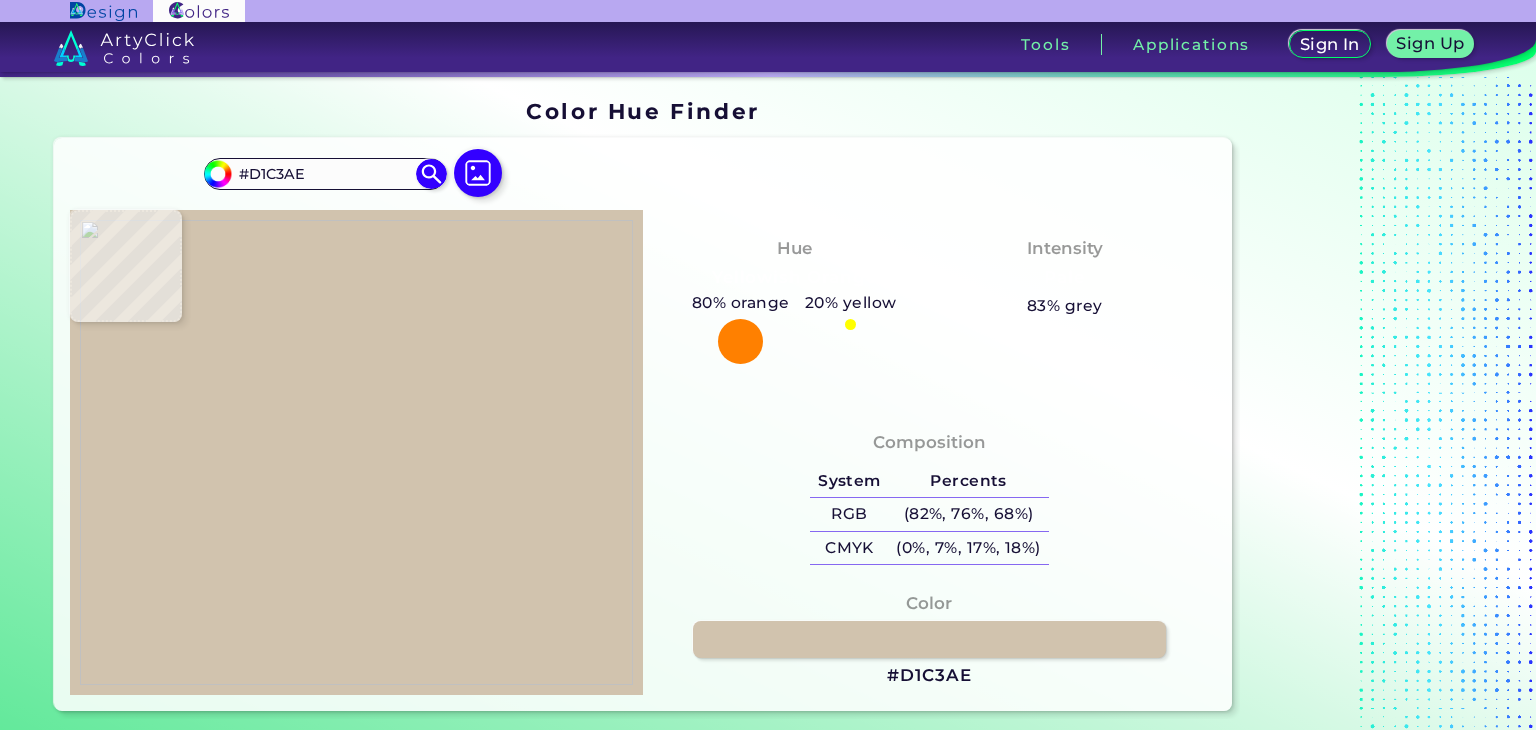 type on "#ddceaf" 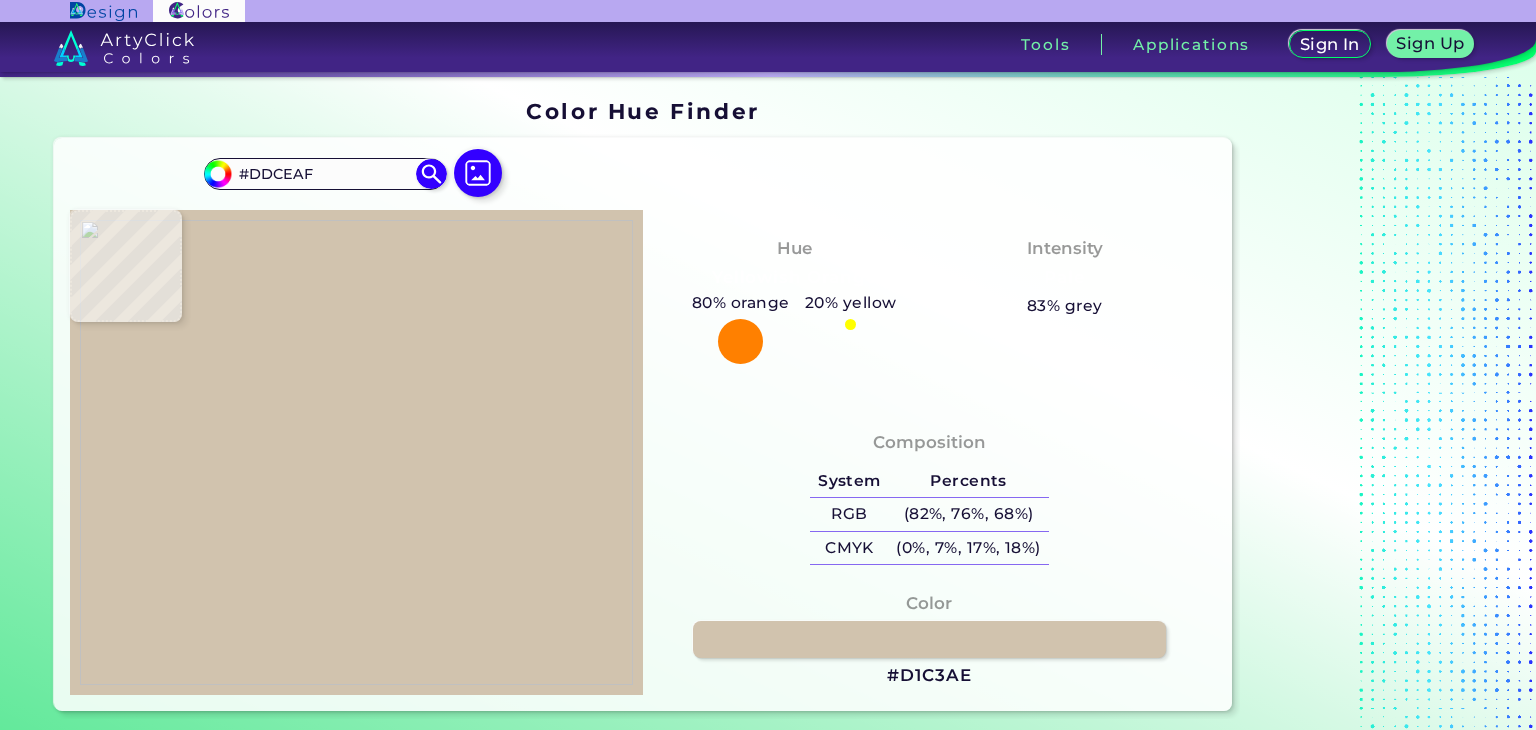 type on "#dcc9ad" 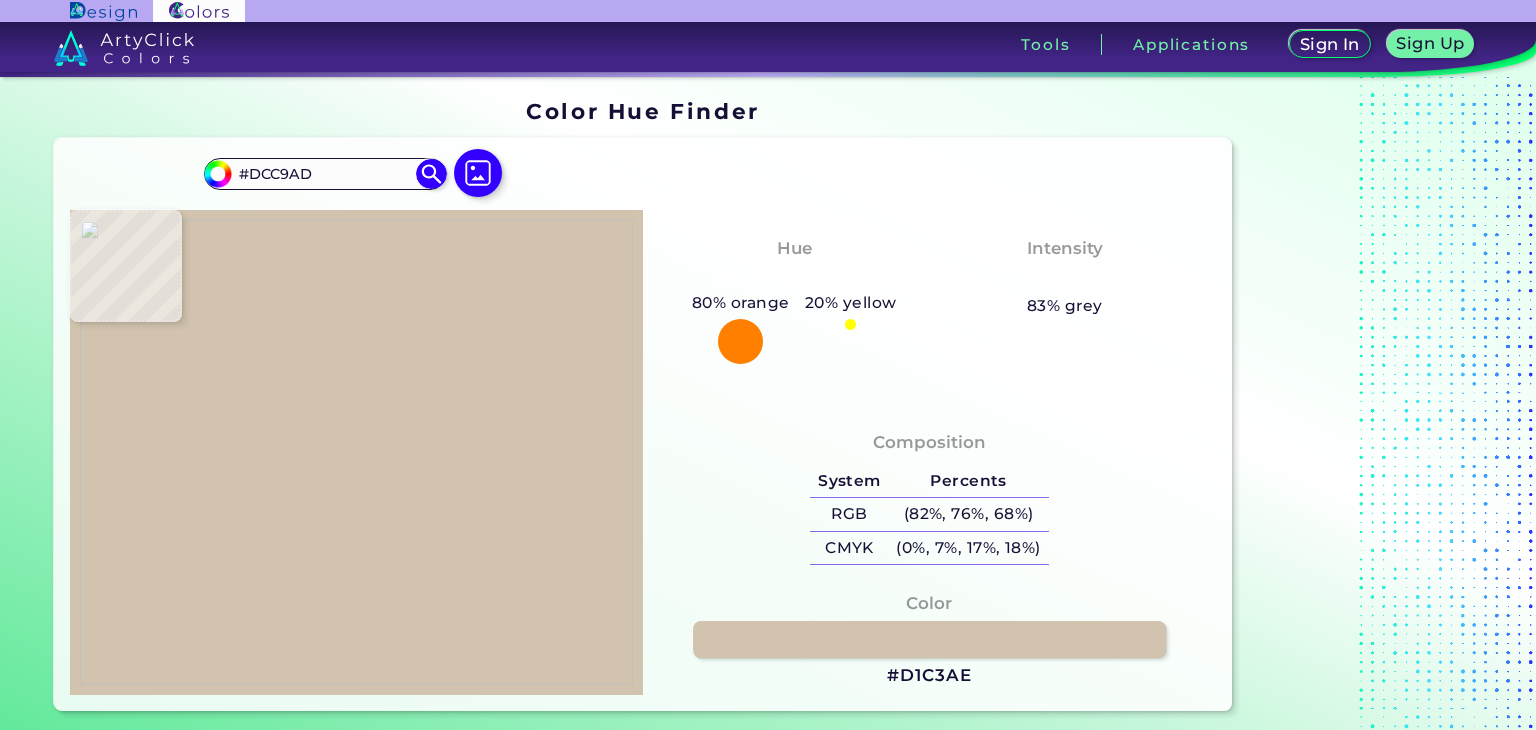 type on "#dccdb6" 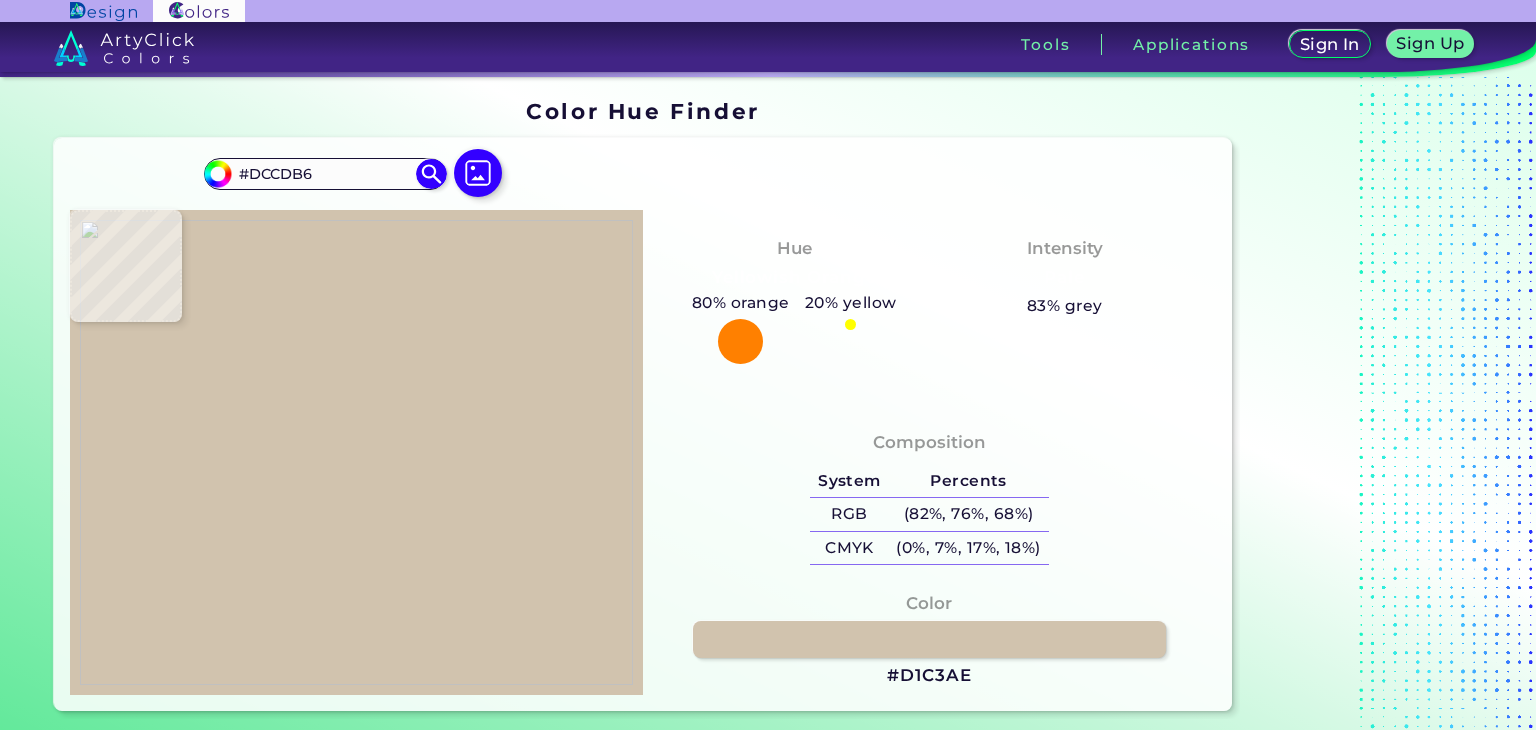 type on "#dcd0ba" 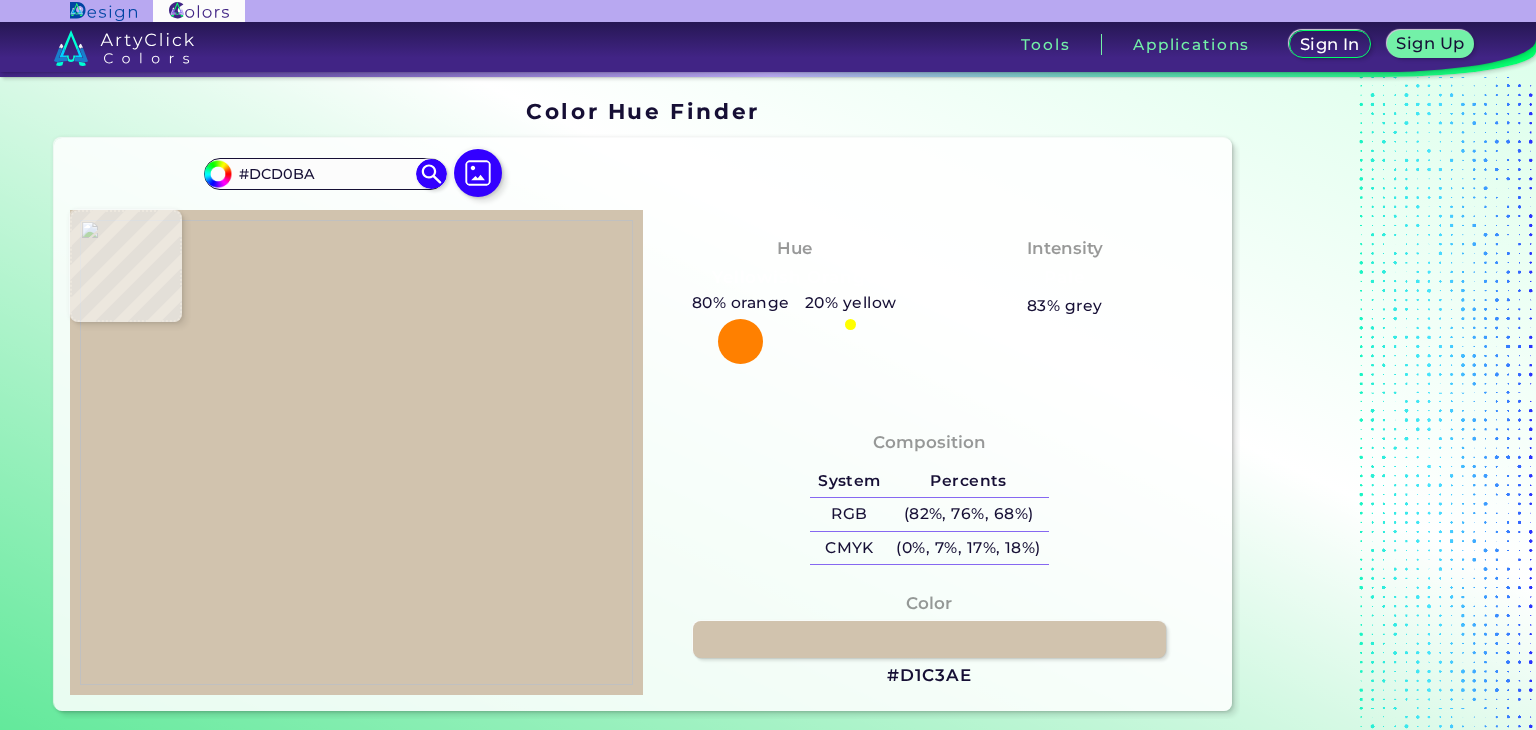 type on "#b5aa94" 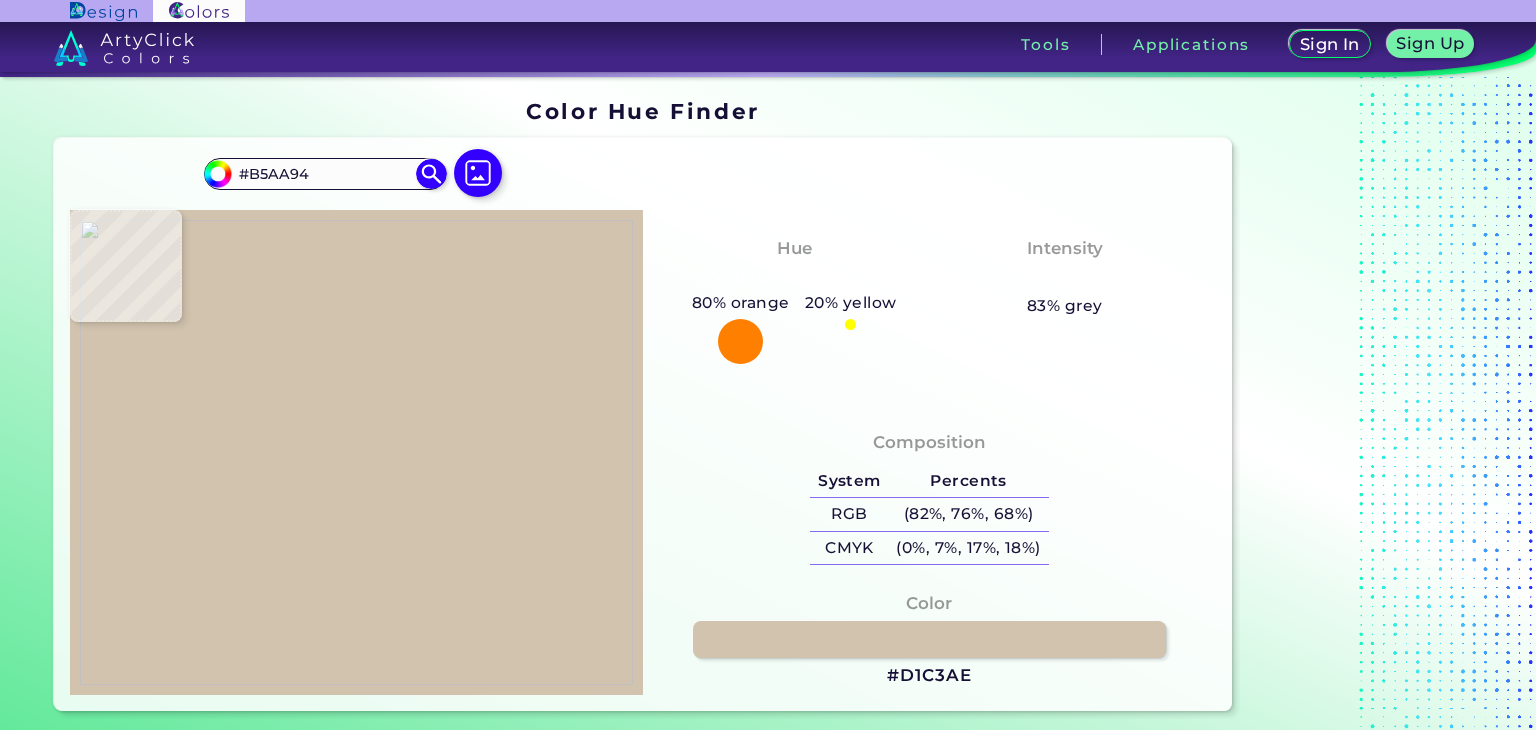 type on "#c9af8d" 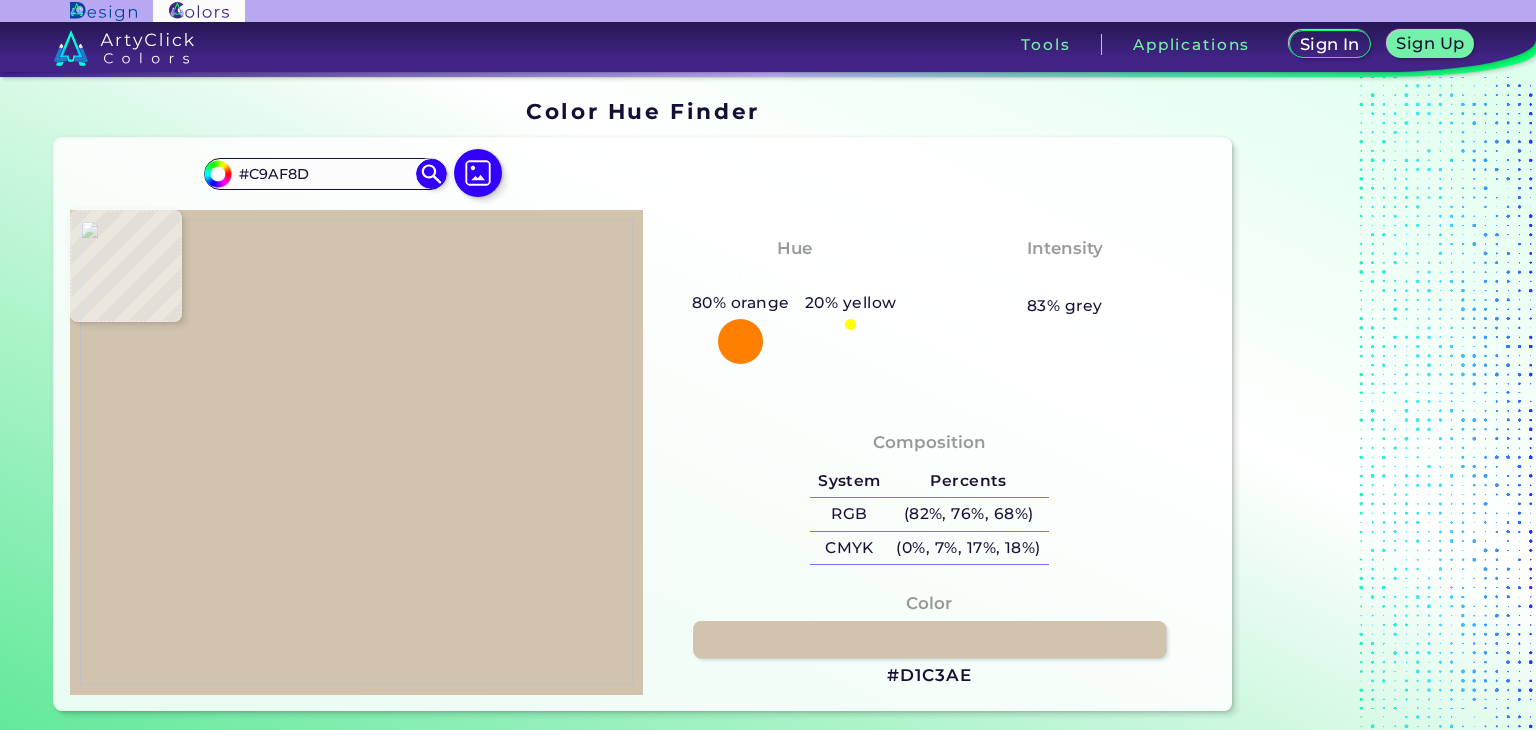 type on "#c9ad8a" 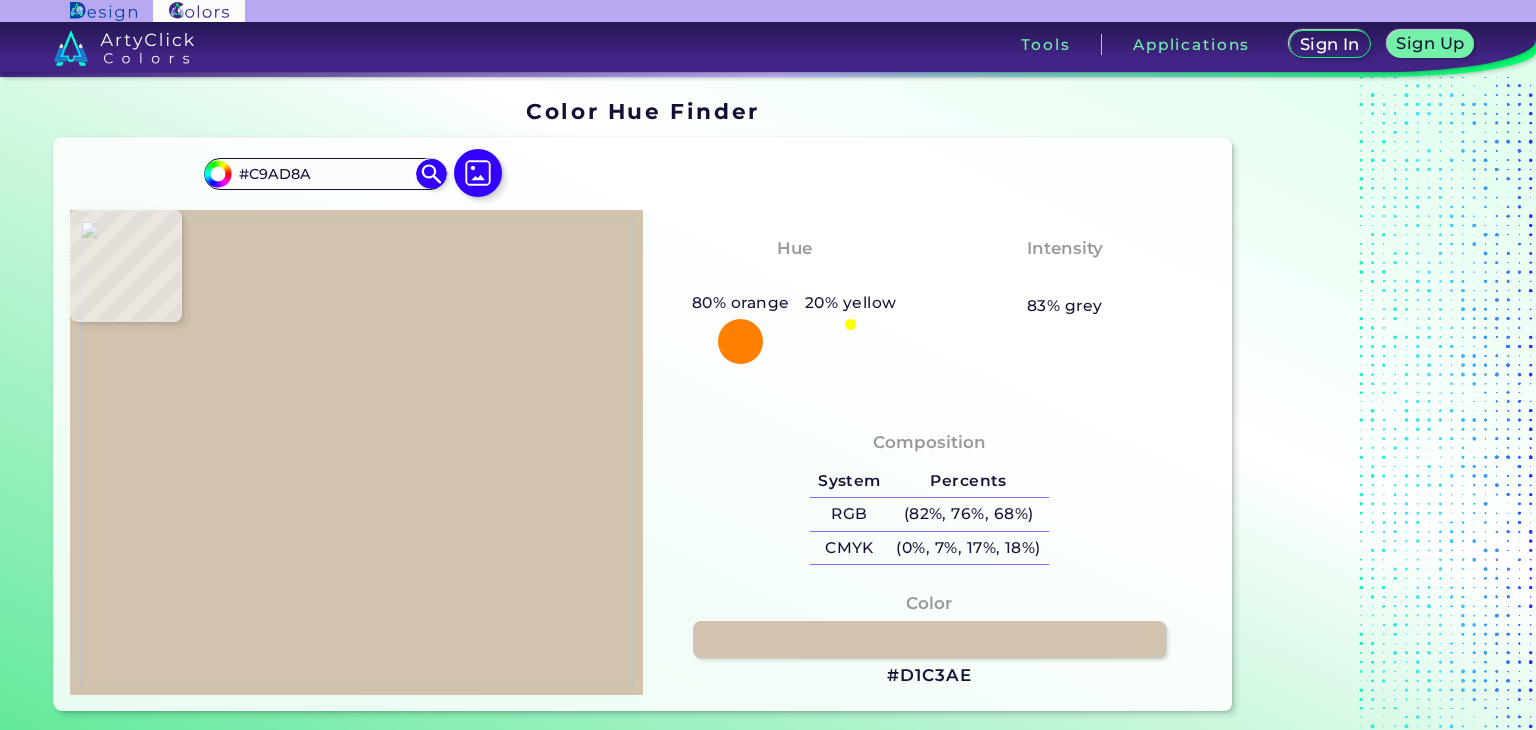 type on "#d5c19f" 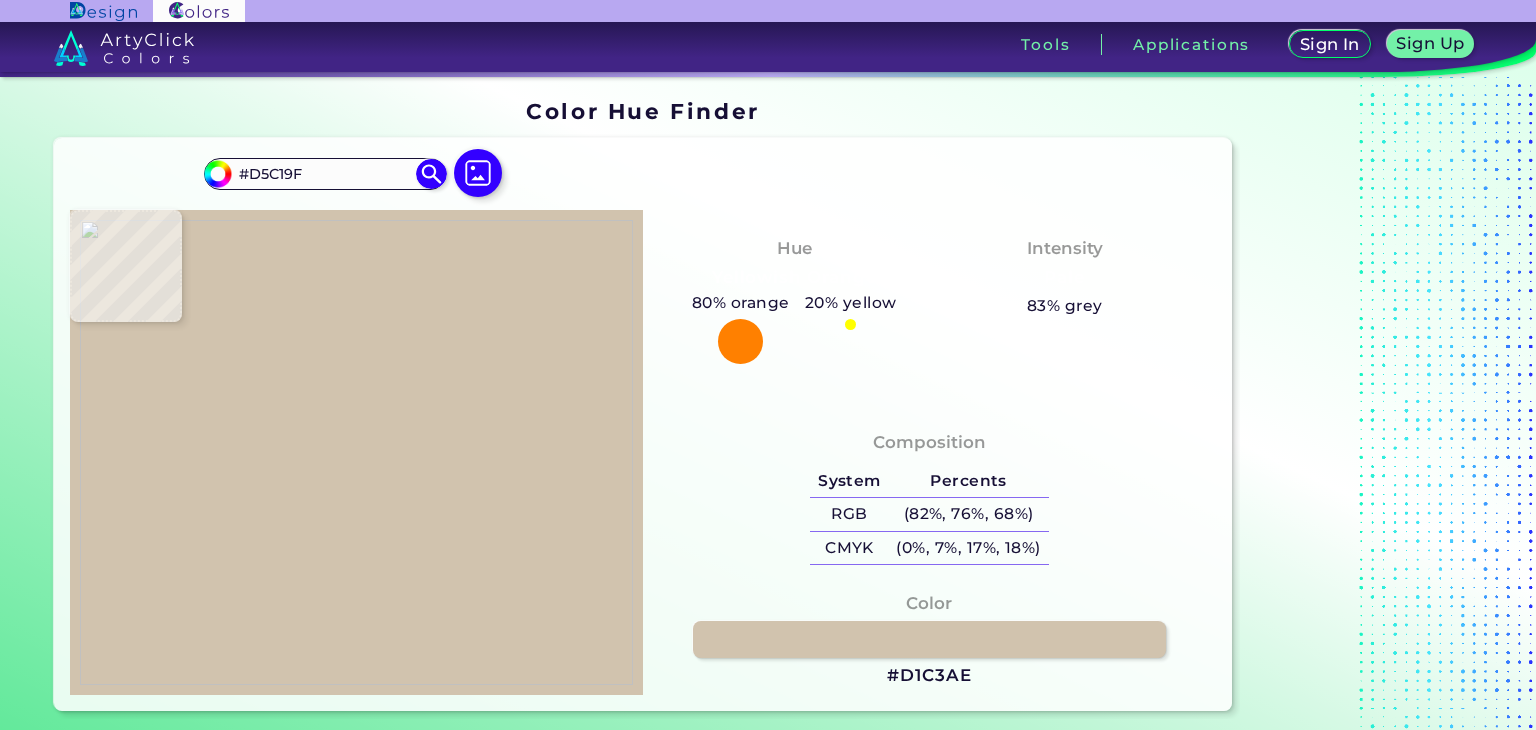 type on "#cbb990" 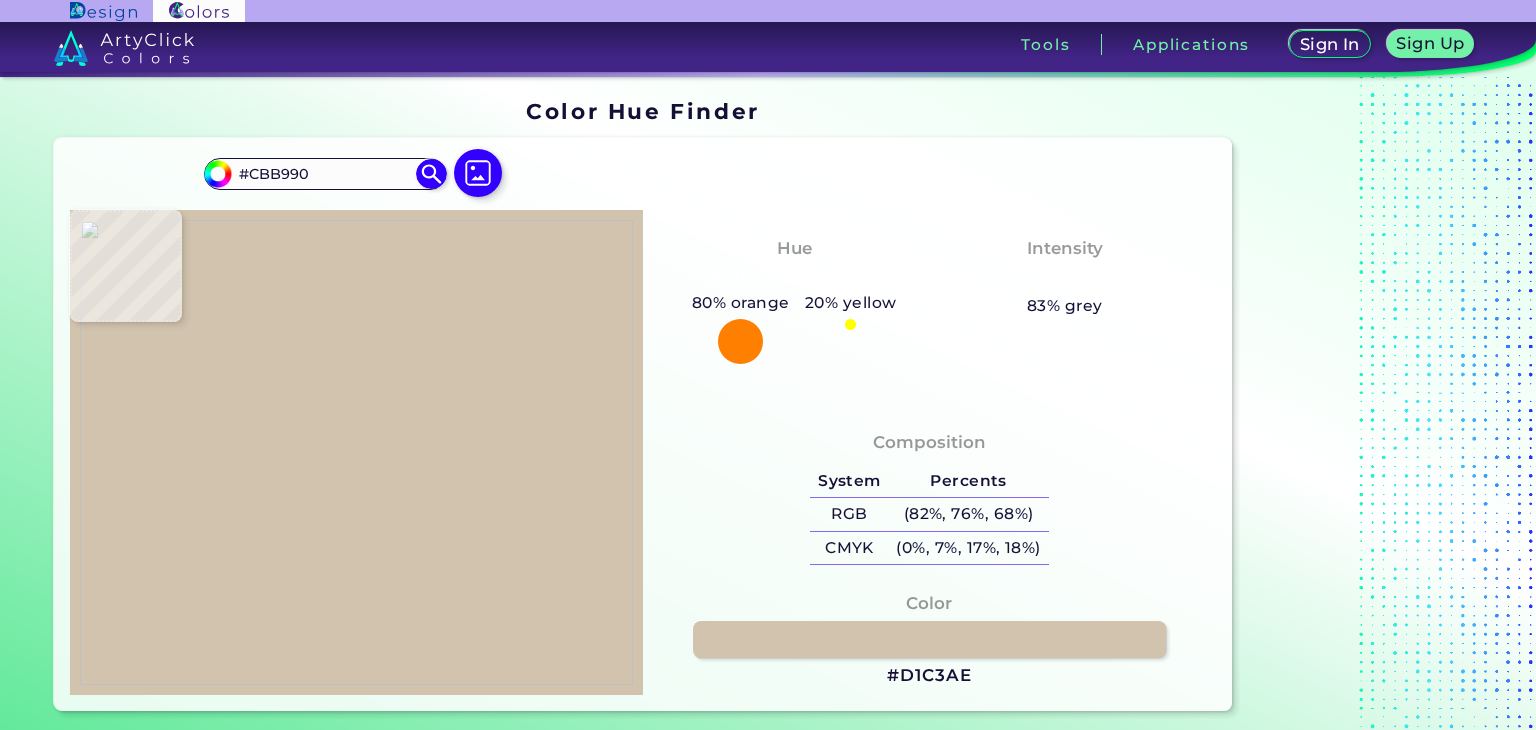 type on "#8e826c" 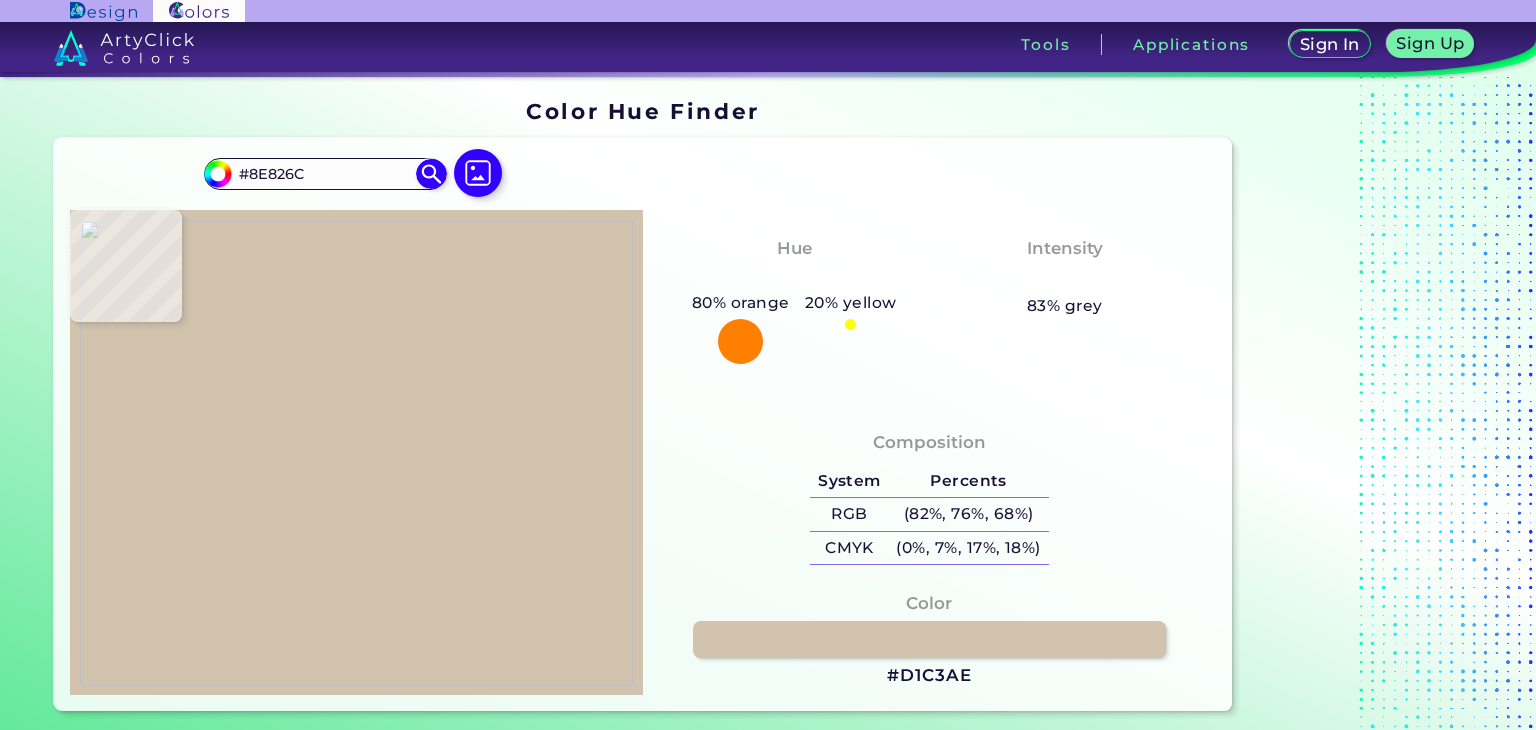 type on "#857362" 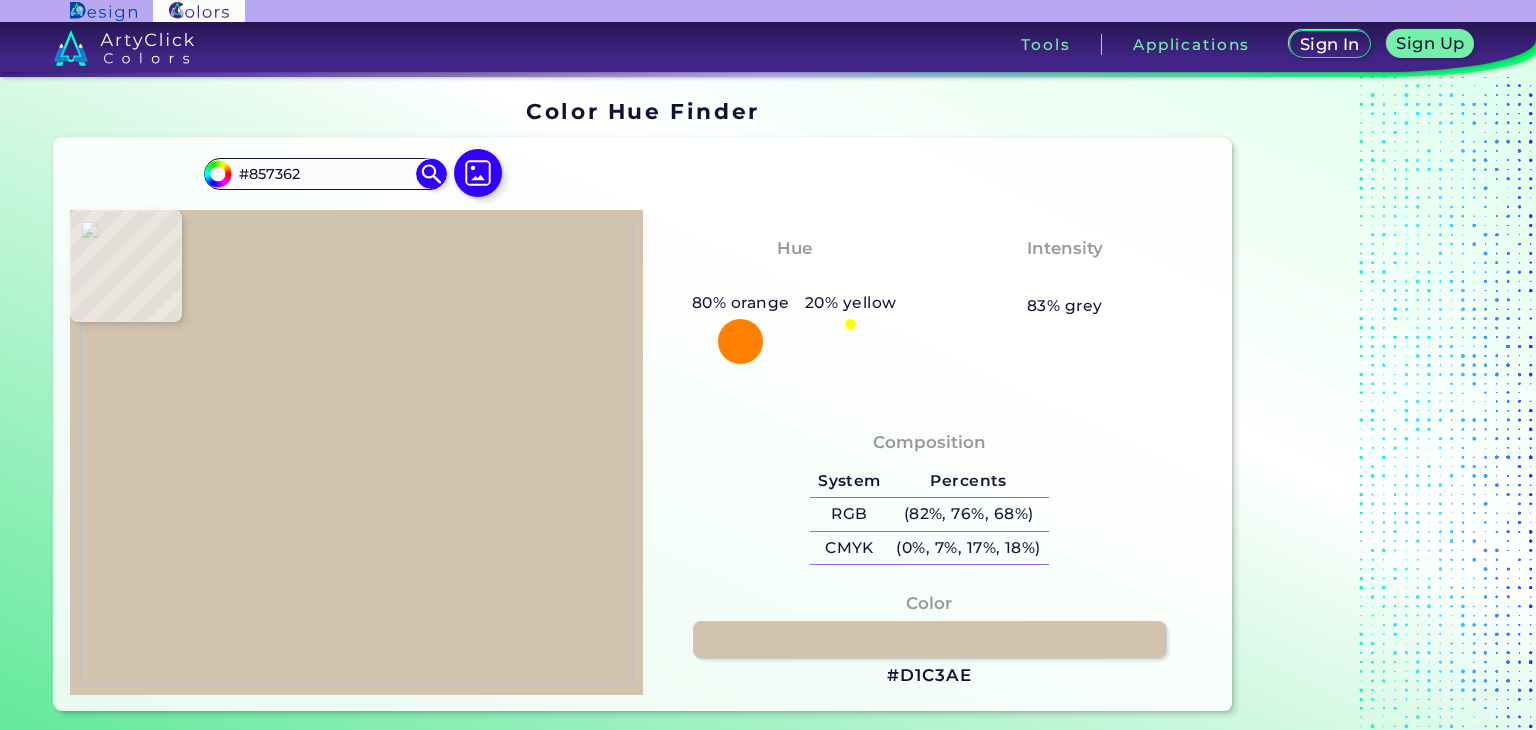 type on "#c2ae8e" 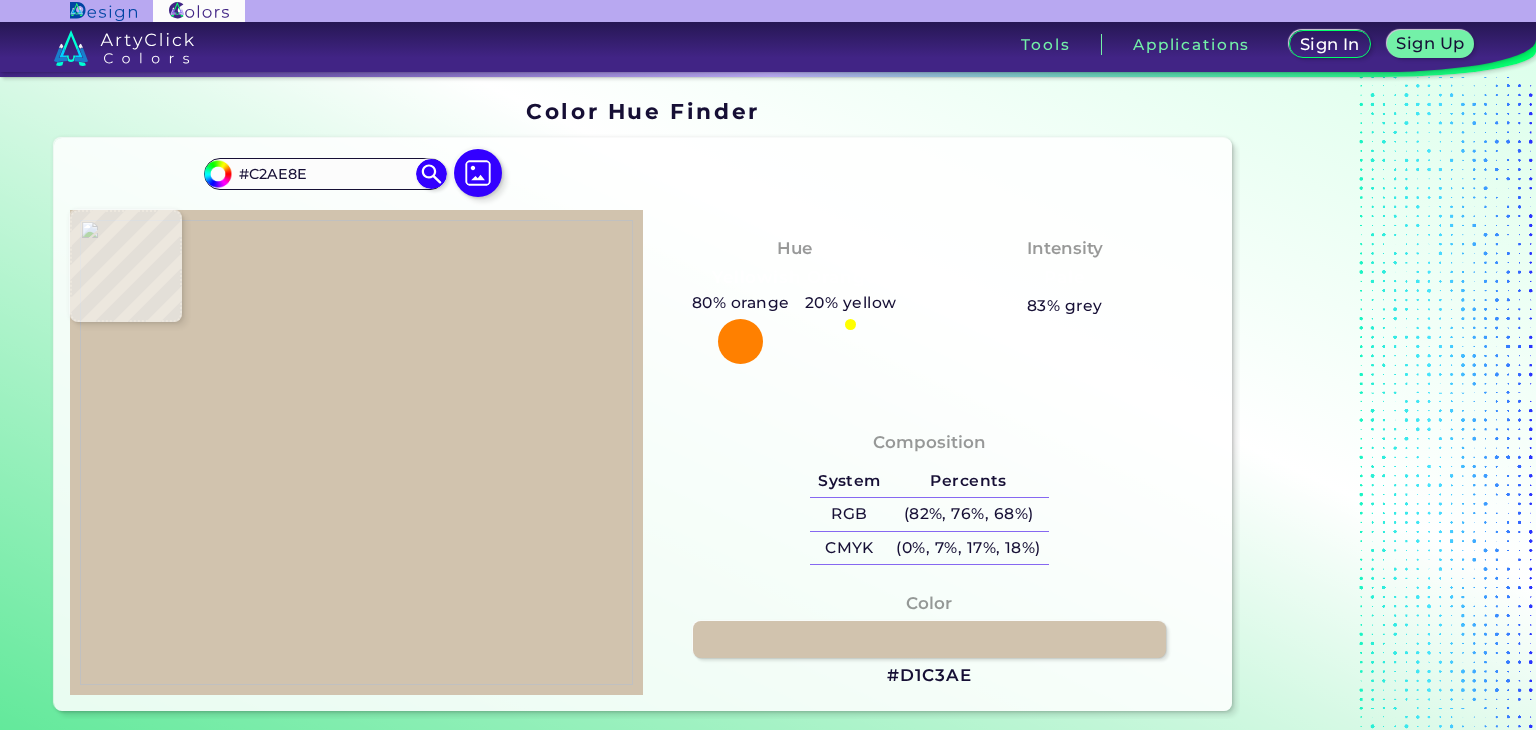 type on "#d7bf9d" 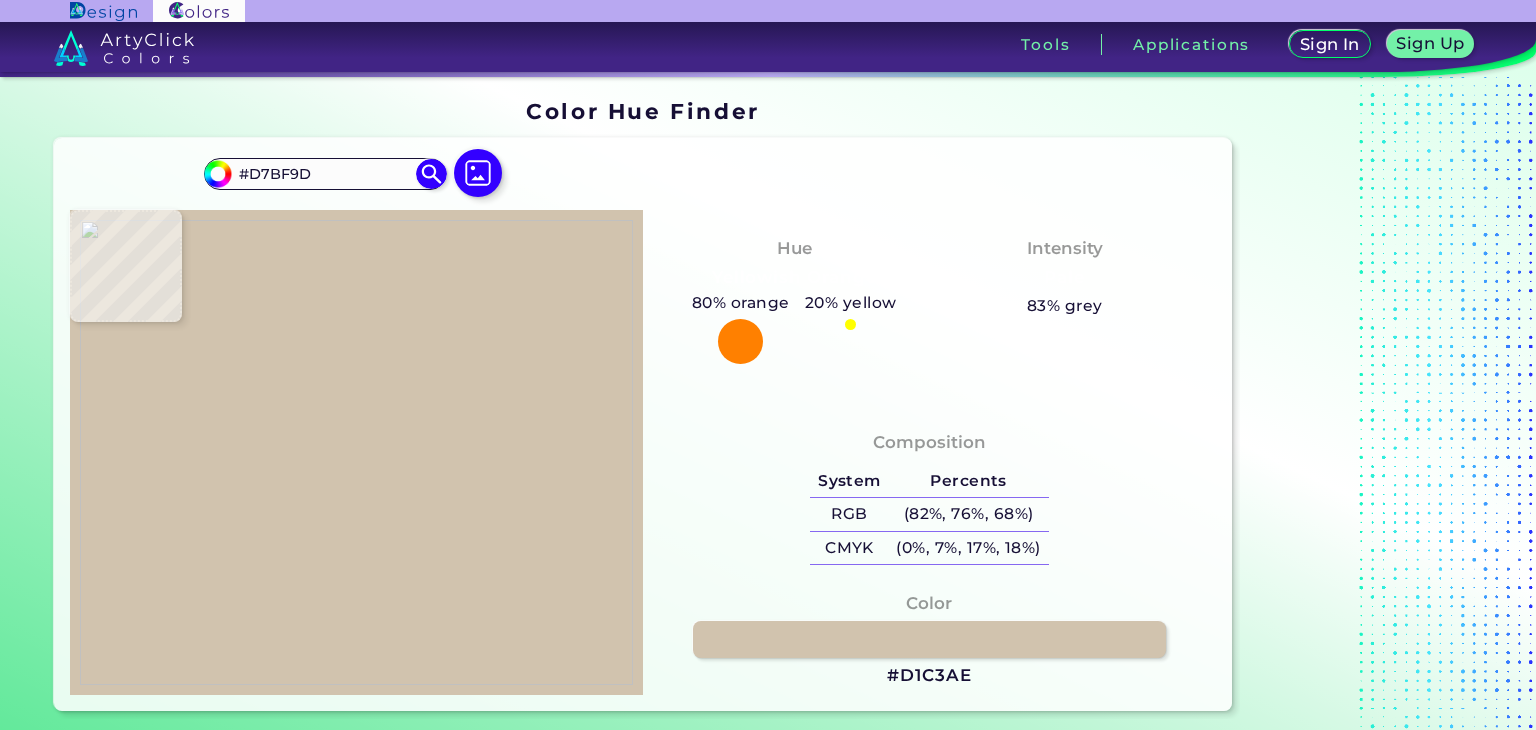 type on "#d6be9c" 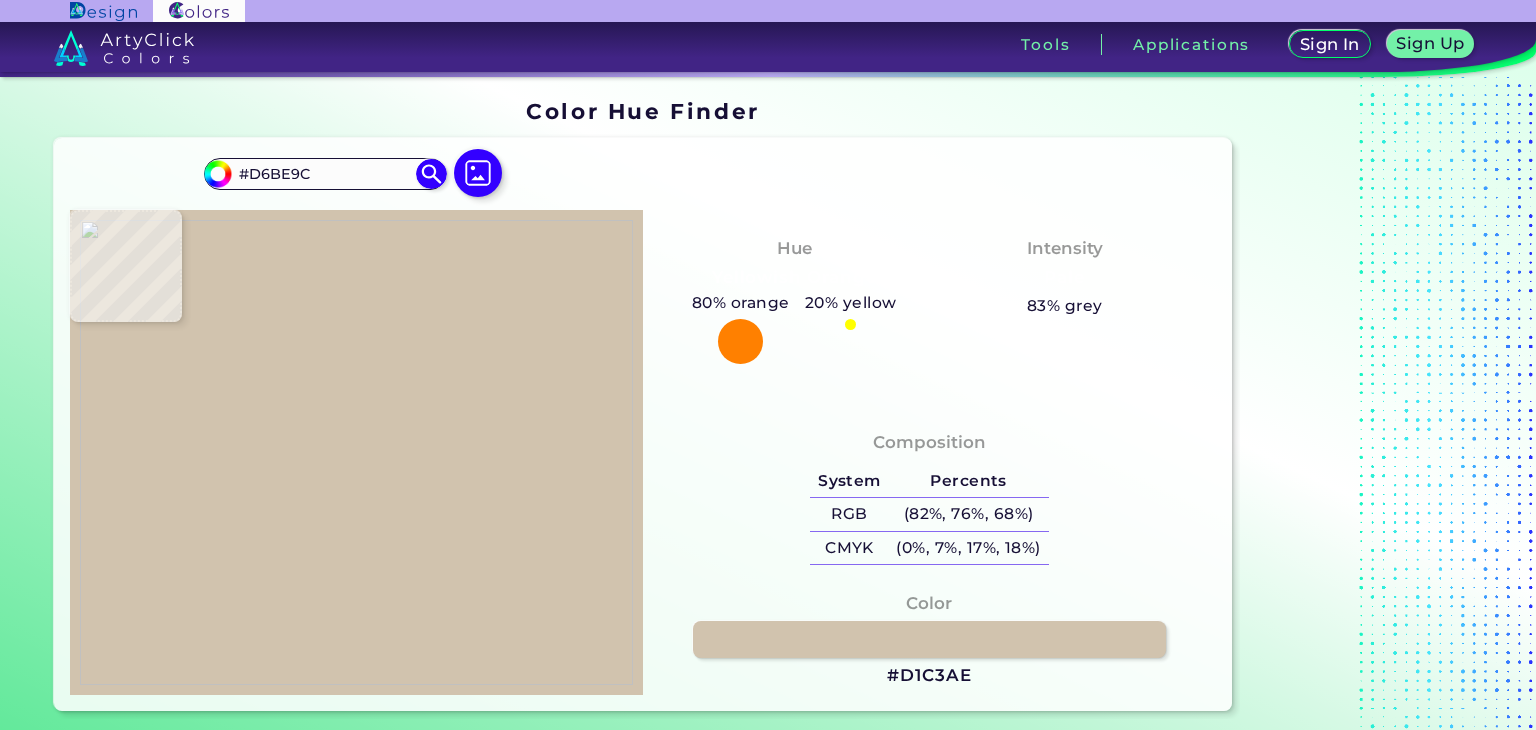 type on "#d1b997" 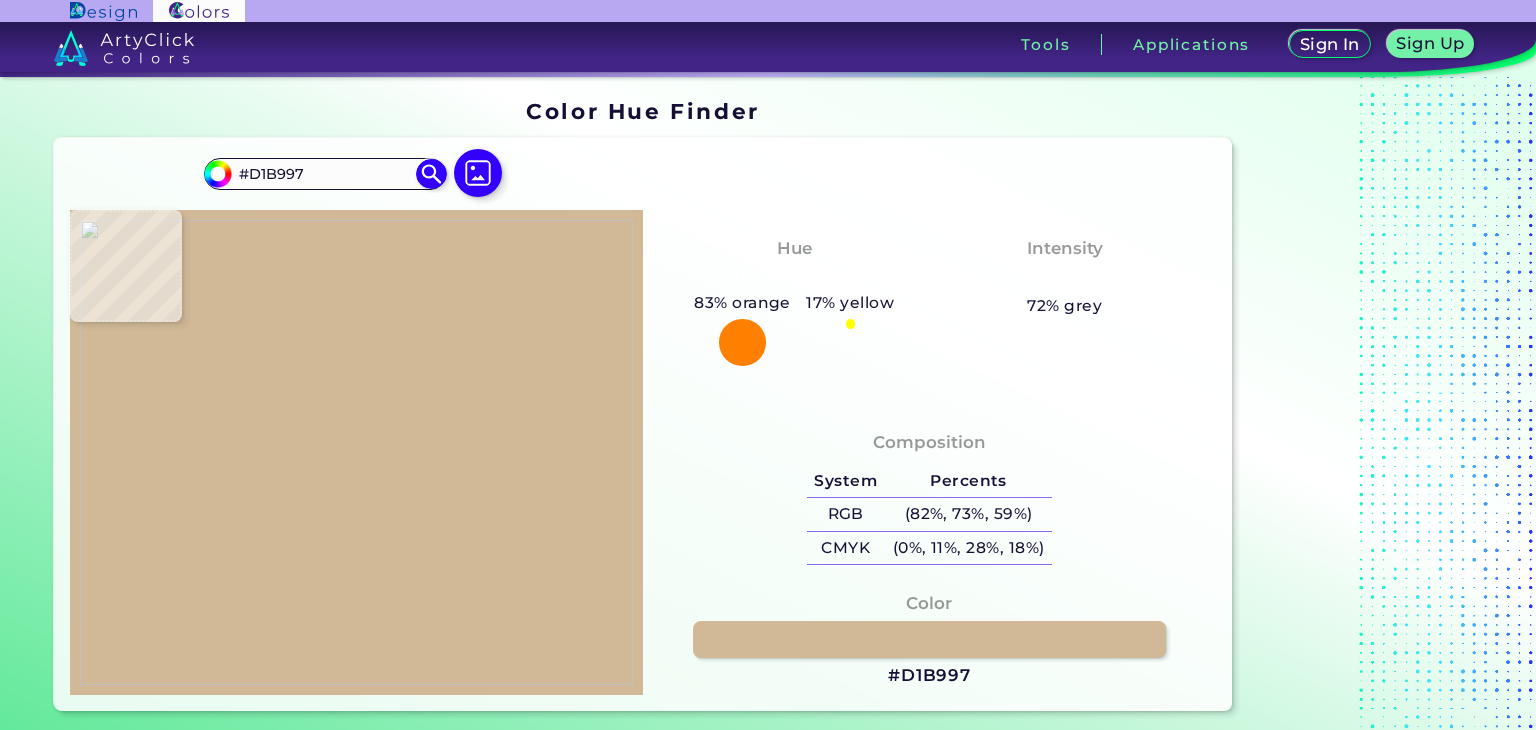 type on "#d7bf9d" 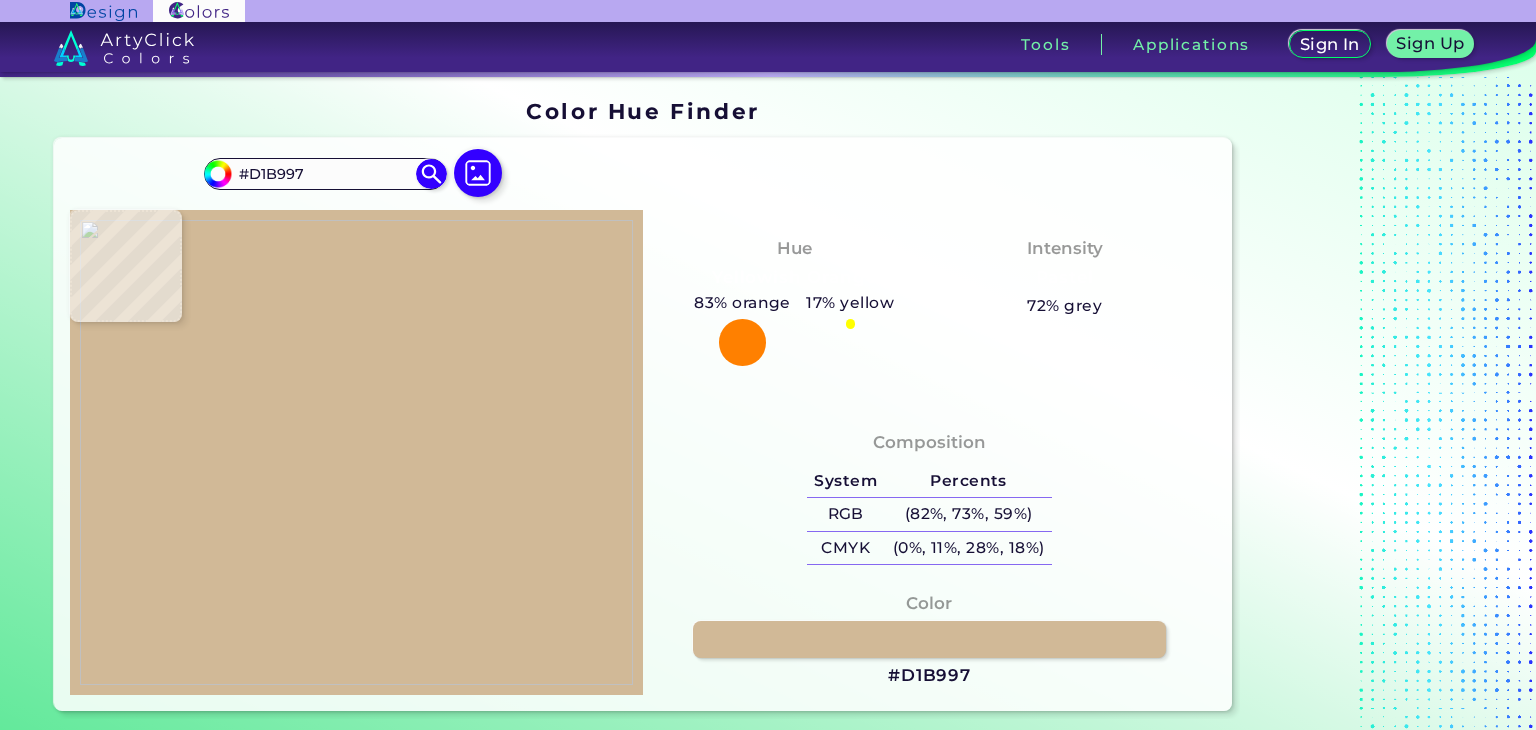 type on "#D7BF9D" 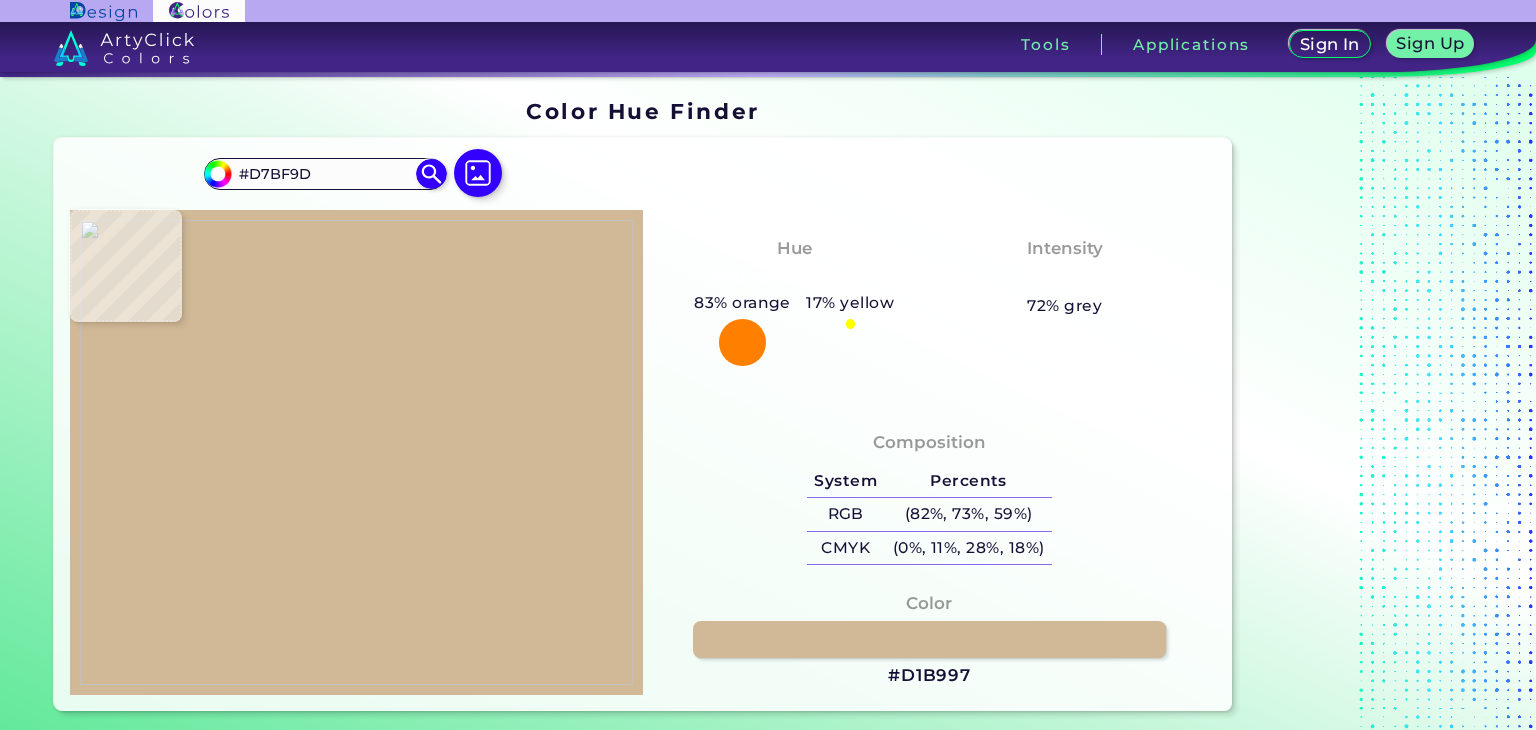 type on "#ddc5a3" 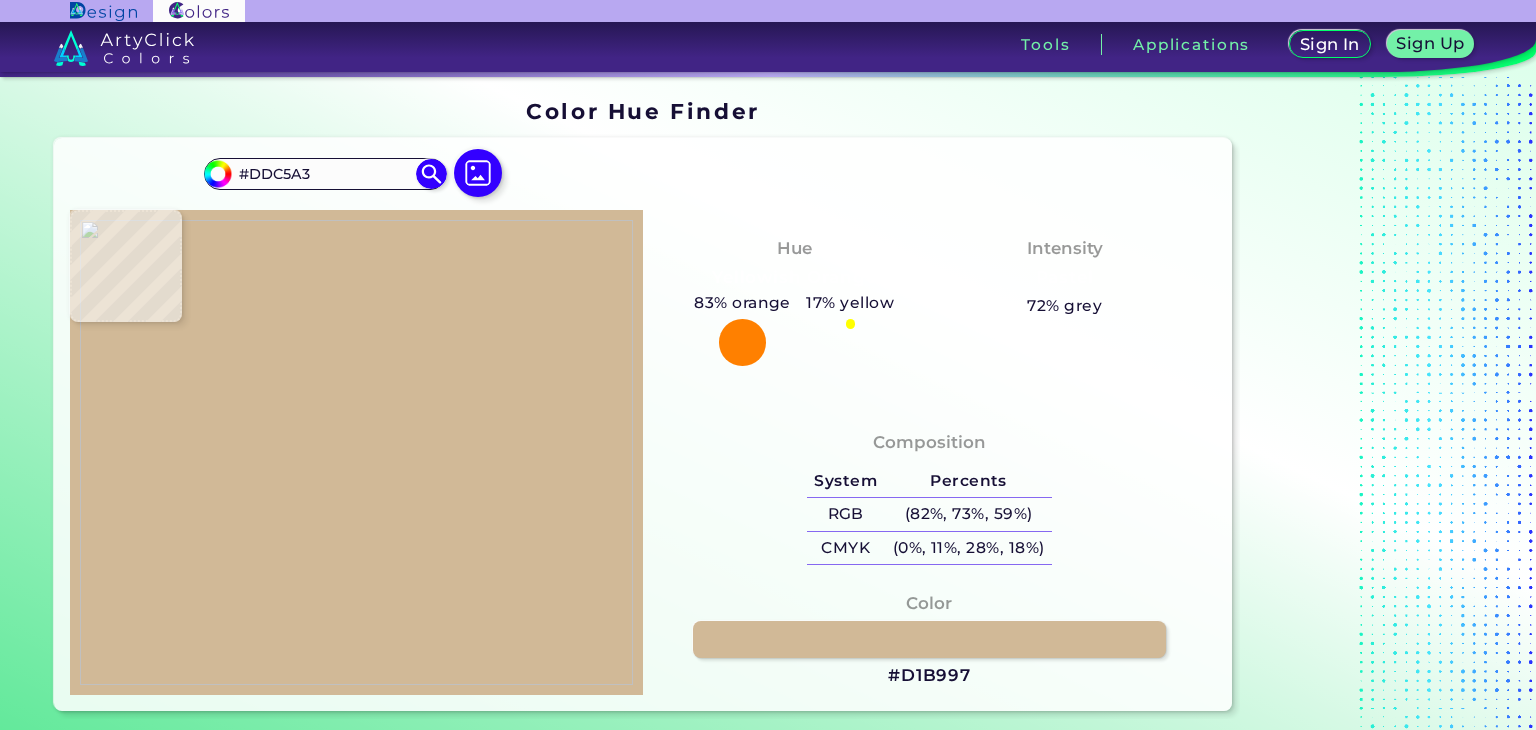 type on "#d3bb99" 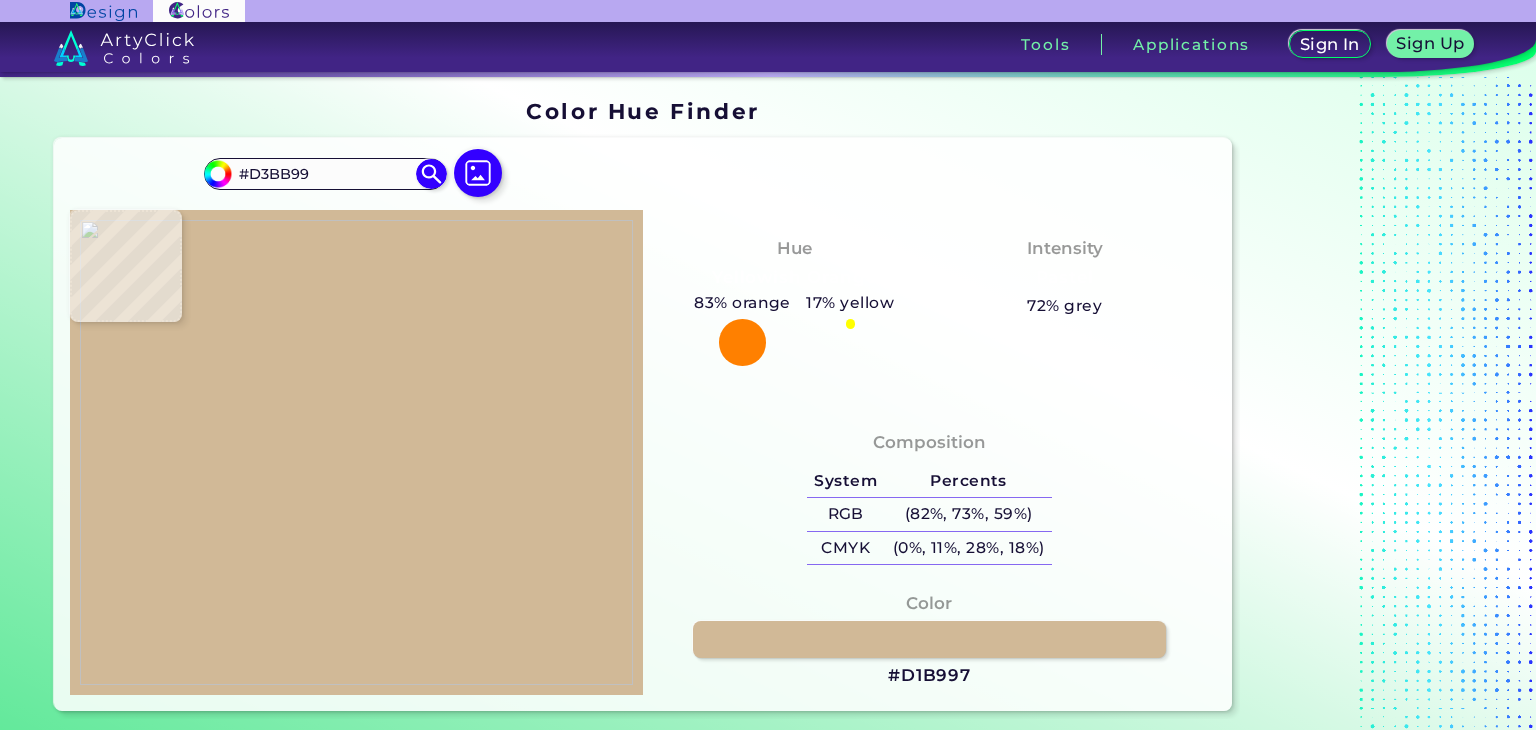 type 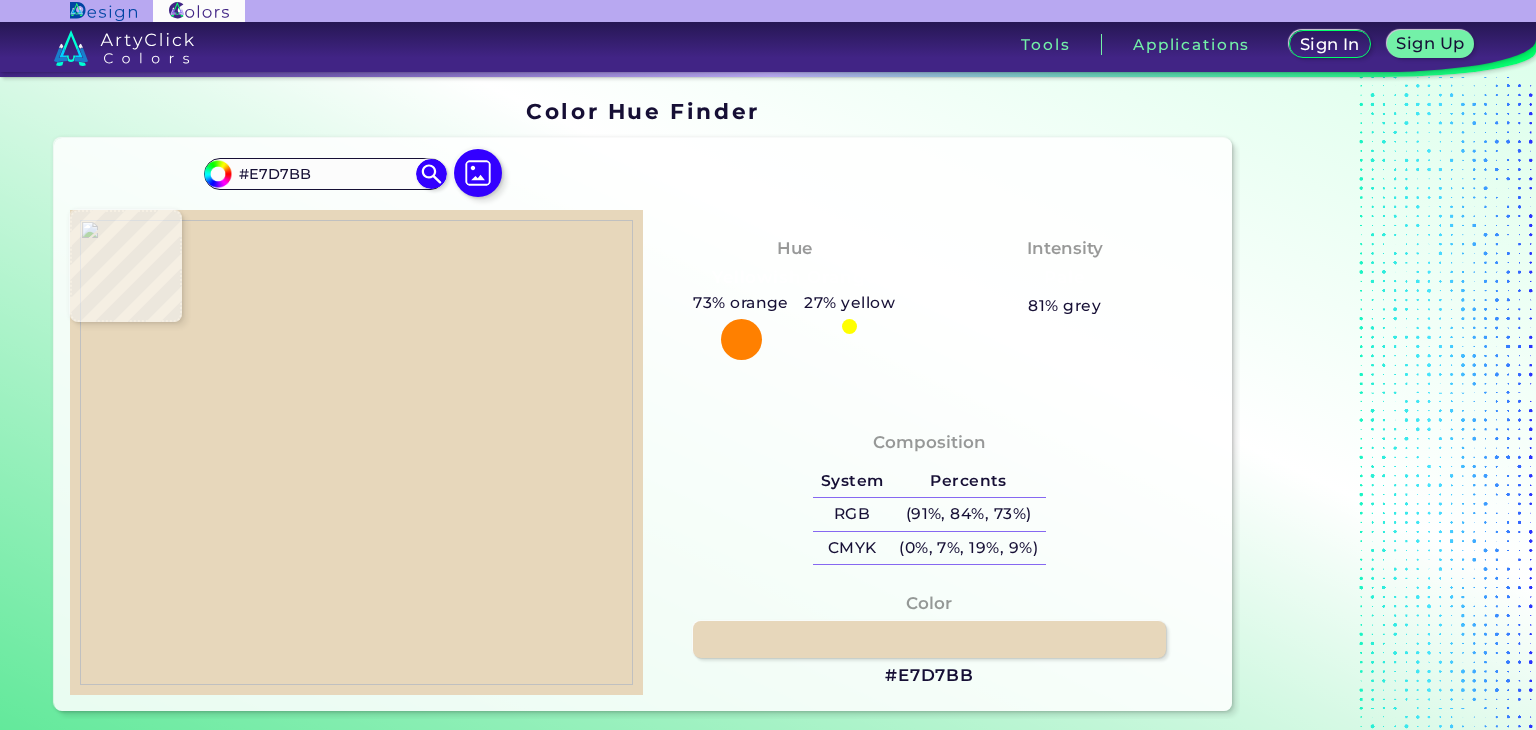 click at bounding box center (356, 452) 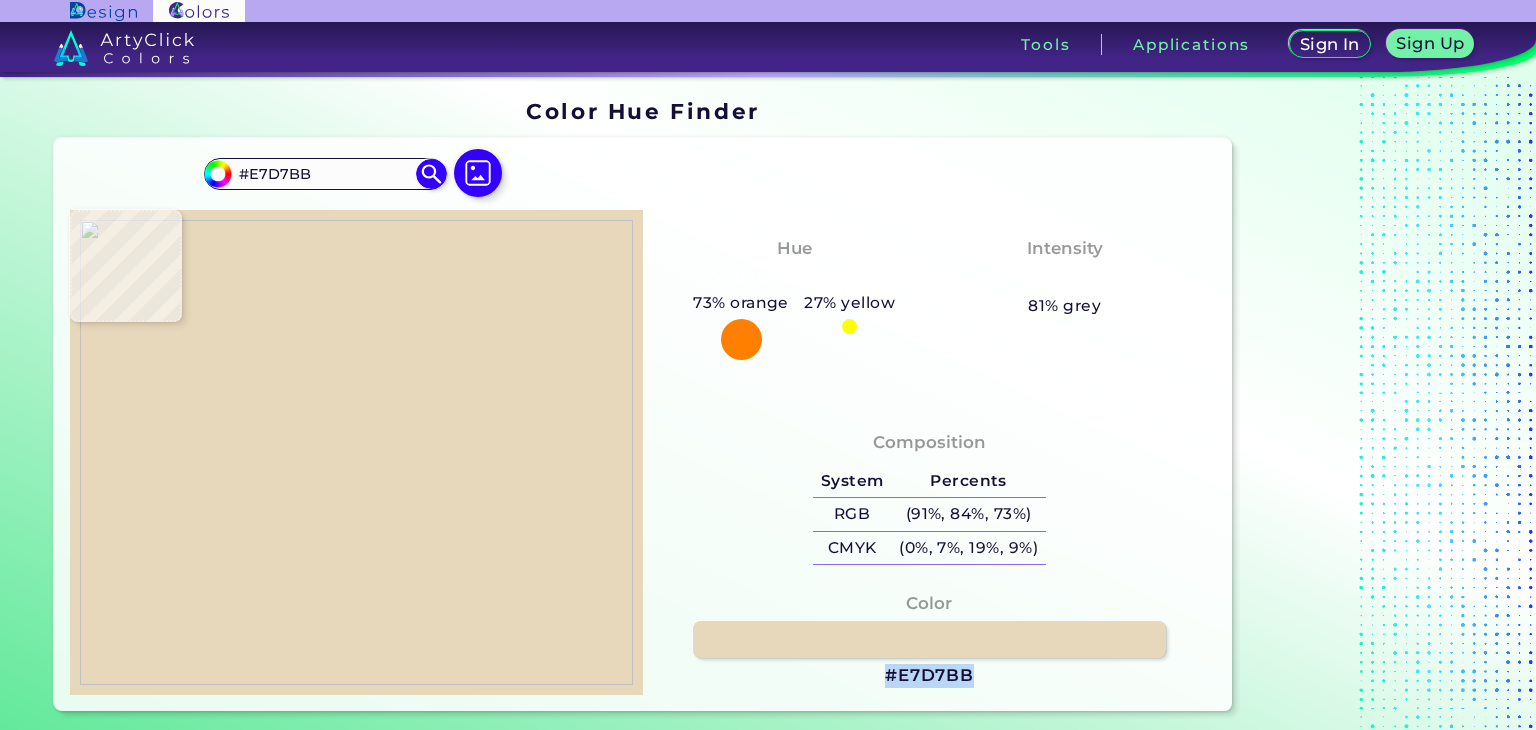 drag, startPoint x: 979, startPoint y: 673, endPoint x: 879, endPoint y: 679, distance: 100.17984 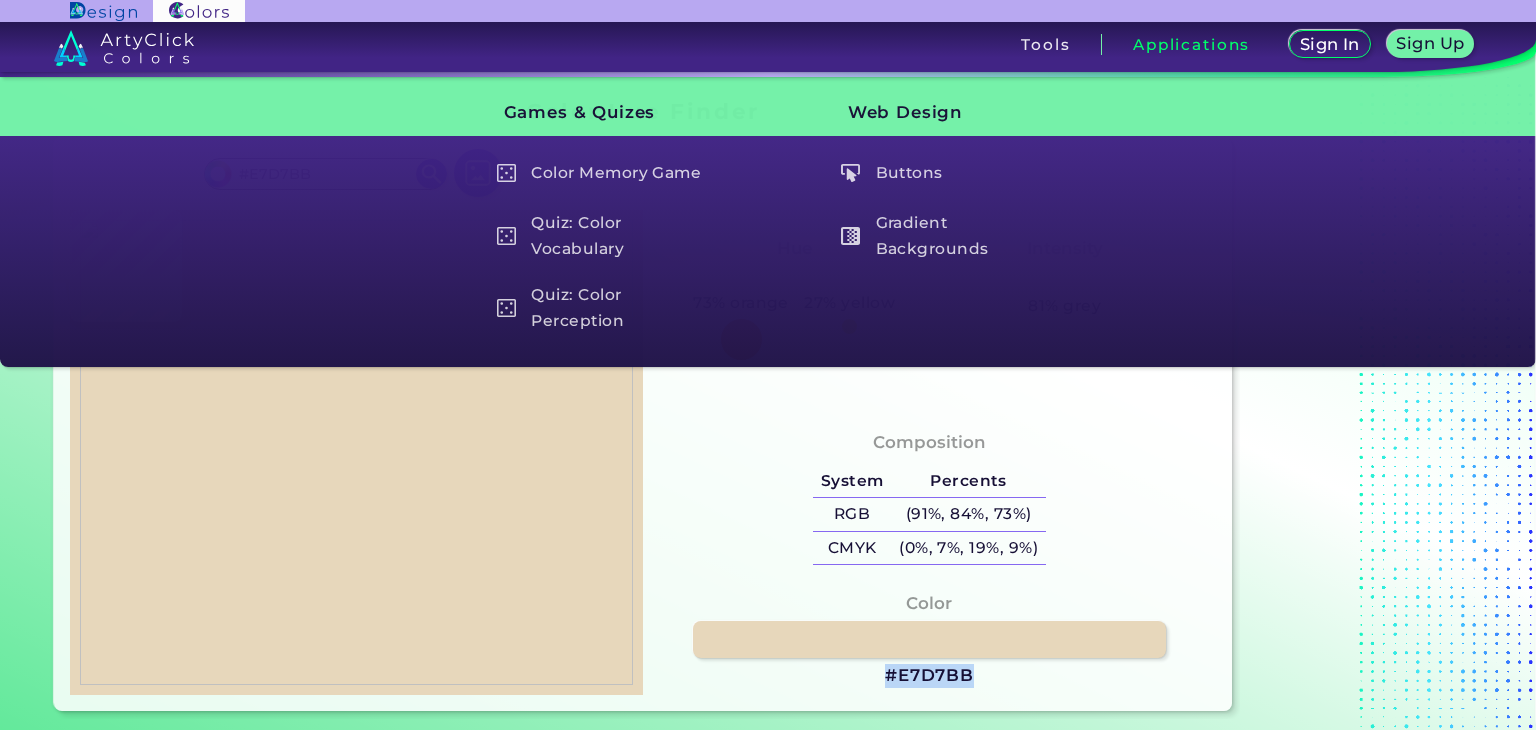copy on "#E7D7BB" 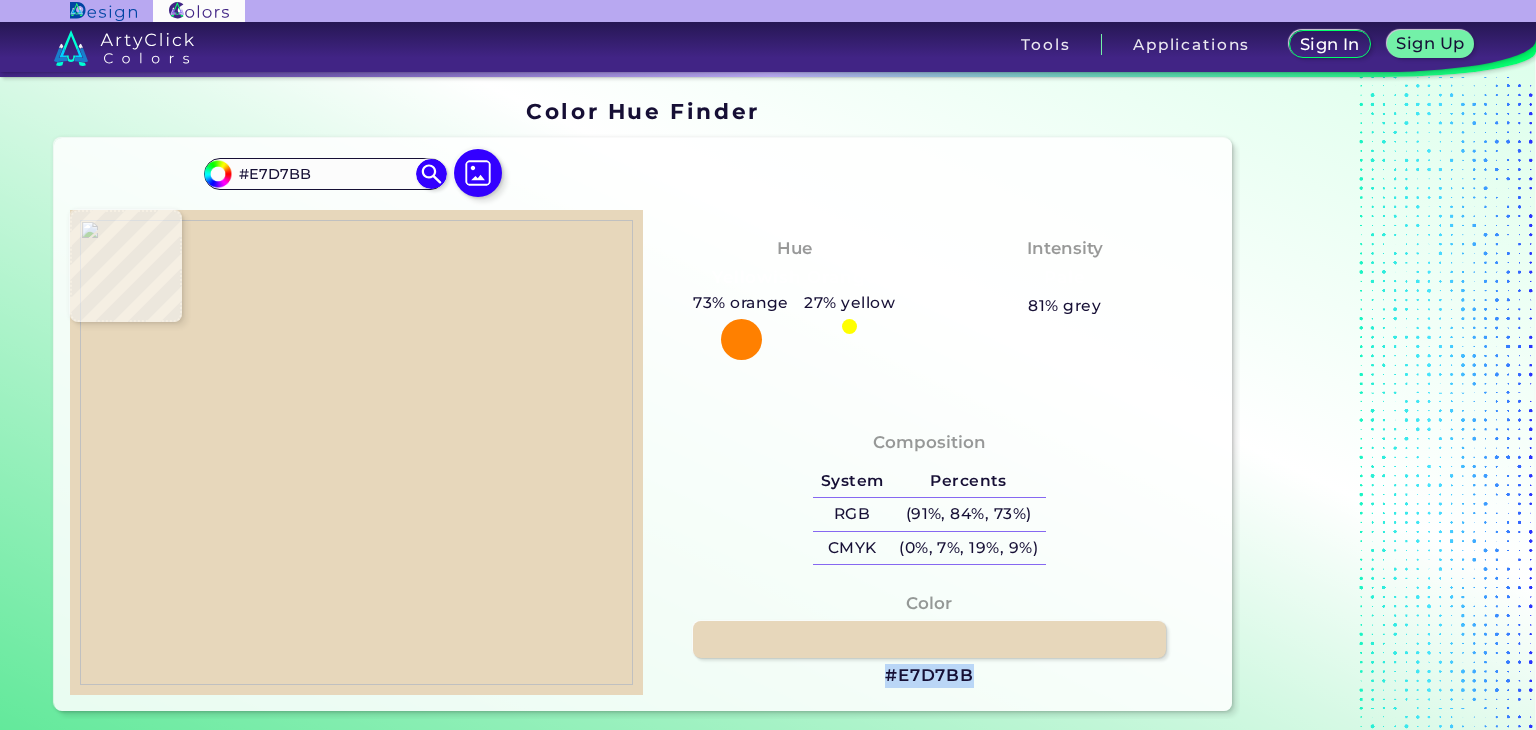 click on "Color
#E7D7BB" at bounding box center (929, 640) 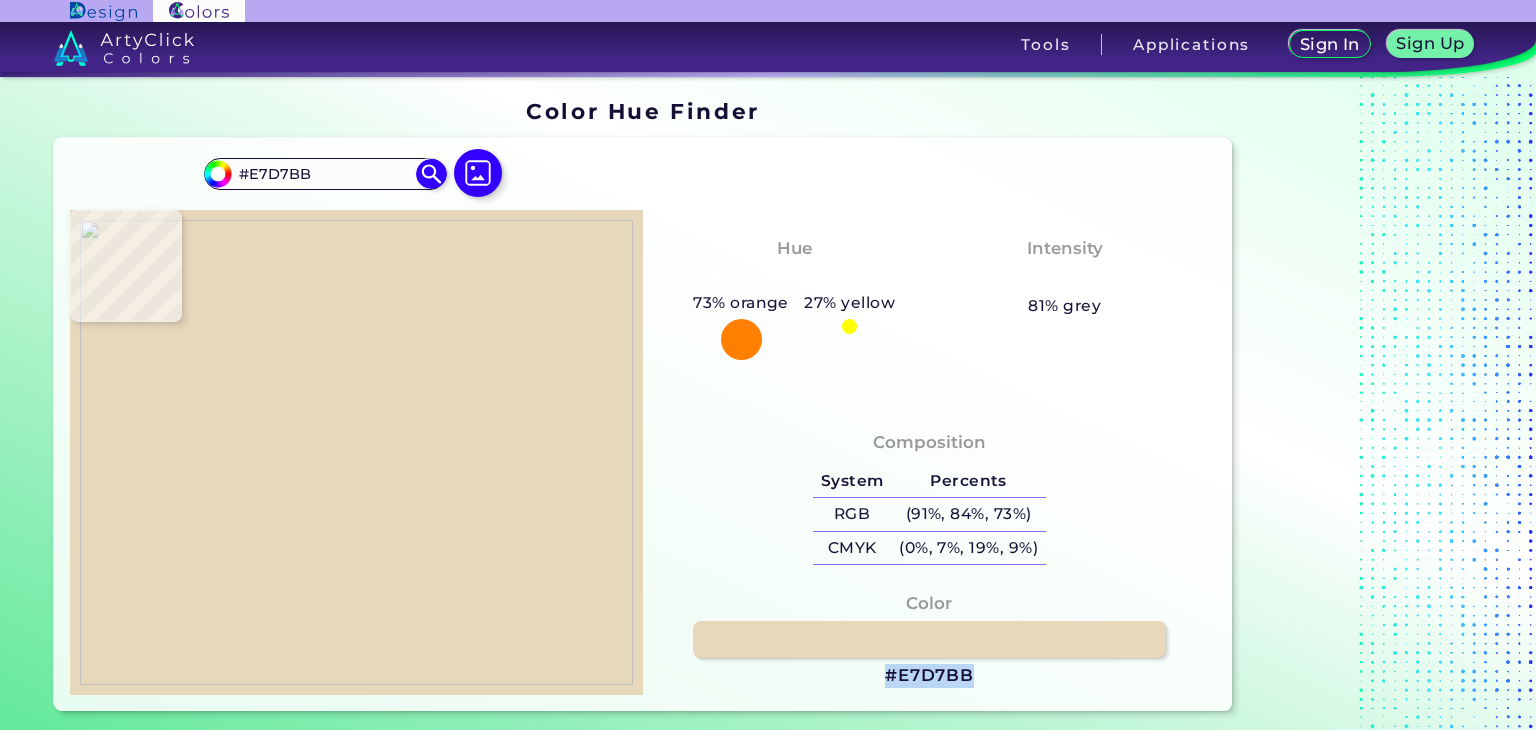 copy on "#E7D7BB" 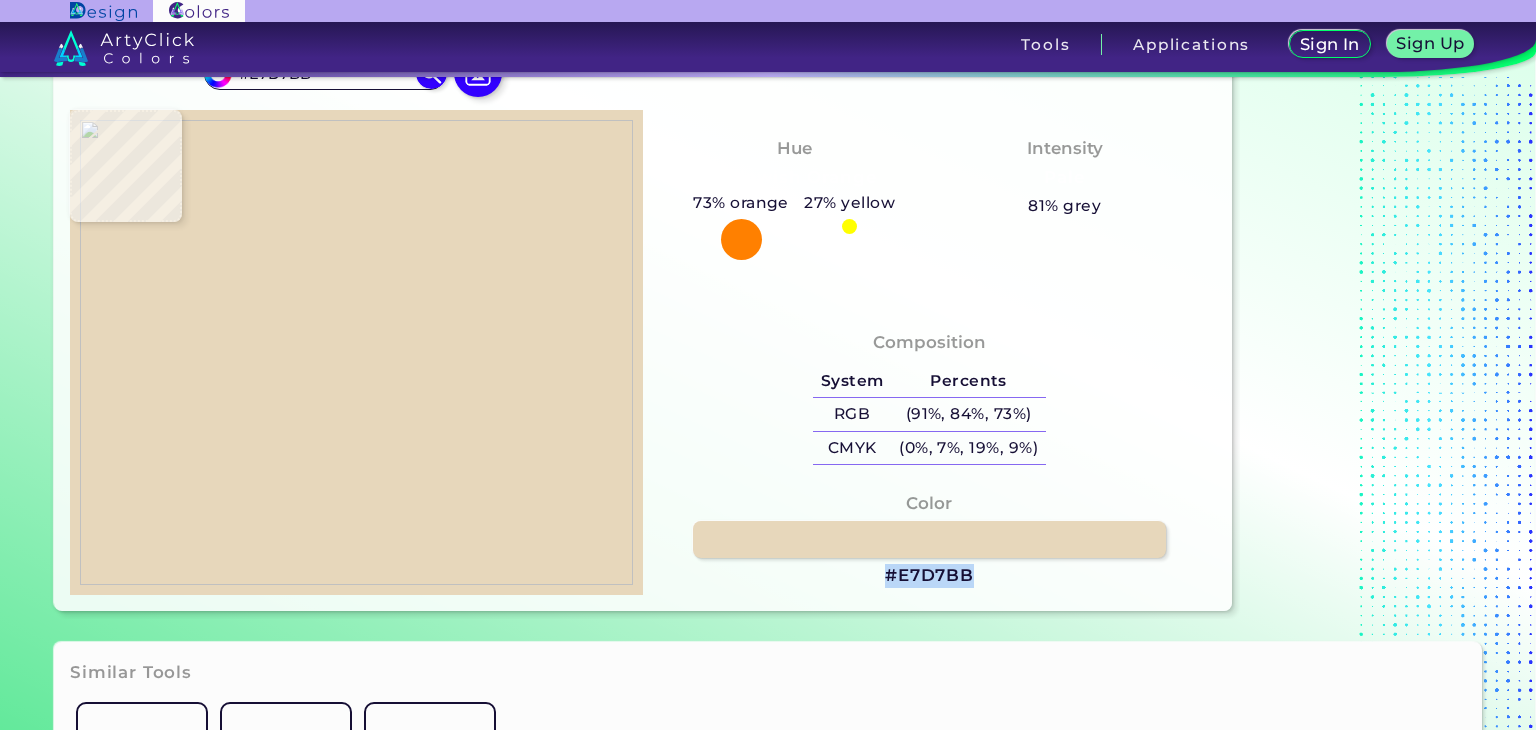 scroll, scrollTop: 0, scrollLeft: 0, axis: both 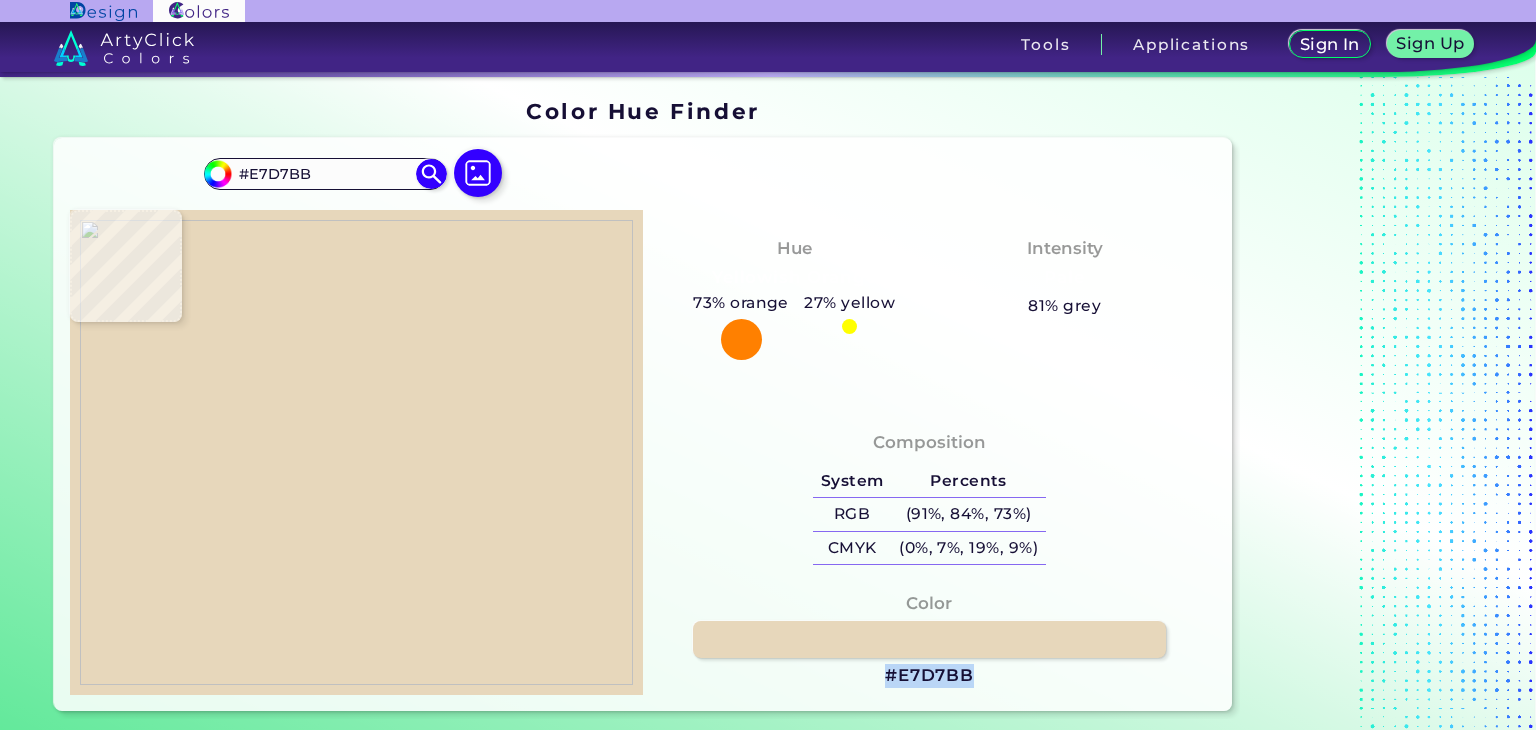 click at bounding box center (356, 452) 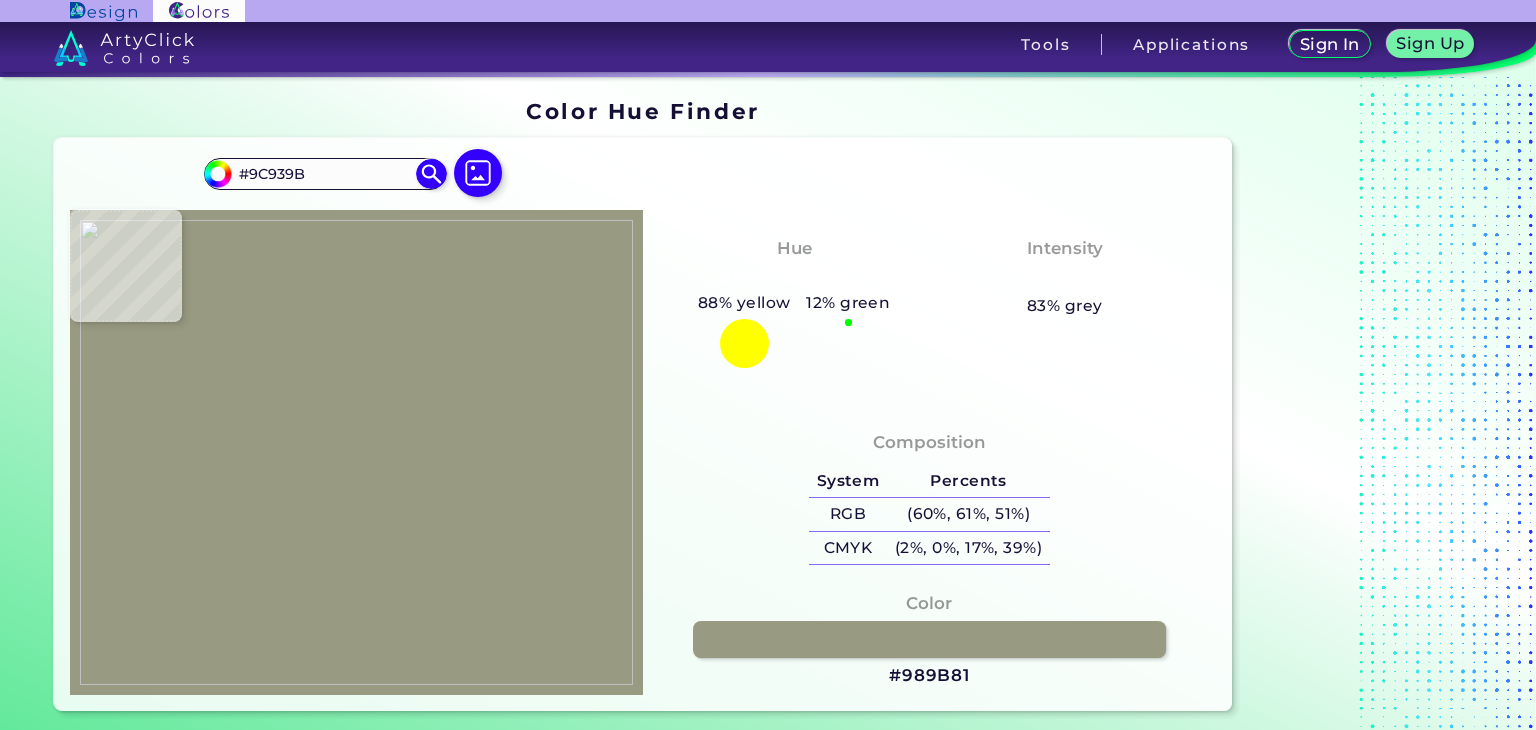 click at bounding box center [356, 452] 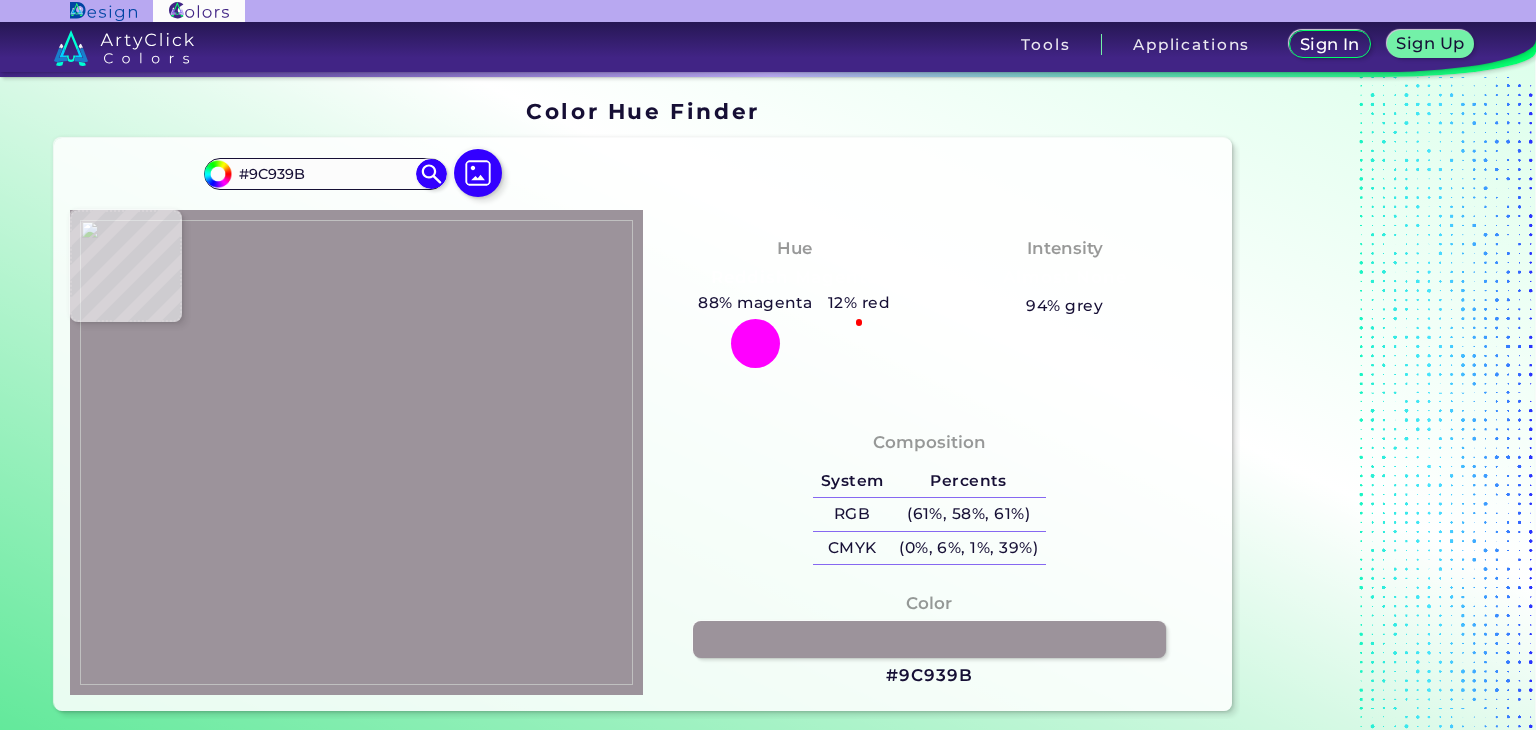click at bounding box center (356, 452) 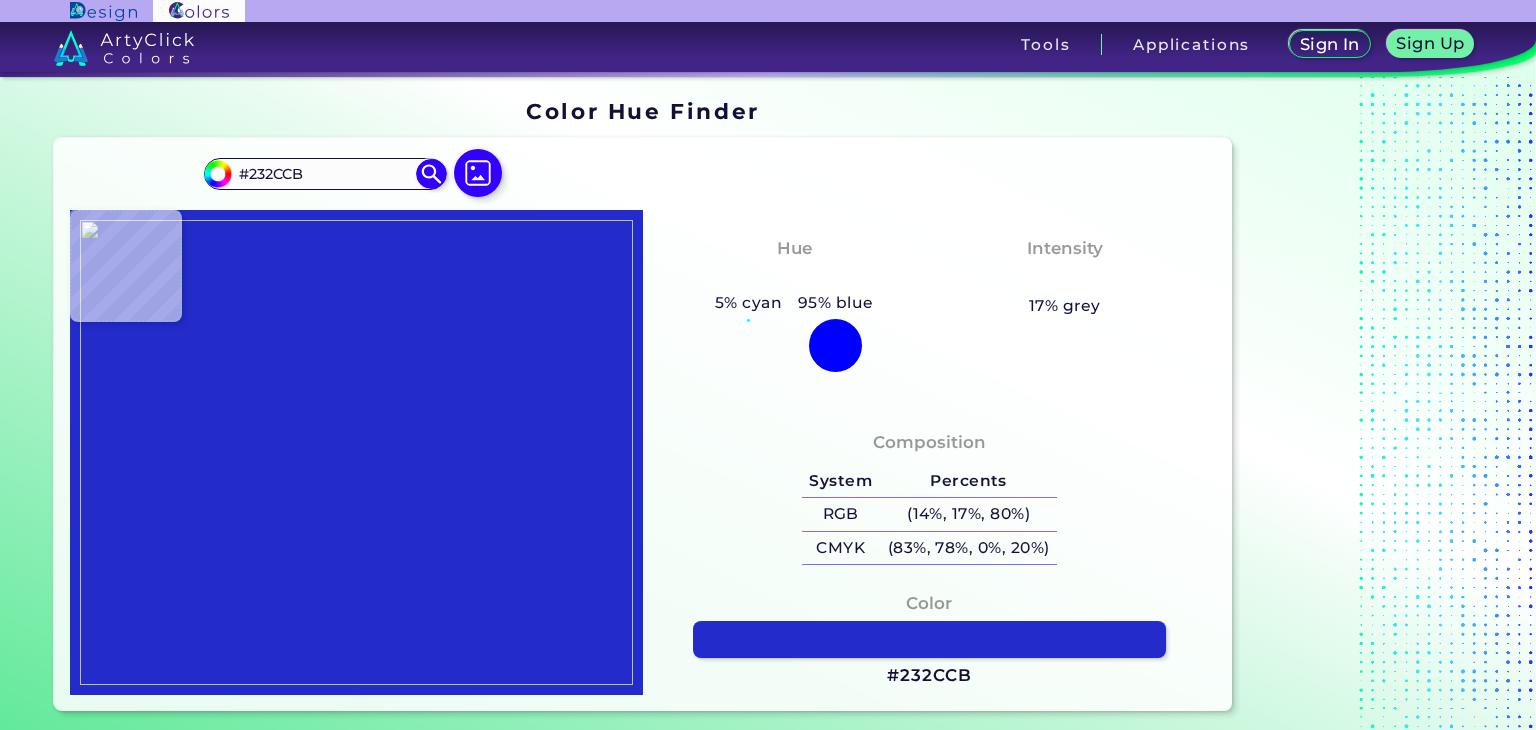 click at bounding box center [356, 452] 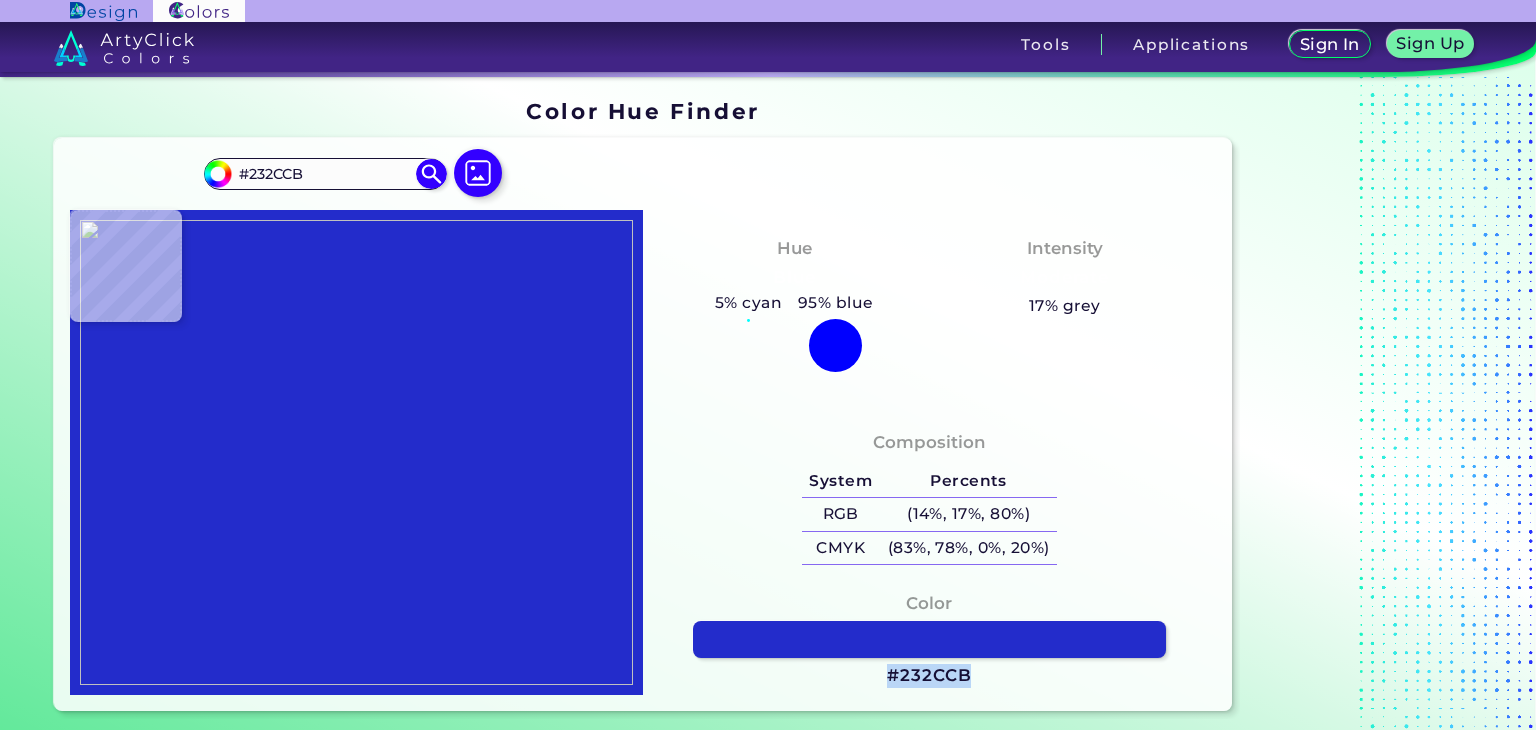 drag, startPoint x: 973, startPoint y: 672, endPoint x: 877, endPoint y: 676, distance: 96.0833 